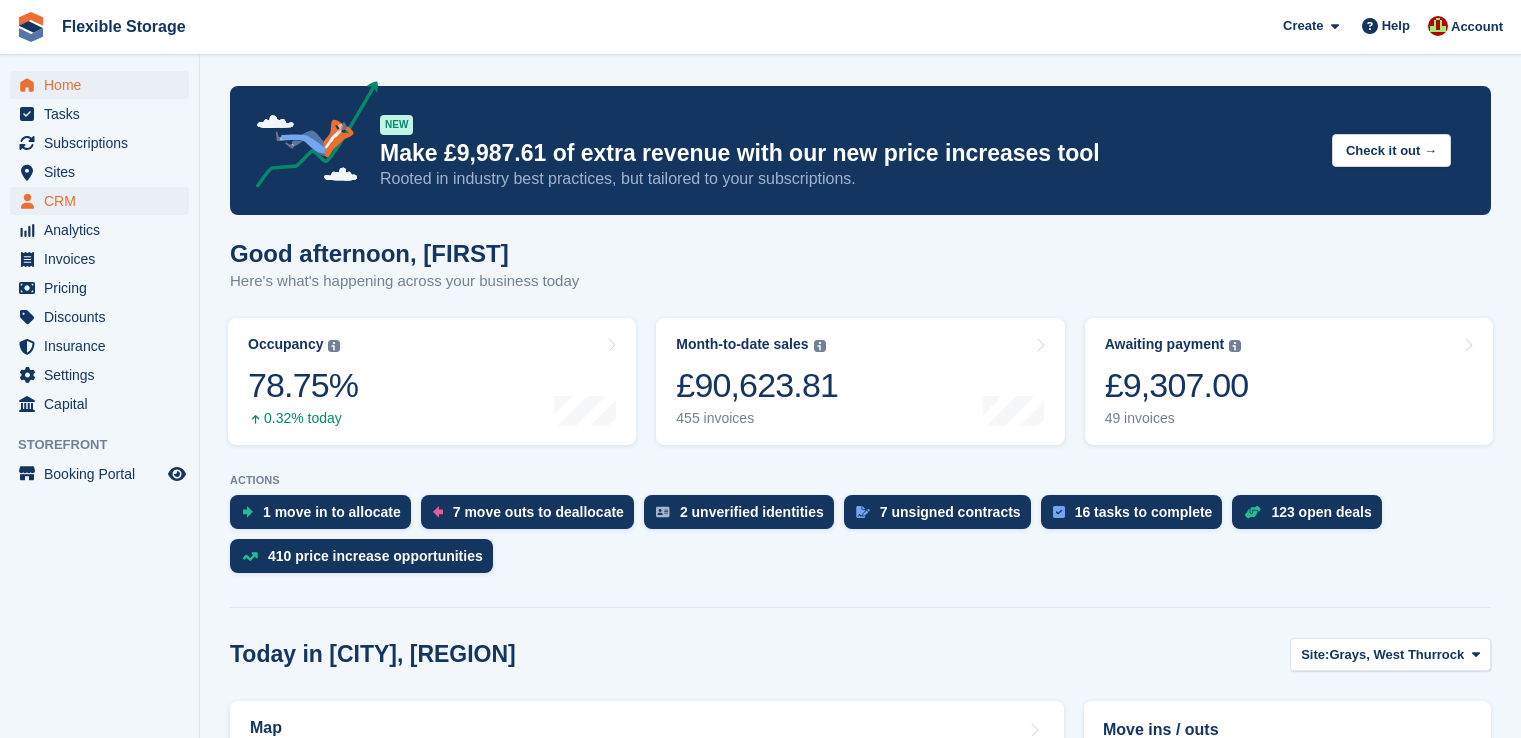 scroll, scrollTop: 0, scrollLeft: 0, axis: both 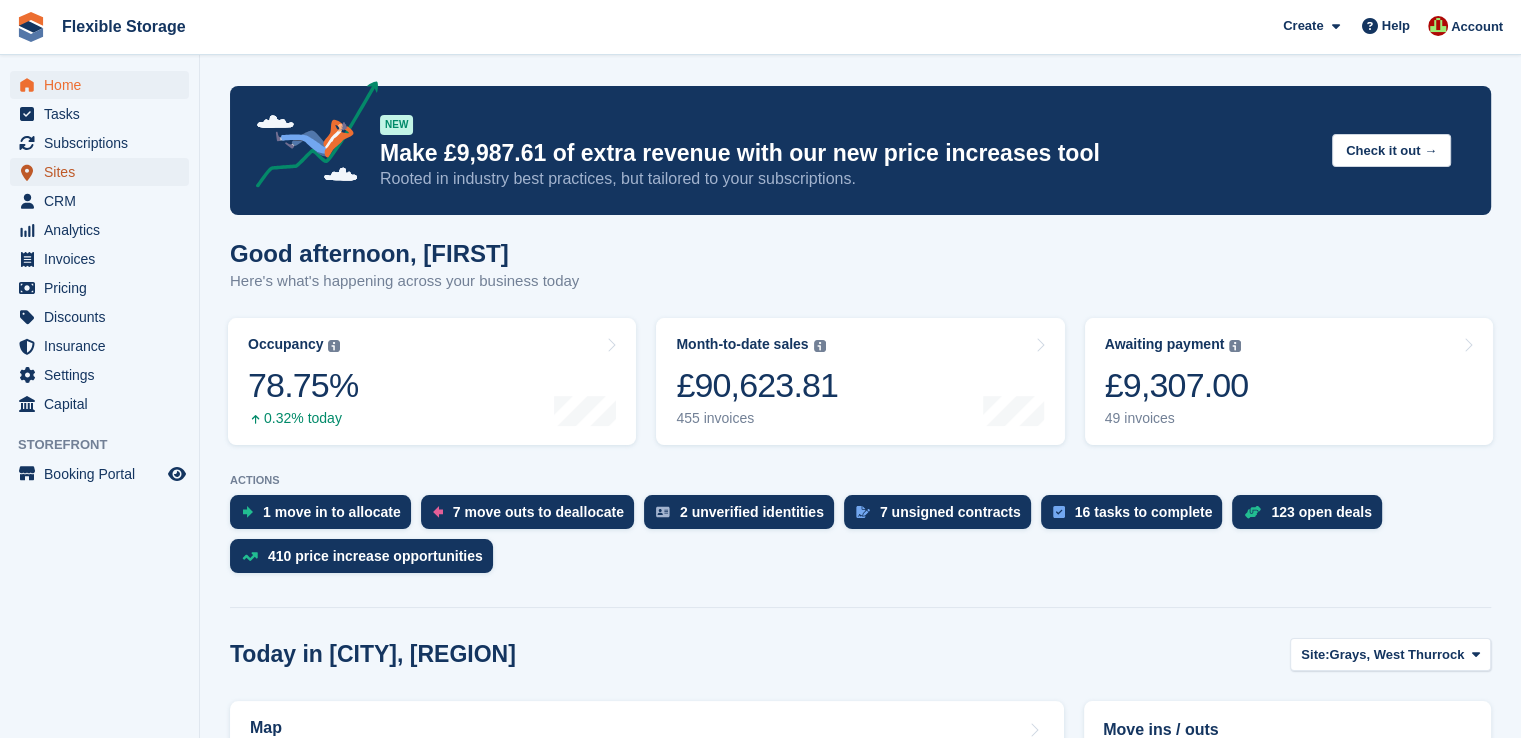 click on "Sites" at bounding box center (104, 172) 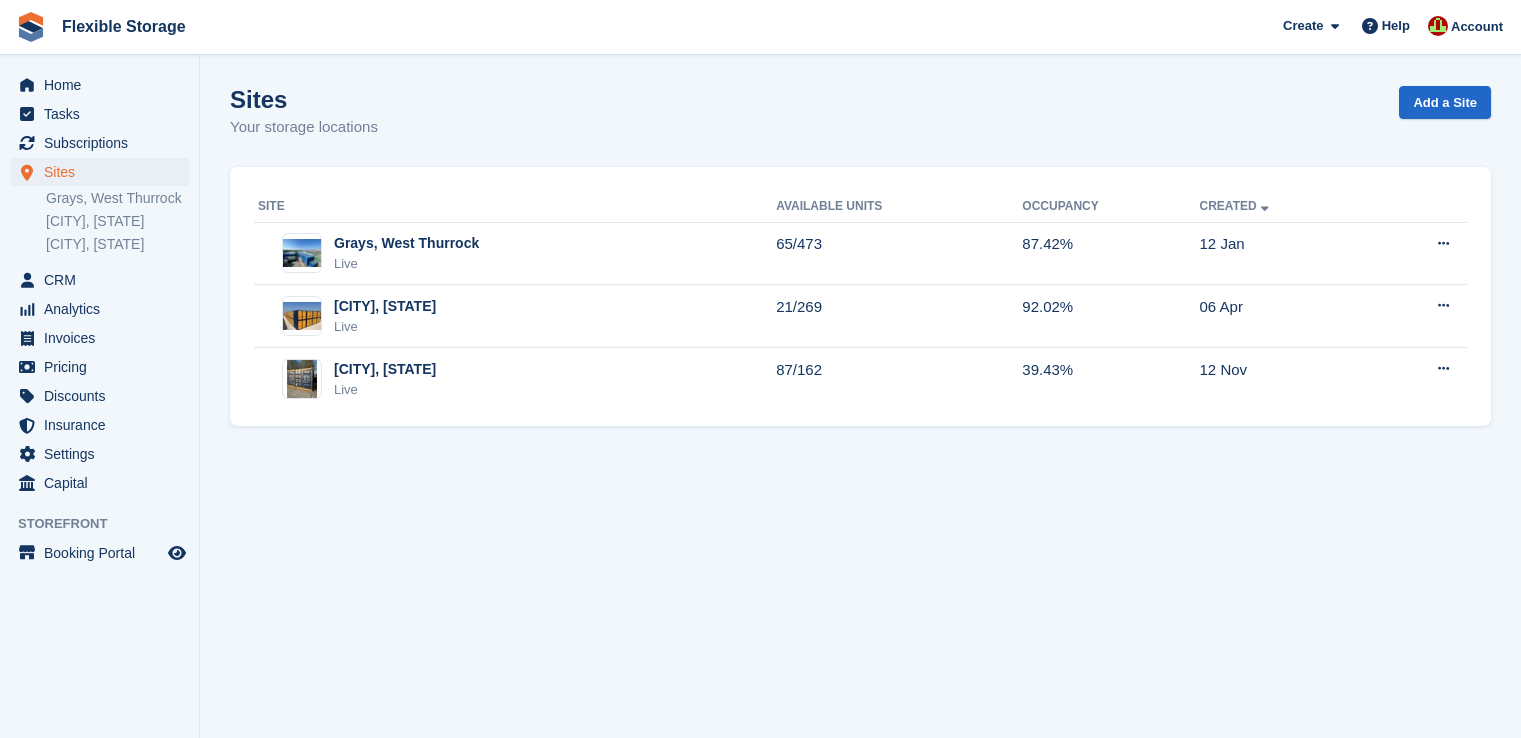 scroll, scrollTop: 0, scrollLeft: 0, axis: both 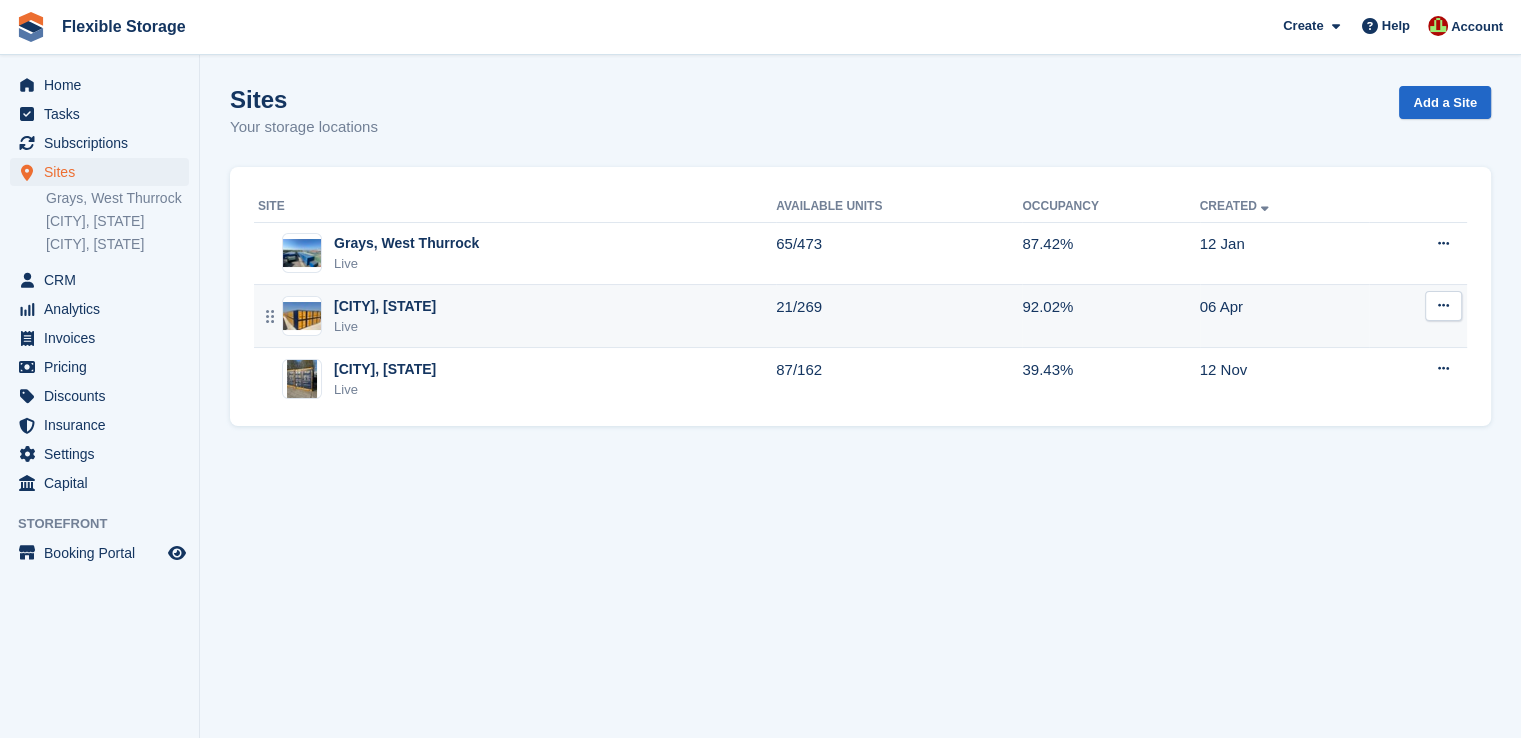 click on "Aveley, Essex
Live" at bounding box center [517, 316] 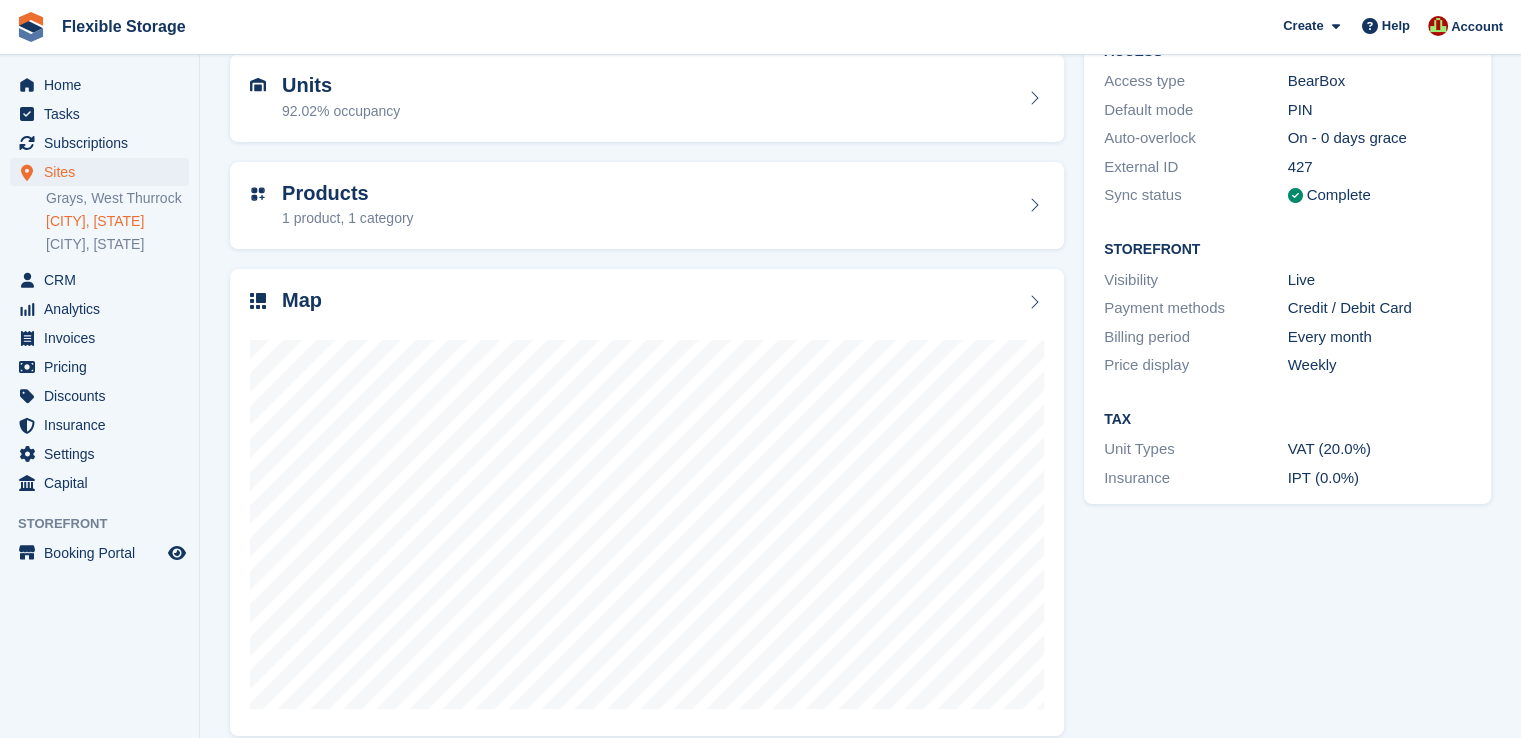 scroll, scrollTop: 0, scrollLeft: 0, axis: both 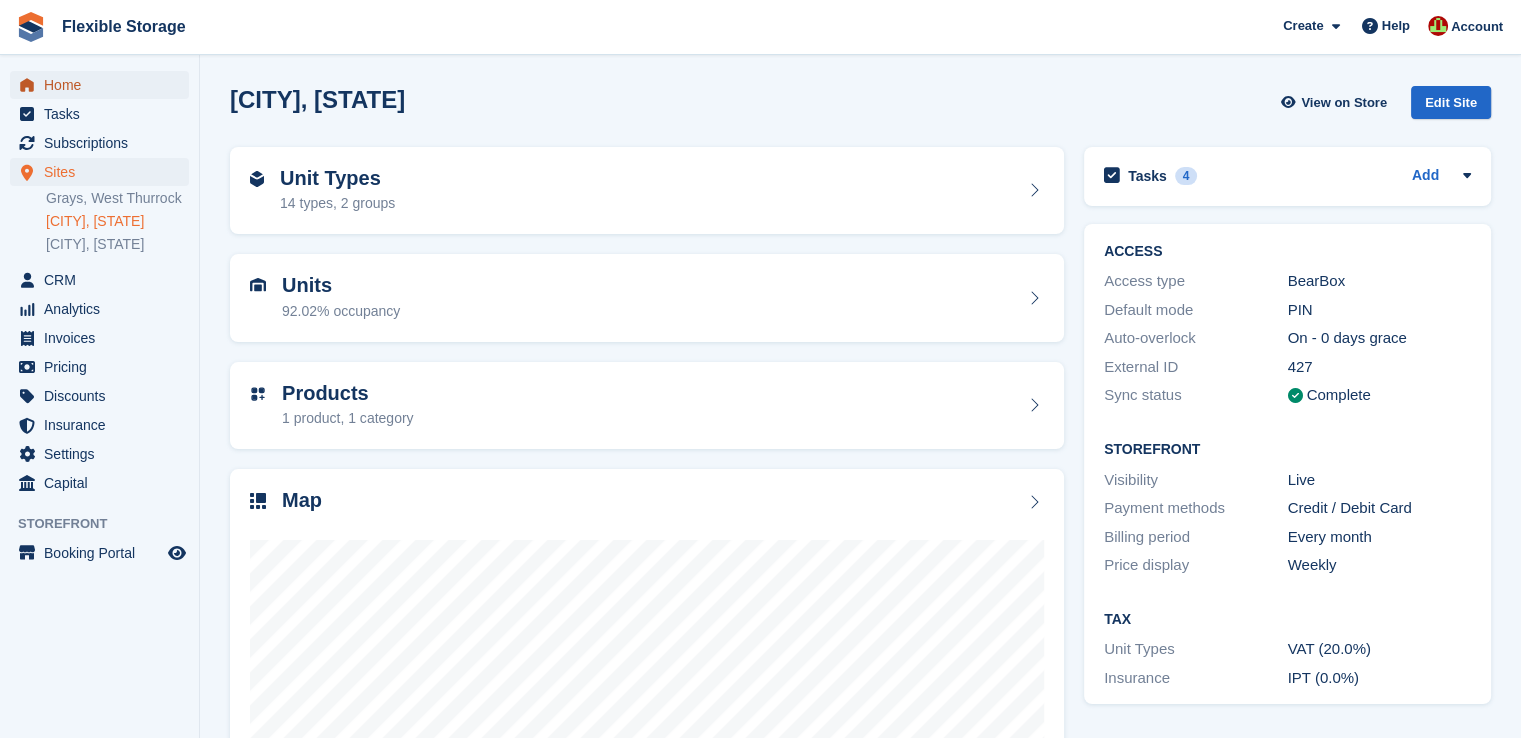 click on "Home" at bounding box center [104, 85] 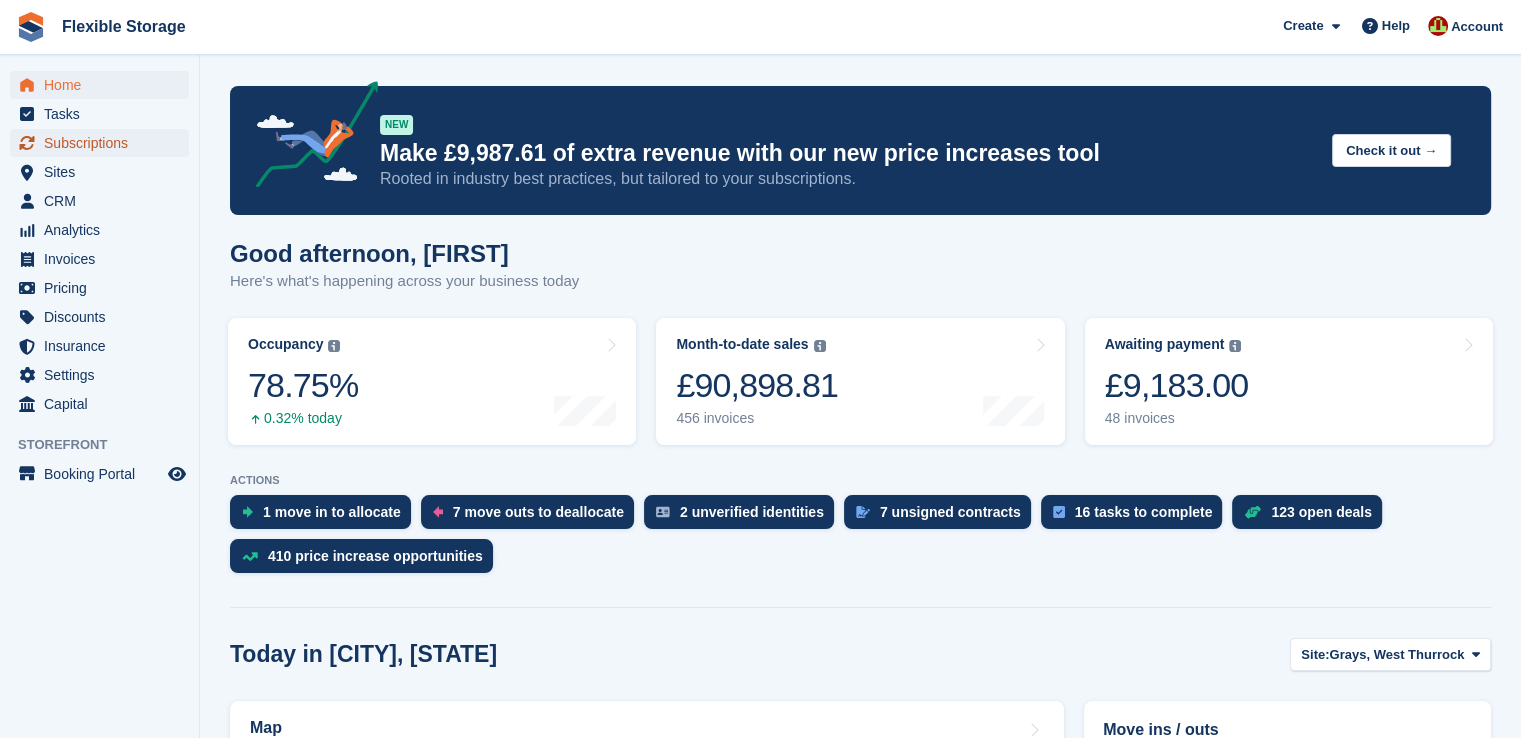 click on "Subscriptions" at bounding box center (104, 143) 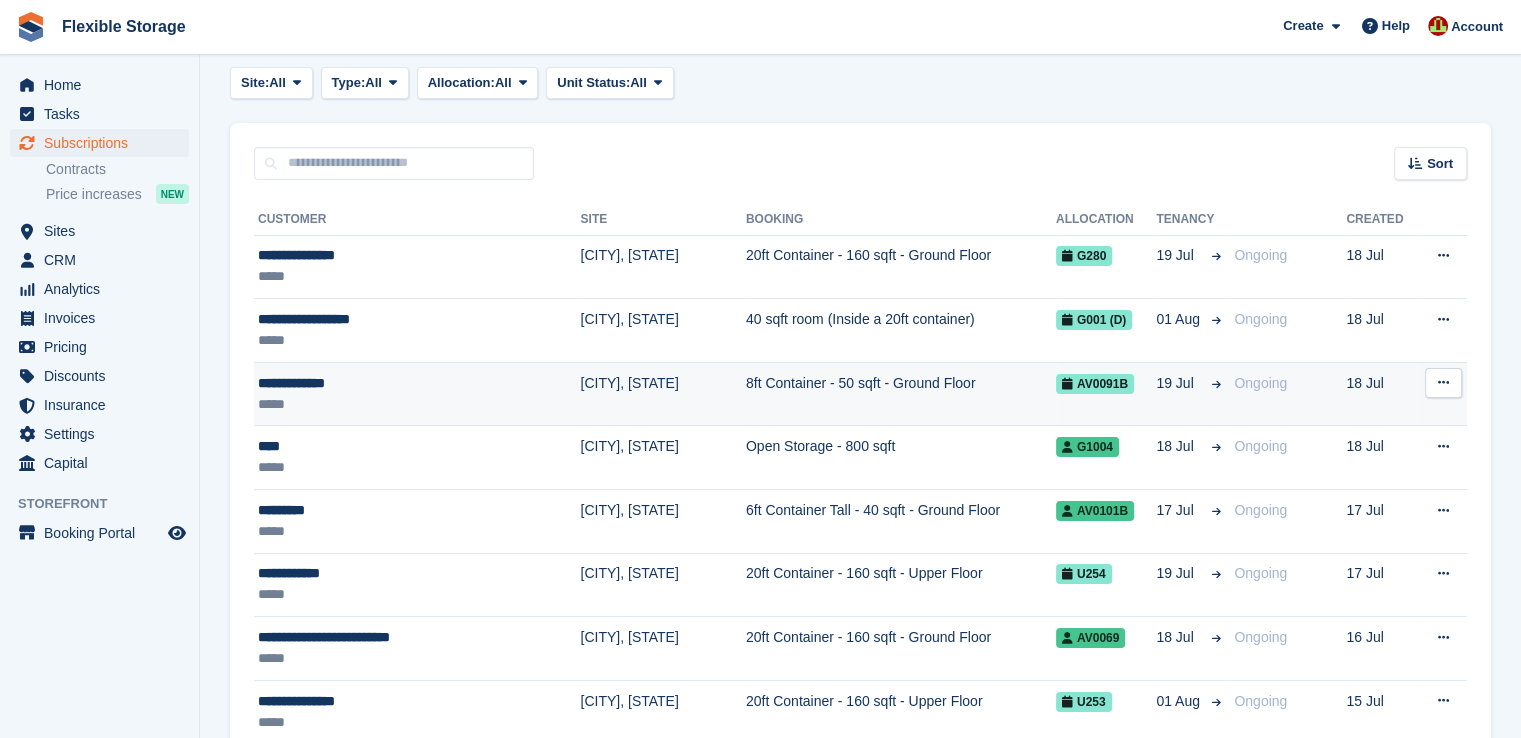 scroll, scrollTop: 0, scrollLeft: 0, axis: both 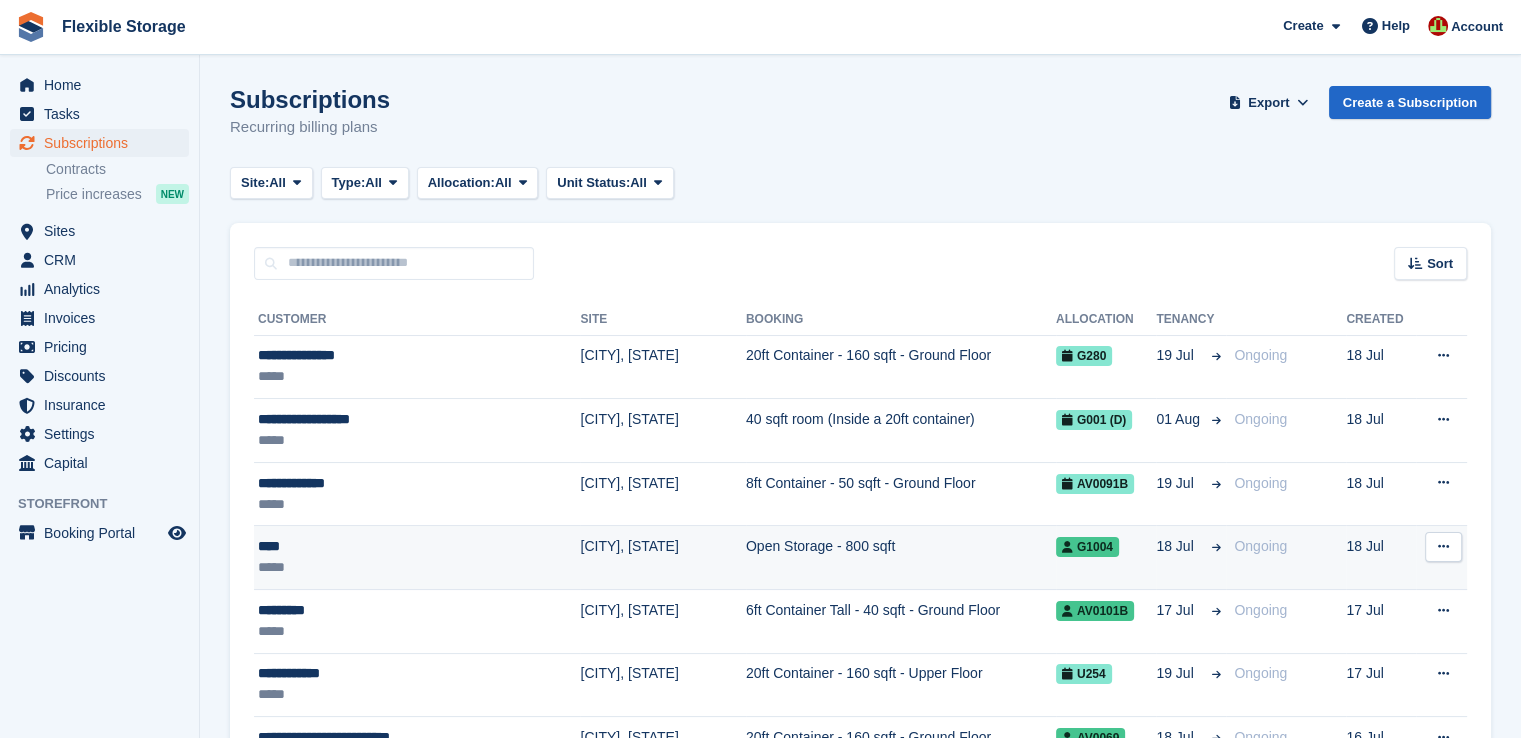 click on "Open Storage - 800 sqft" at bounding box center (901, 558) 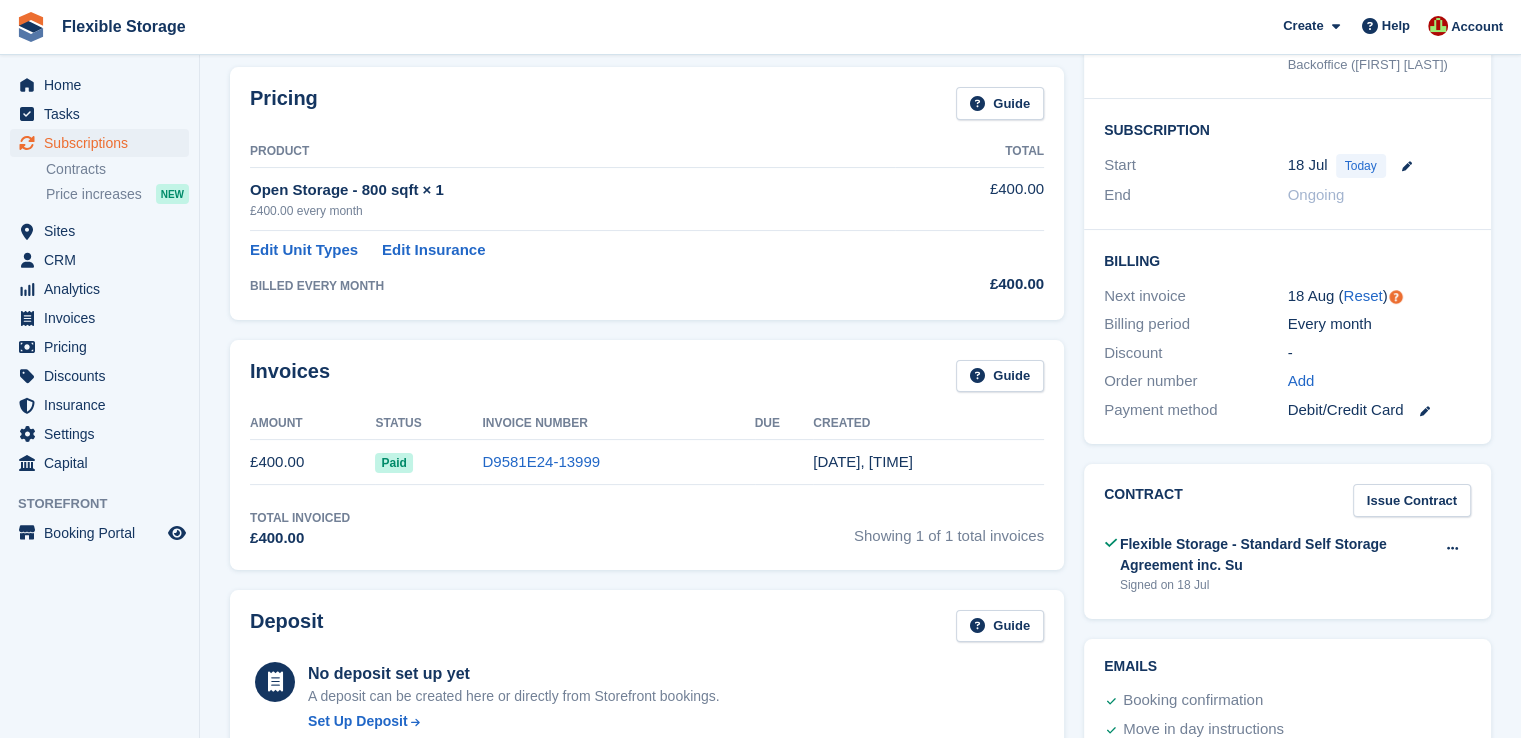 scroll, scrollTop: 0, scrollLeft: 0, axis: both 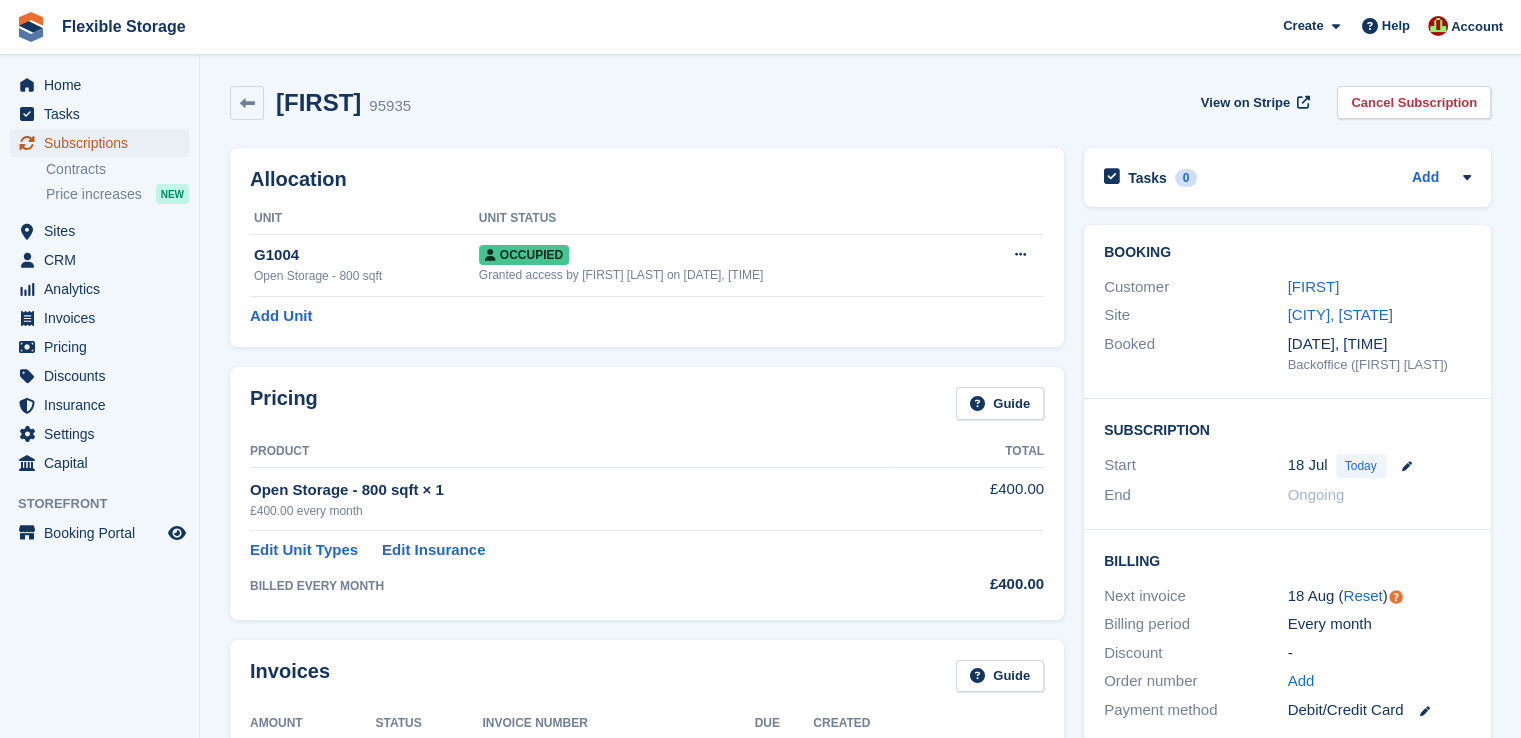 click on "Subscriptions" at bounding box center [104, 143] 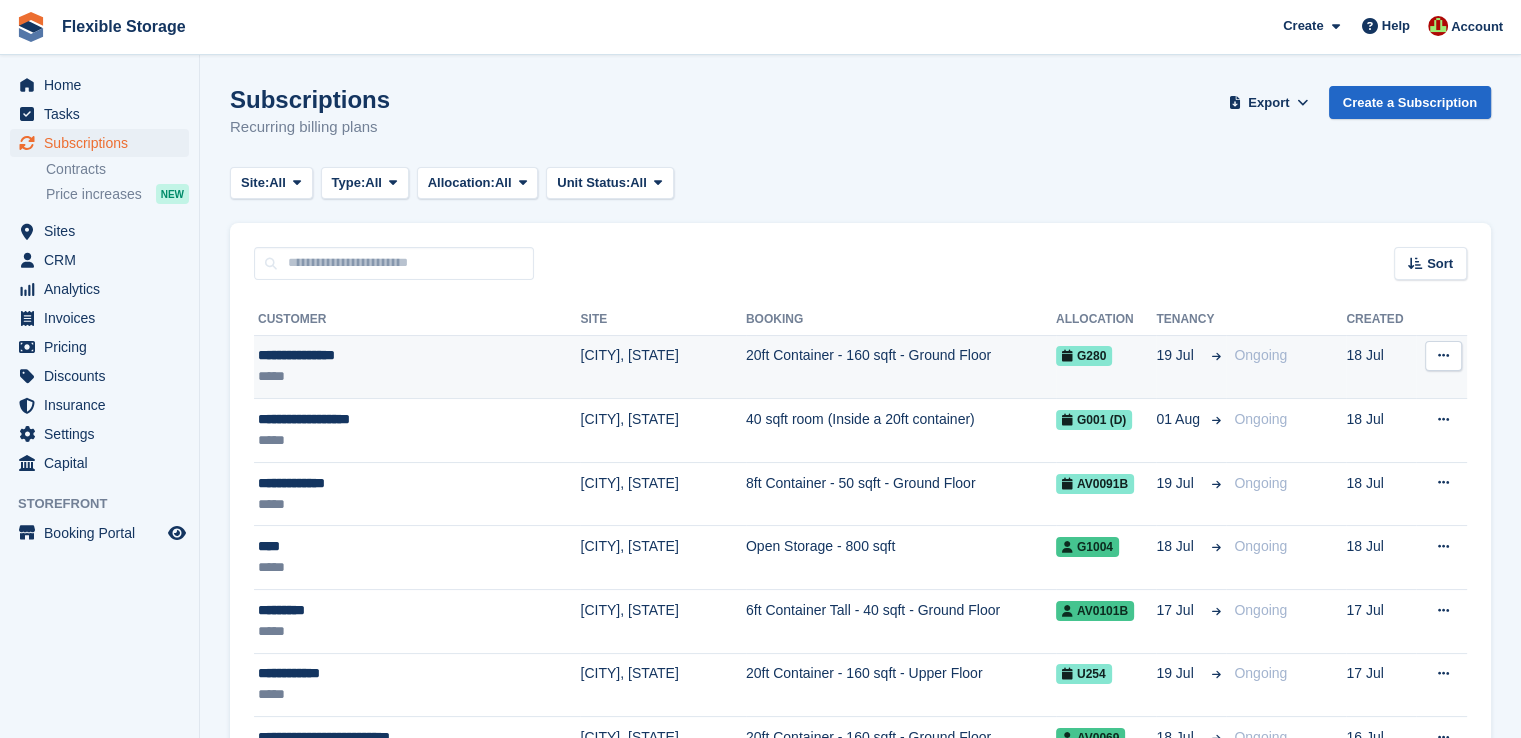 click on "20ft Container - 160 sqft - Ground Floor" at bounding box center [901, 367] 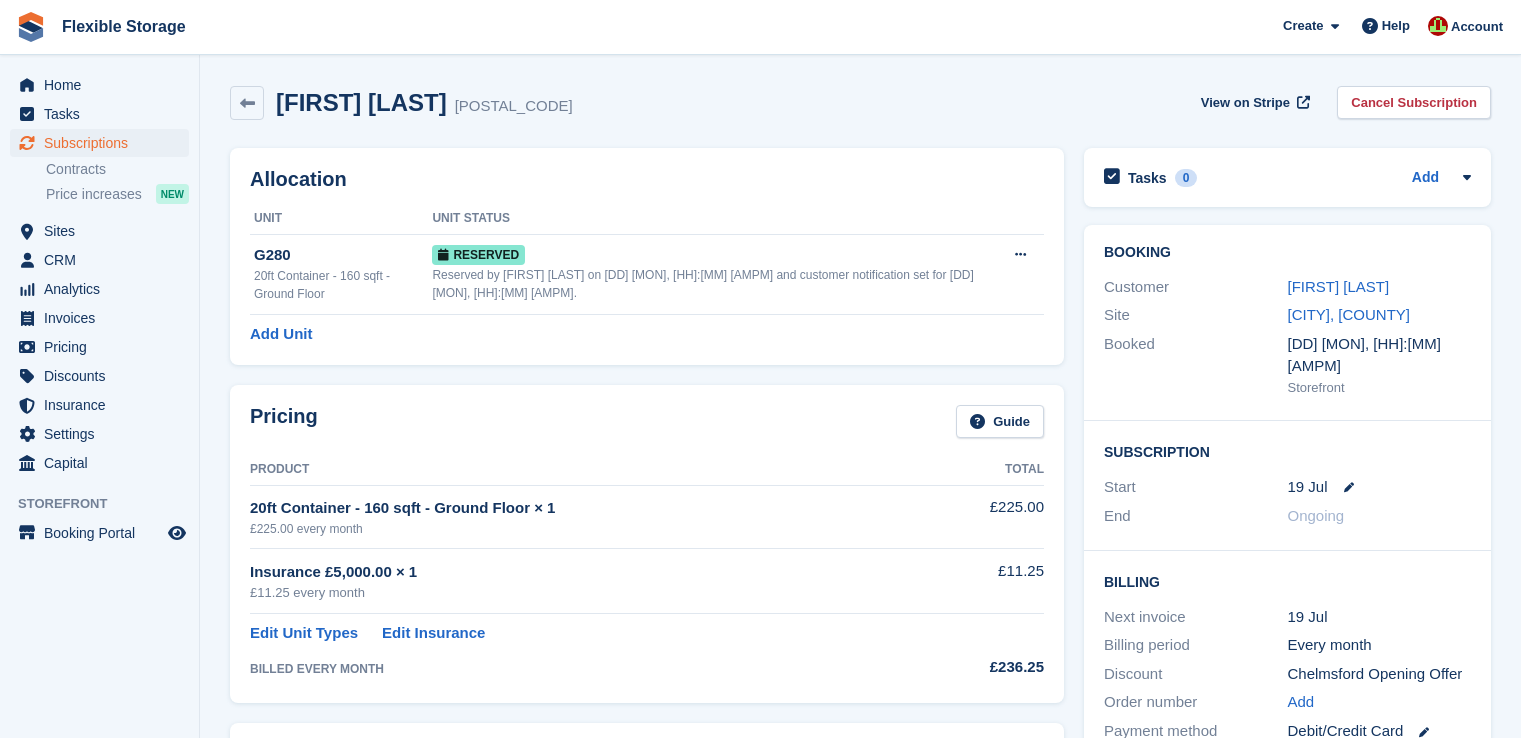 scroll, scrollTop: 0, scrollLeft: 0, axis: both 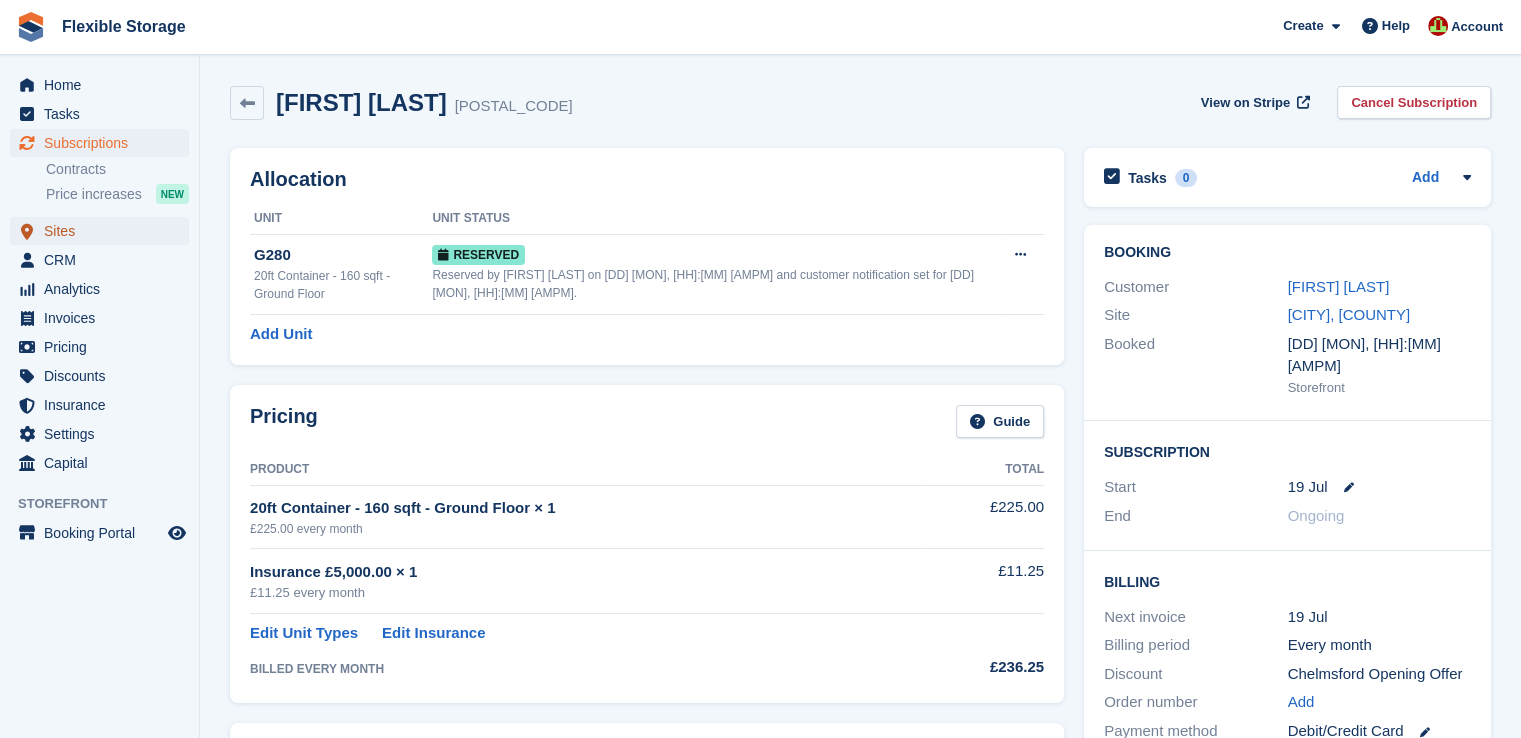 click on "Sites" at bounding box center [104, 231] 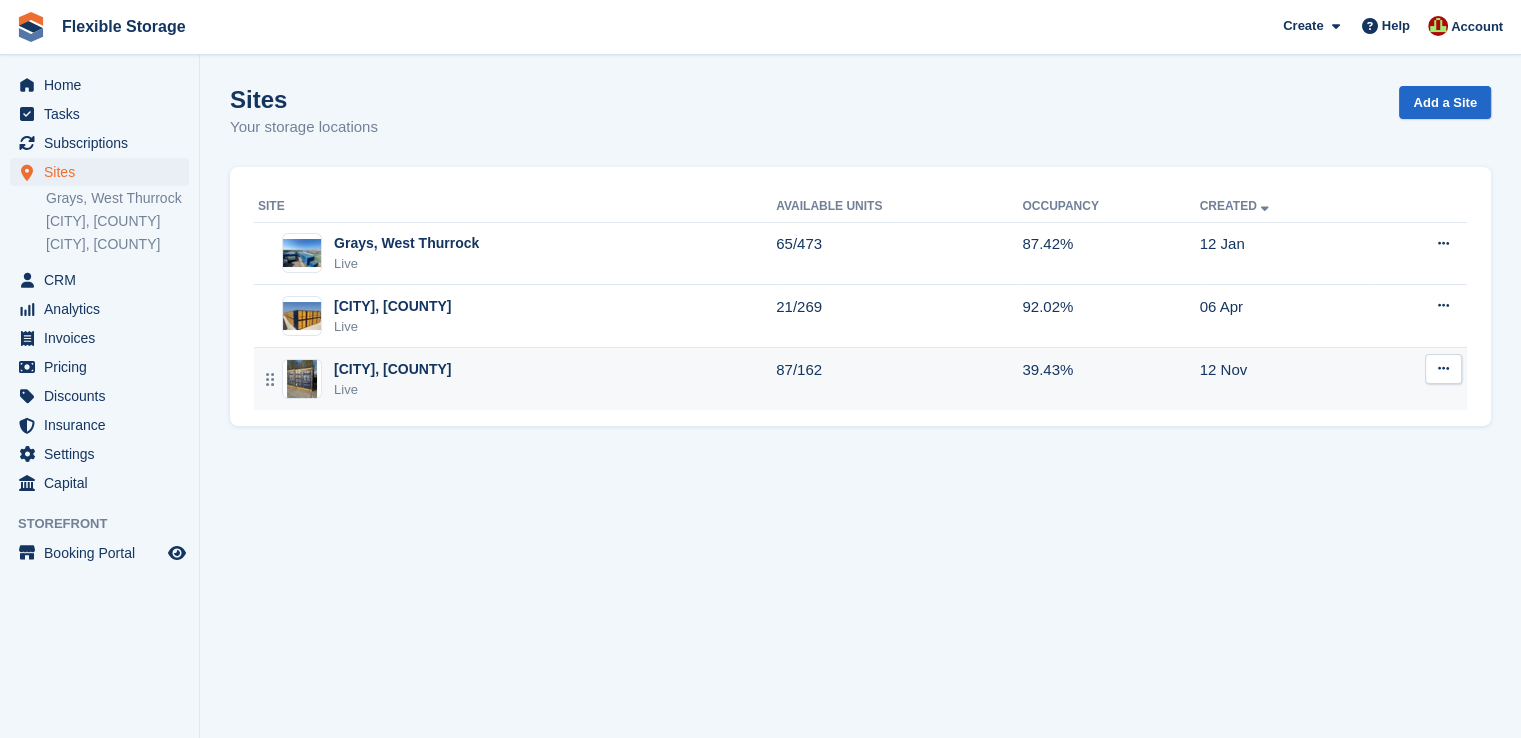 click on "Chelmsford, Essex
Live" at bounding box center [517, 379] 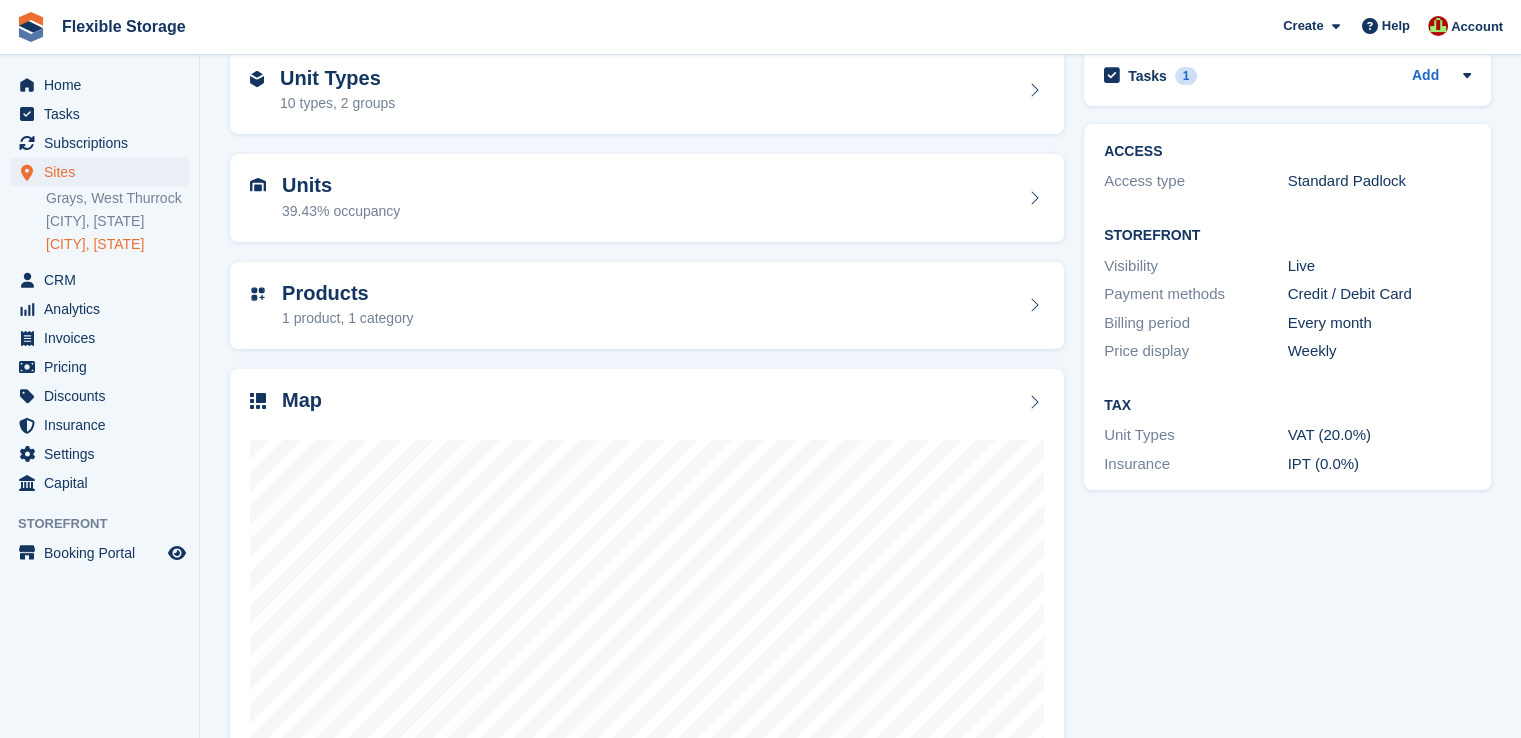 scroll, scrollTop: 222, scrollLeft: 0, axis: vertical 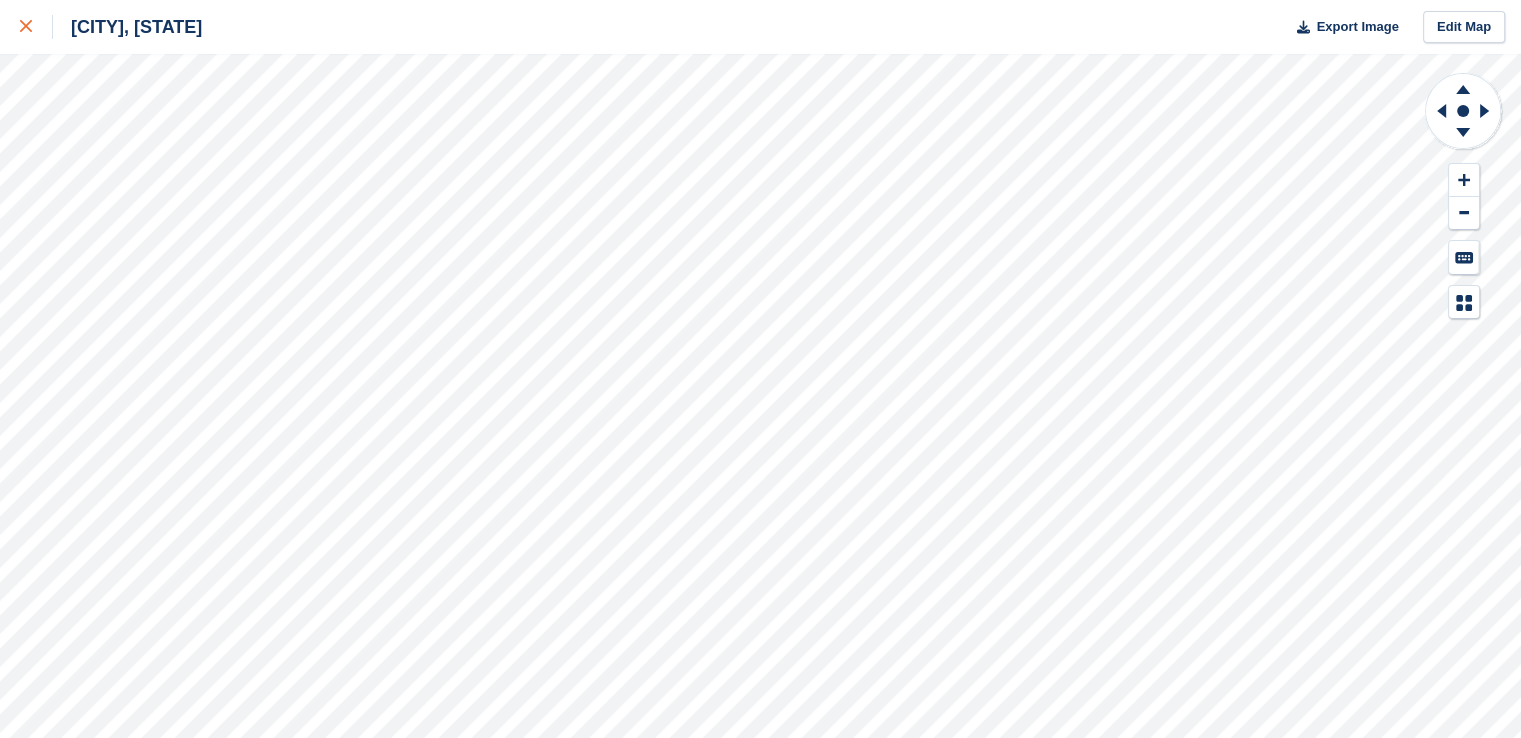click 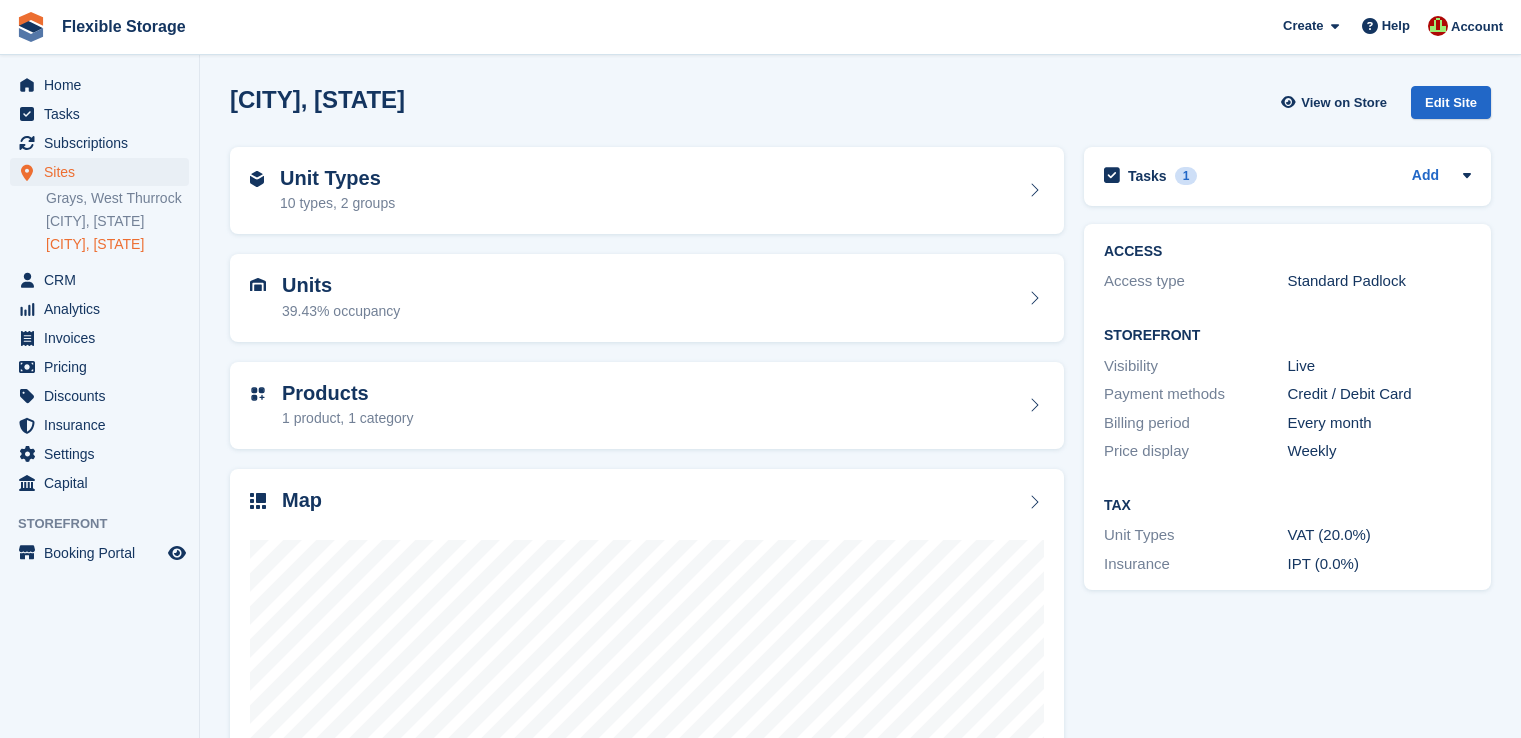 scroll, scrollTop: 0, scrollLeft: 0, axis: both 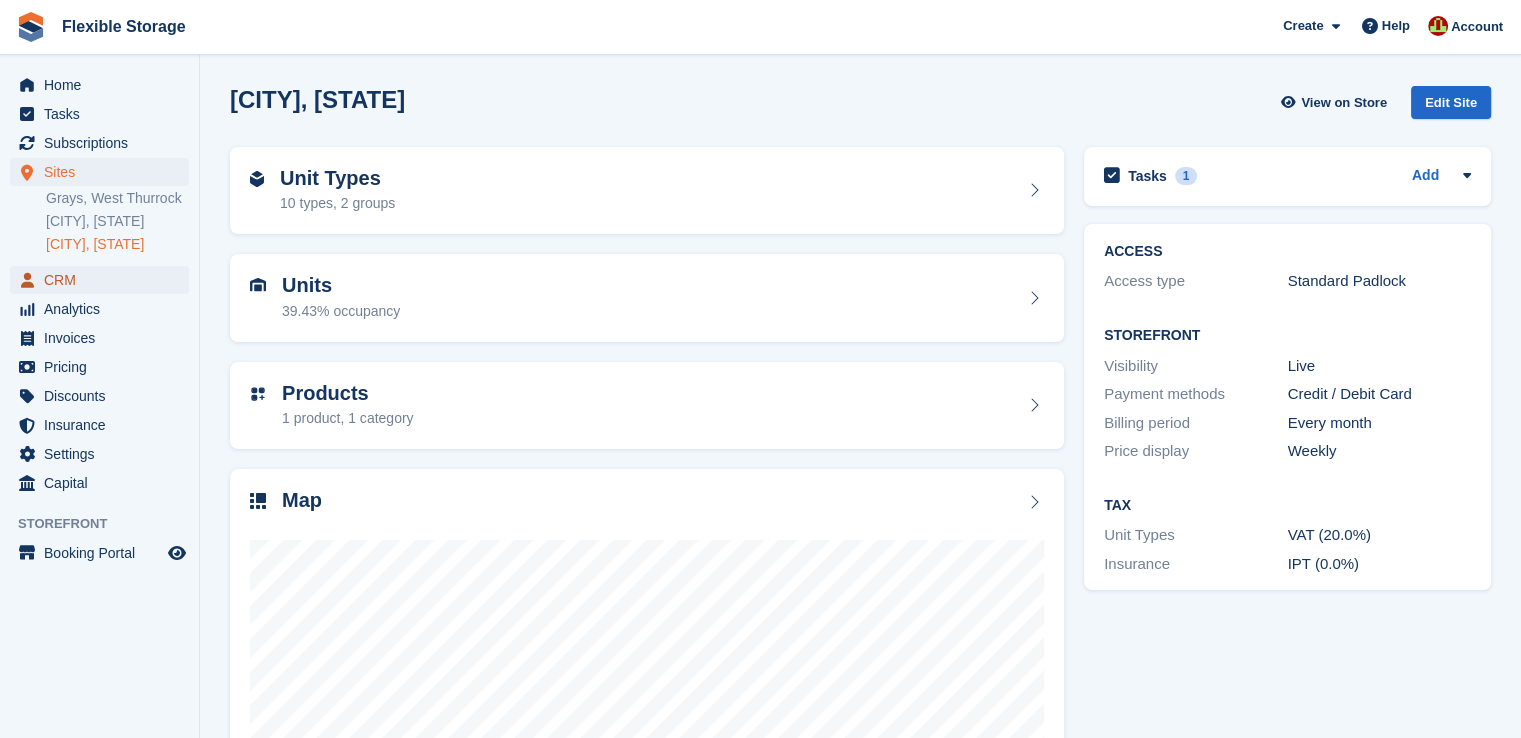 click on "CRM" at bounding box center [104, 280] 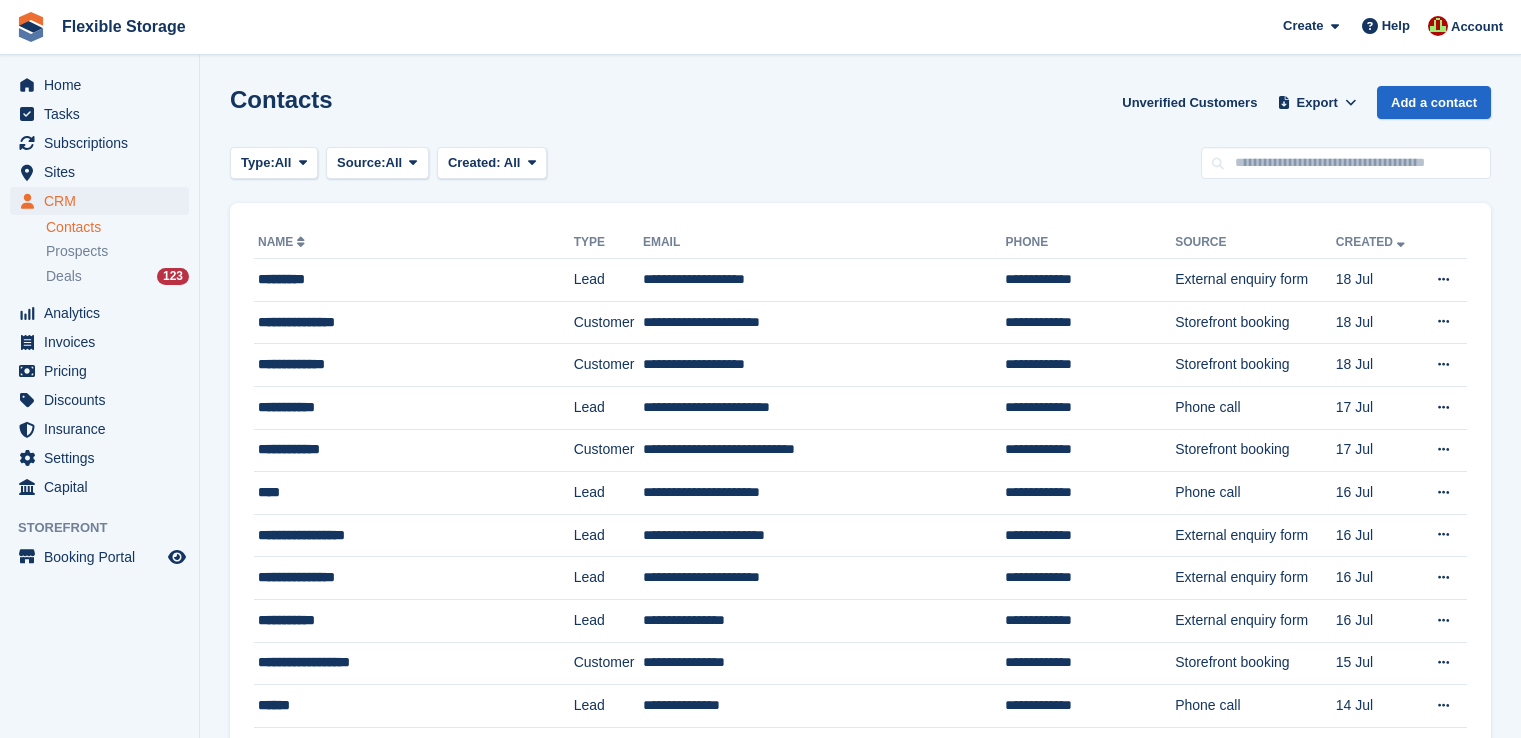 scroll, scrollTop: 0, scrollLeft: 0, axis: both 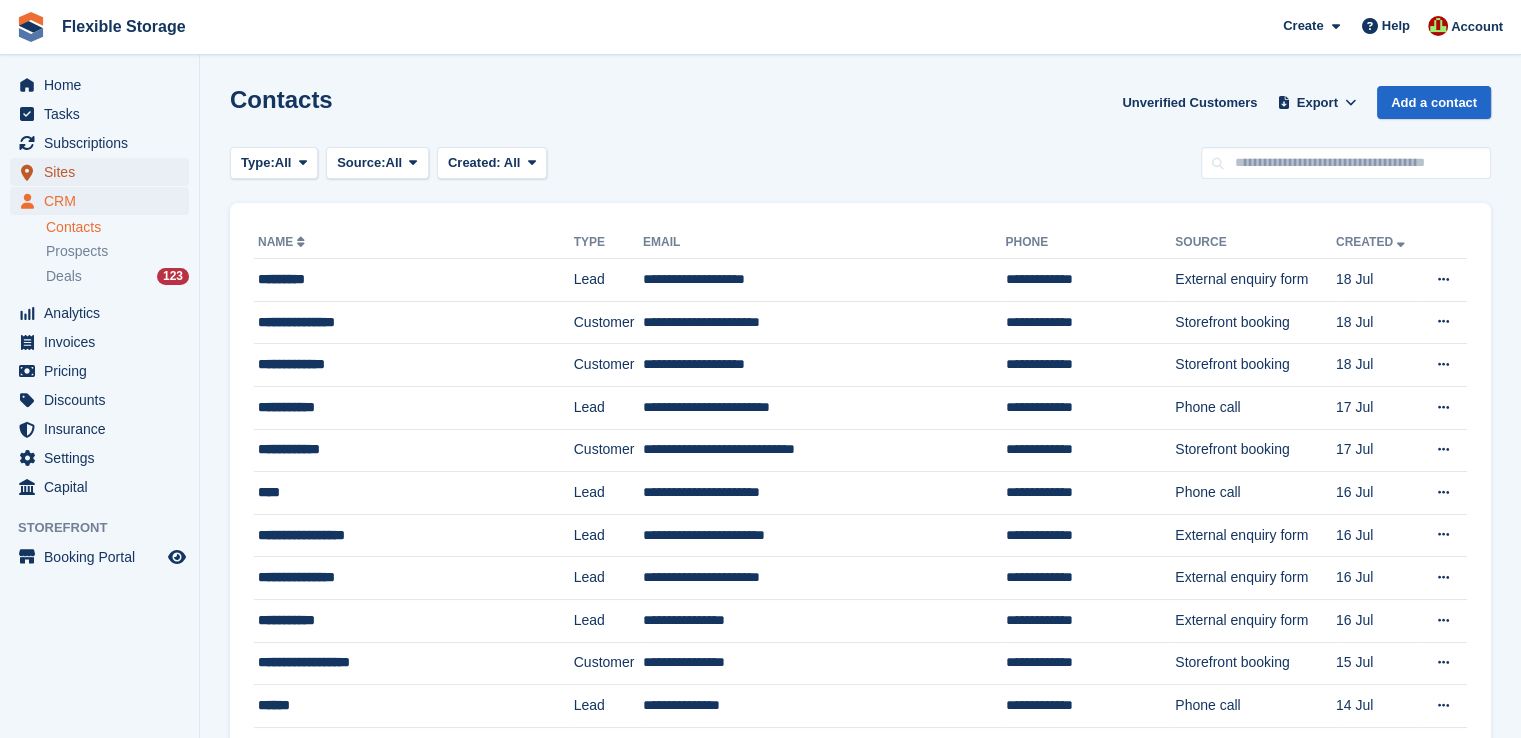 click on "Sites" at bounding box center (104, 172) 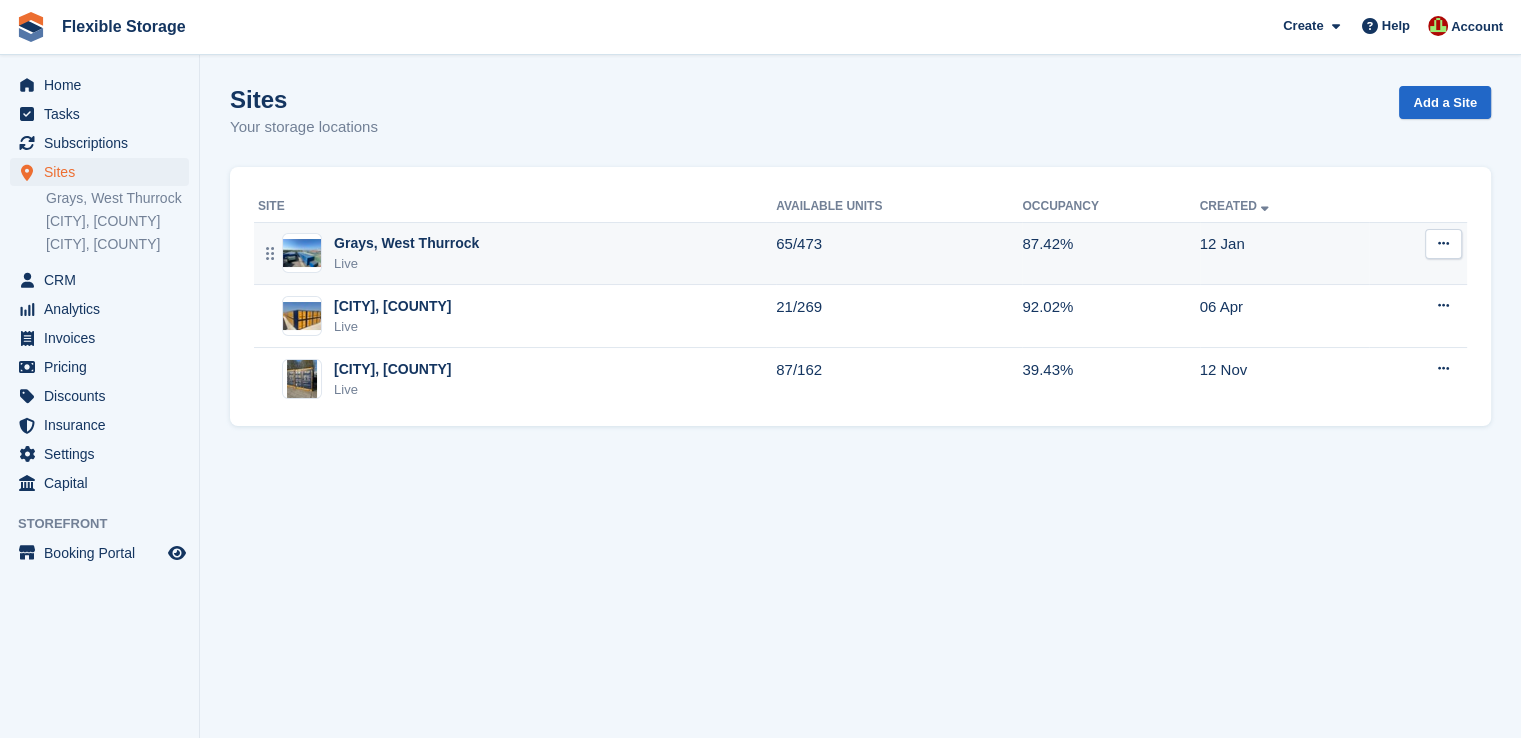 click on "Grays, West Thurrock
Live" at bounding box center [517, 253] 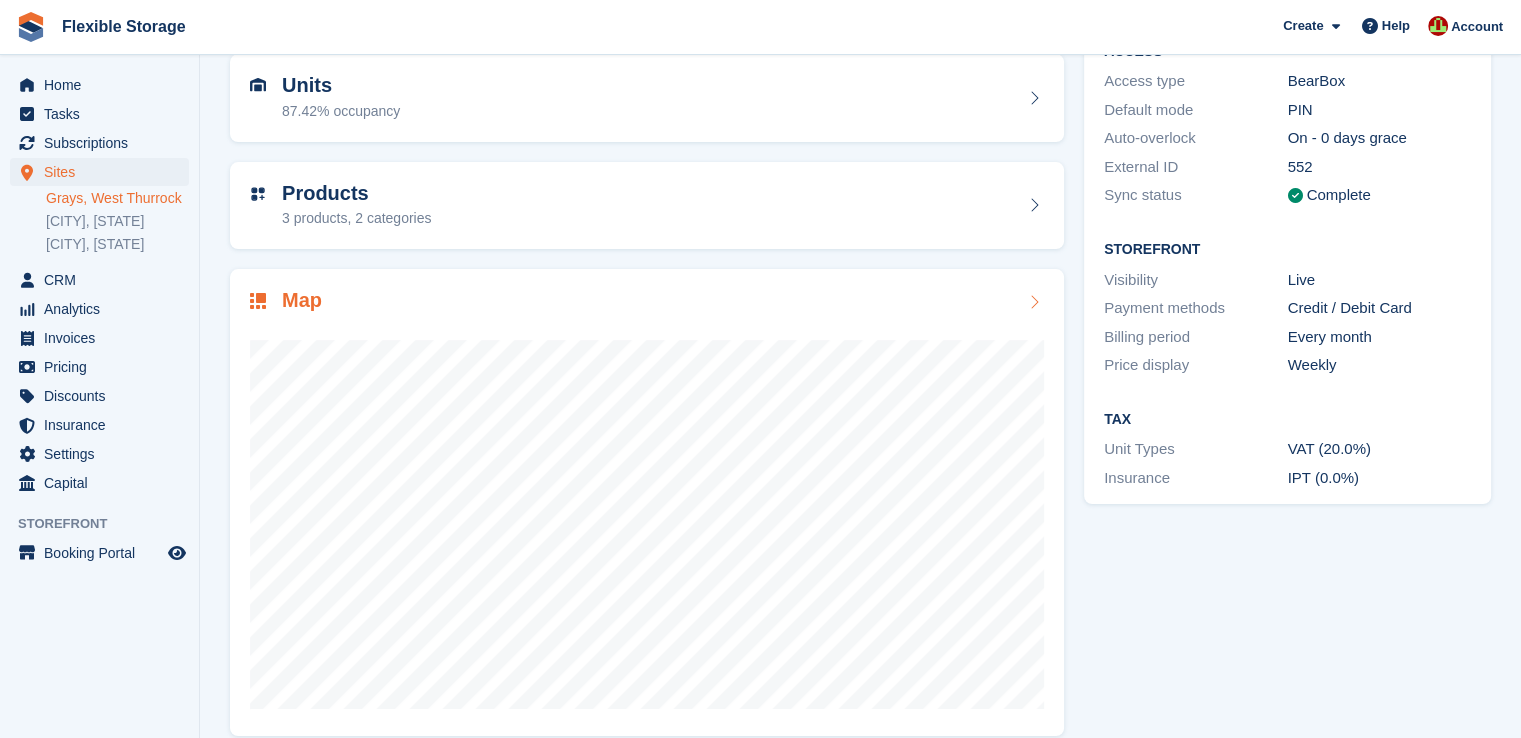 scroll, scrollTop: 222, scrollLeft: 0, axis: vertical 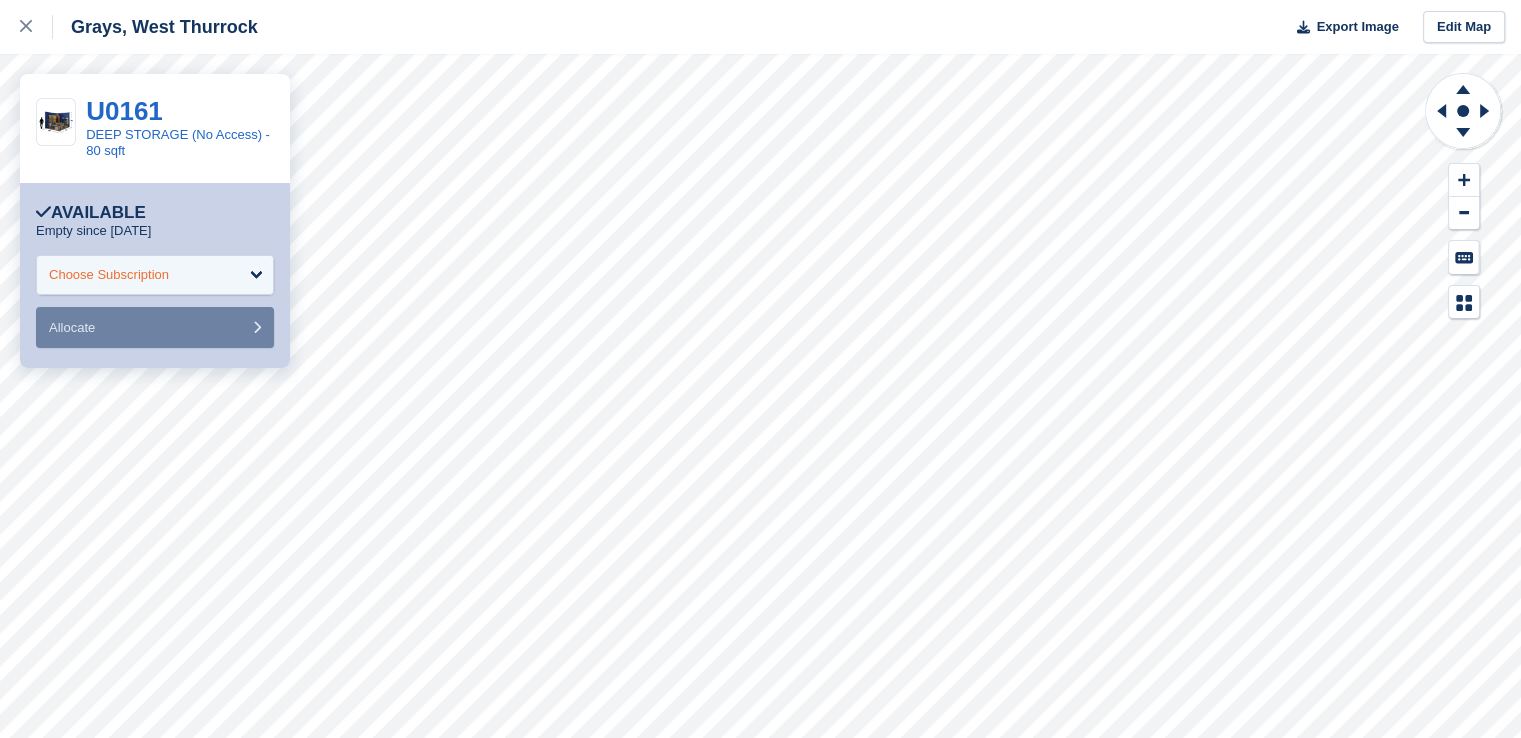 click on "Choose Subscription" at bounding box center (155, 275) 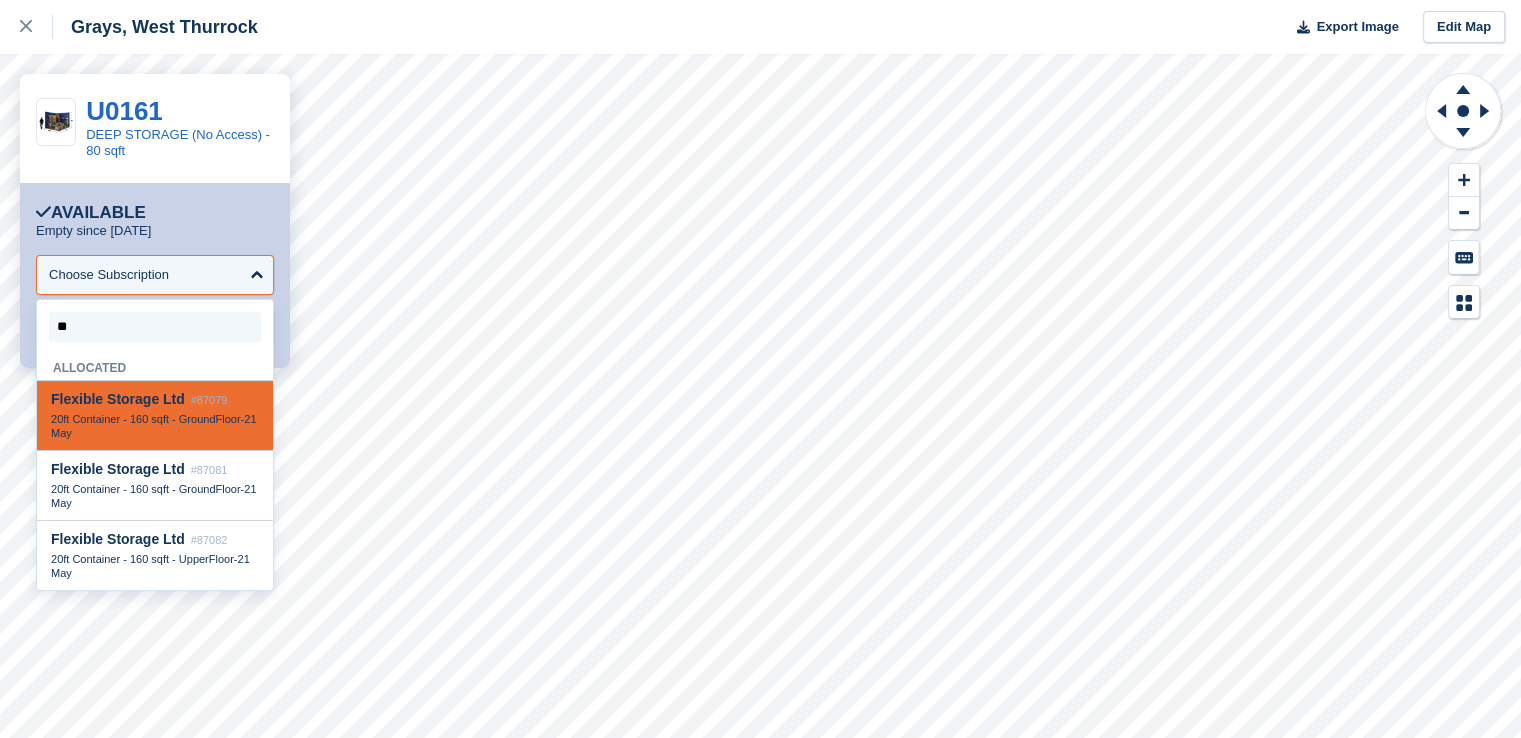 type on "***" 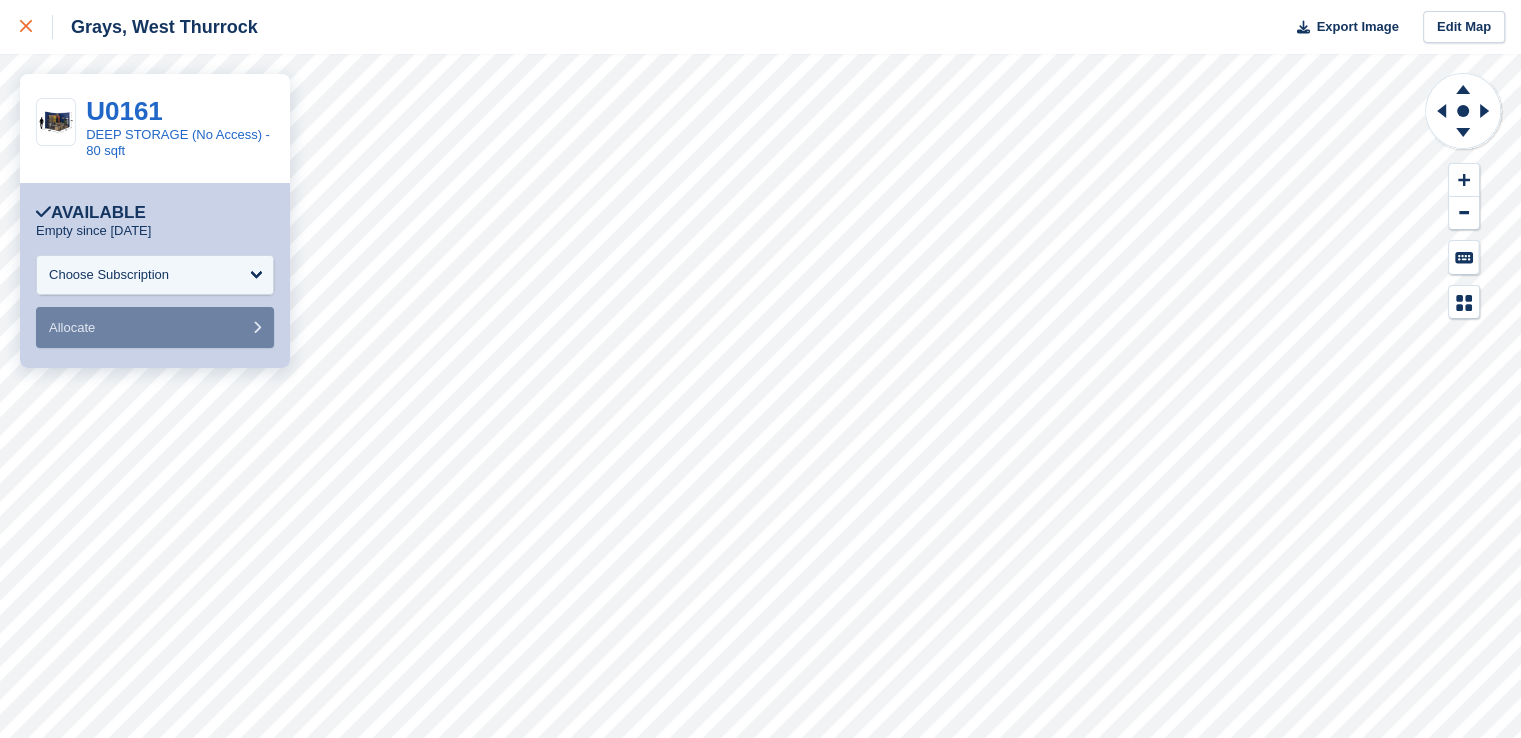 click 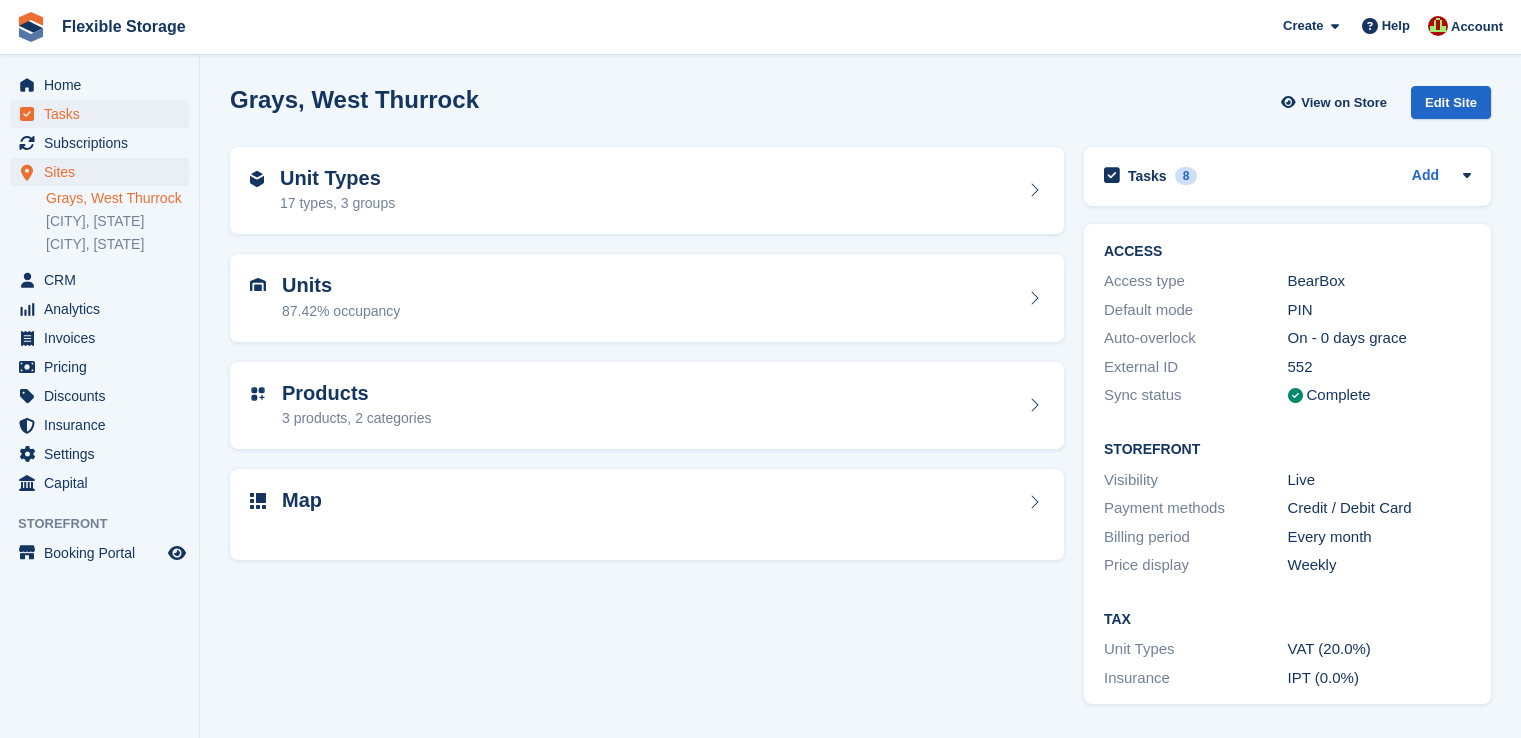 scroll, scrollTop: 0, scrollLeft: 0, axis: both 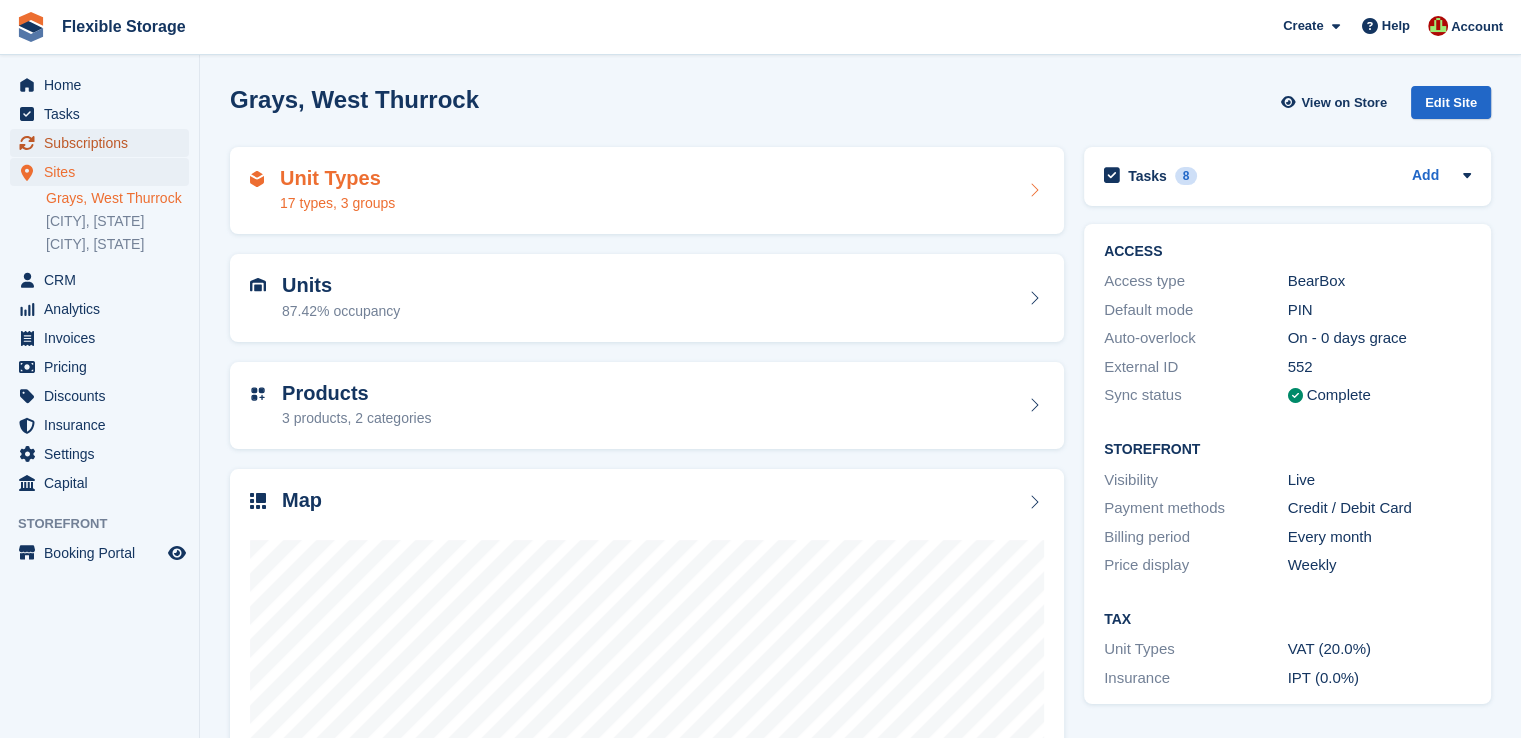 click on "Subscriptions" at bounding box center [104, 143] 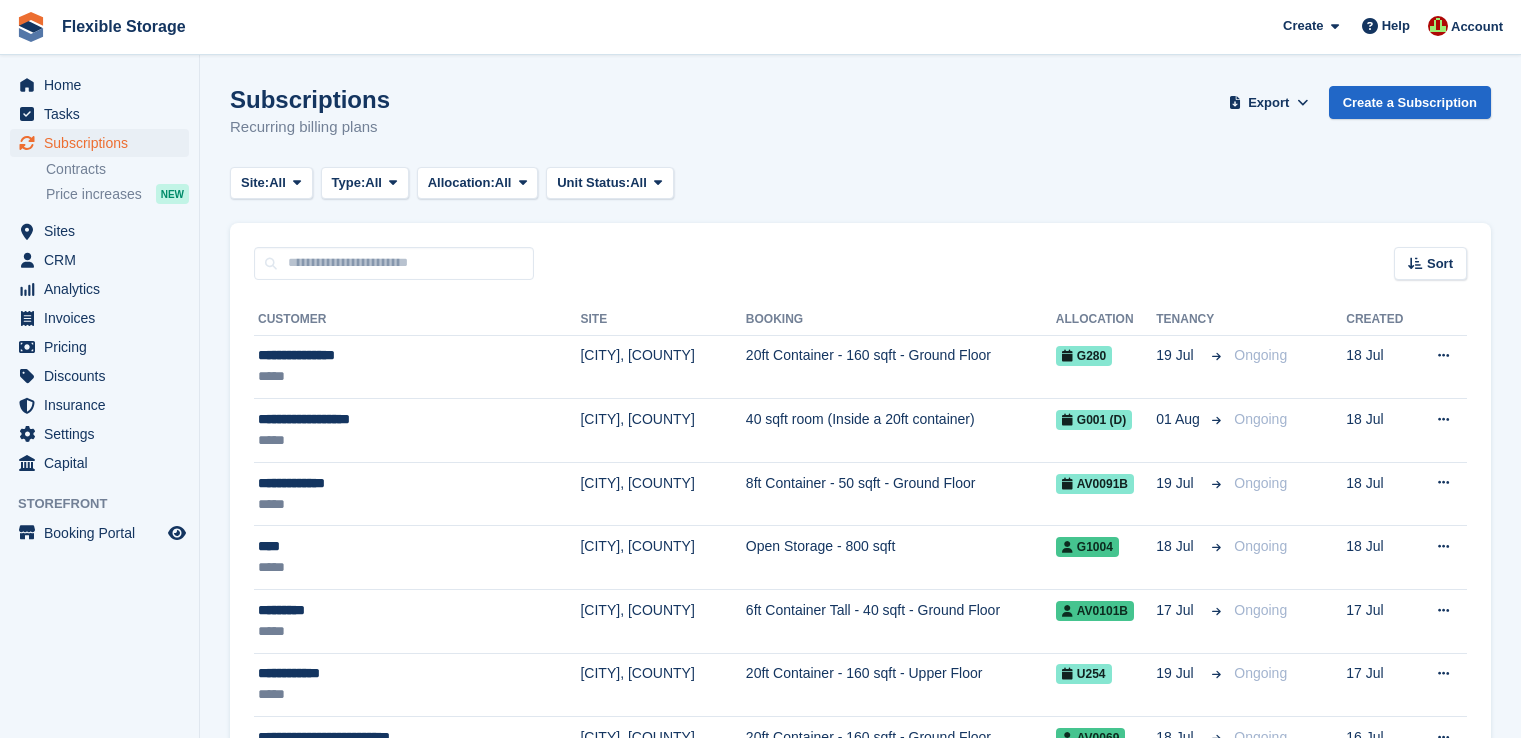 scroll, scrollTop: 0, scrollLeft: 0, axis: both 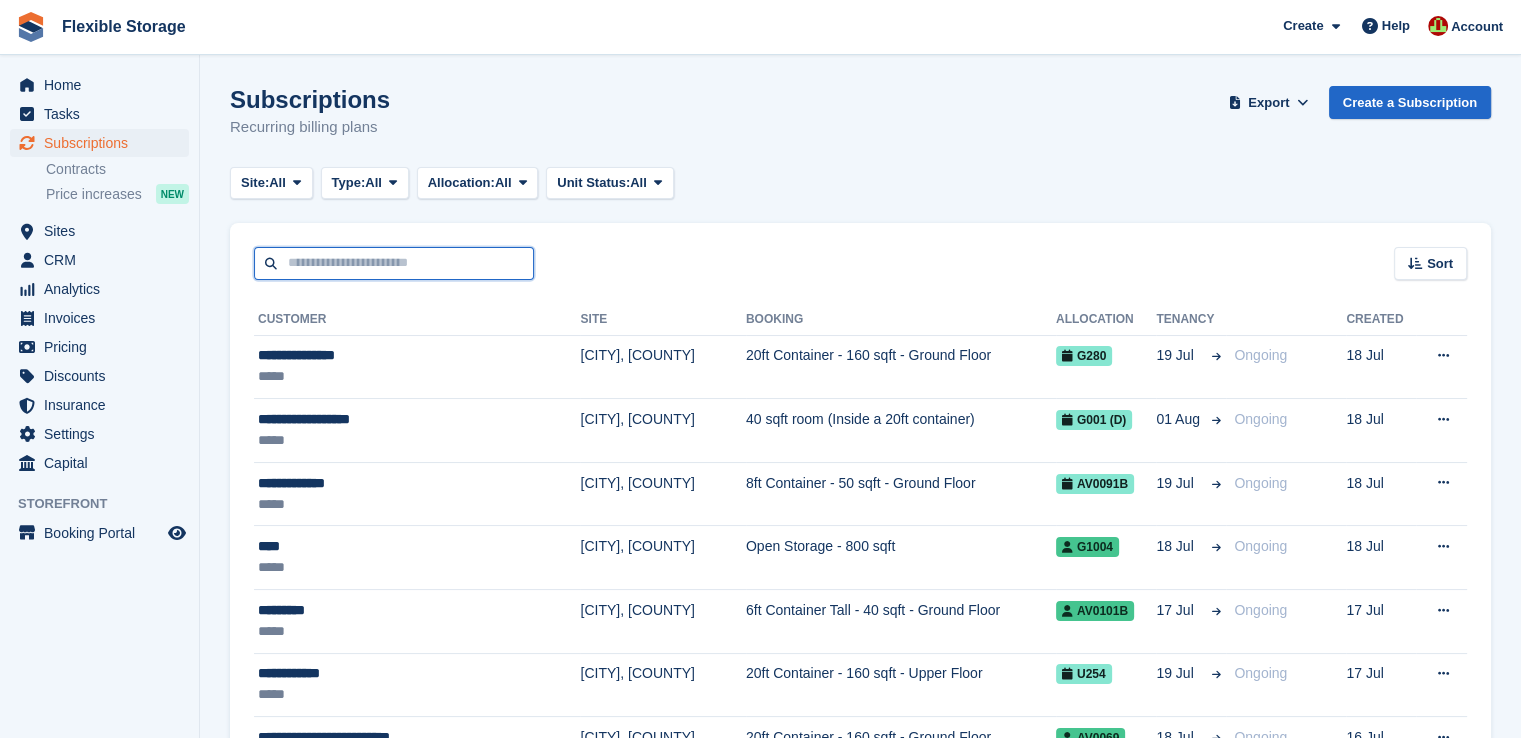 click at bounding box center [394, 263] 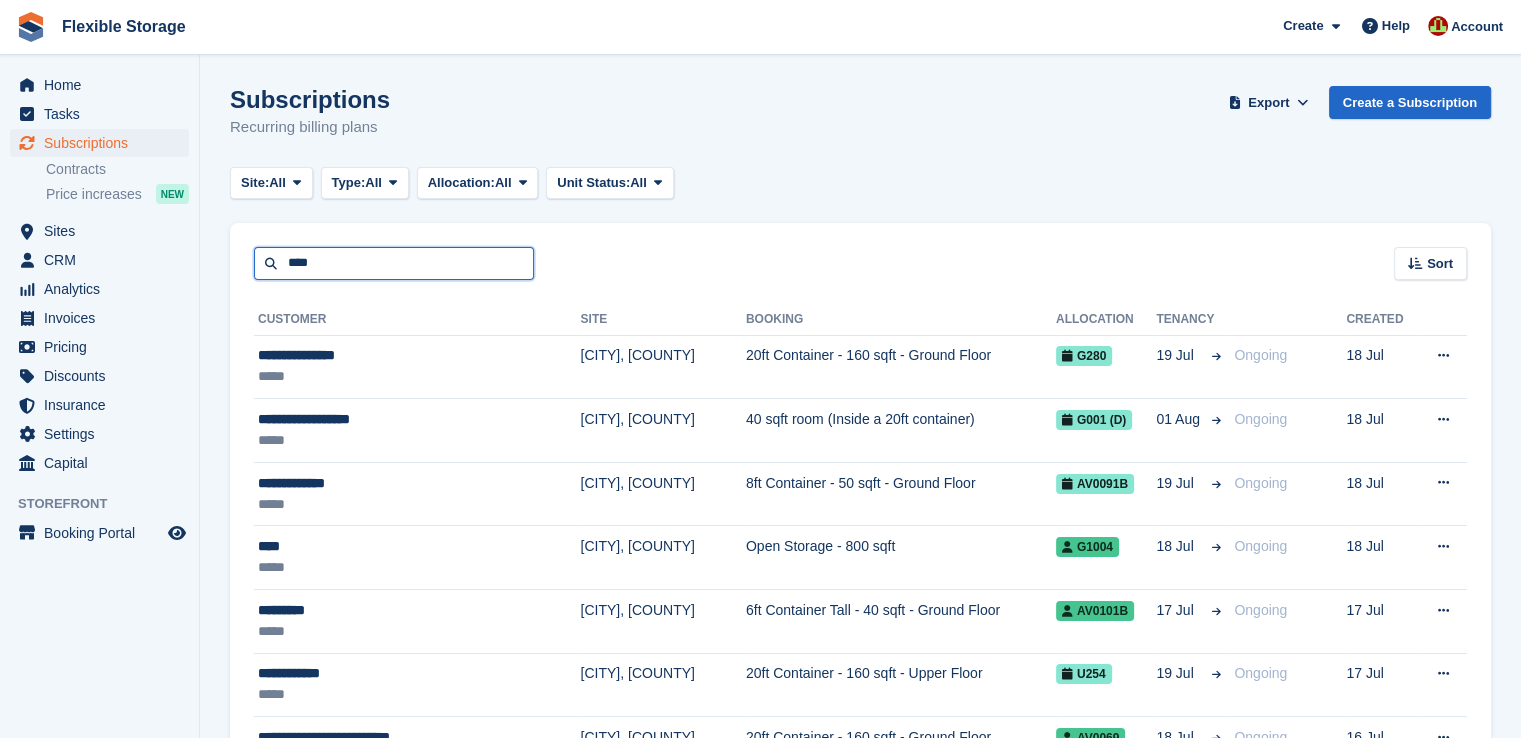 type on "****" 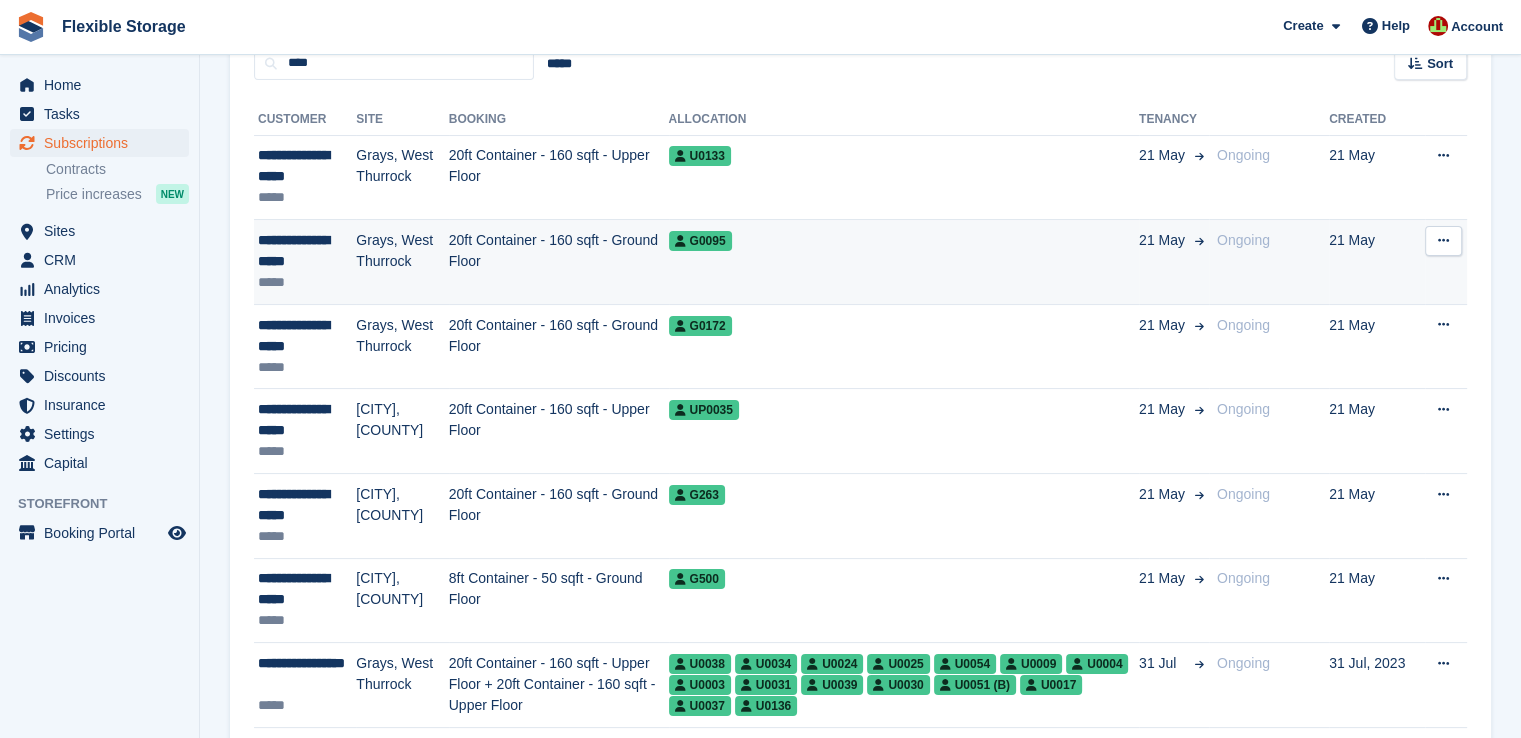 scroll, scrollTop: 0, scrollLeft: 0, axis: both 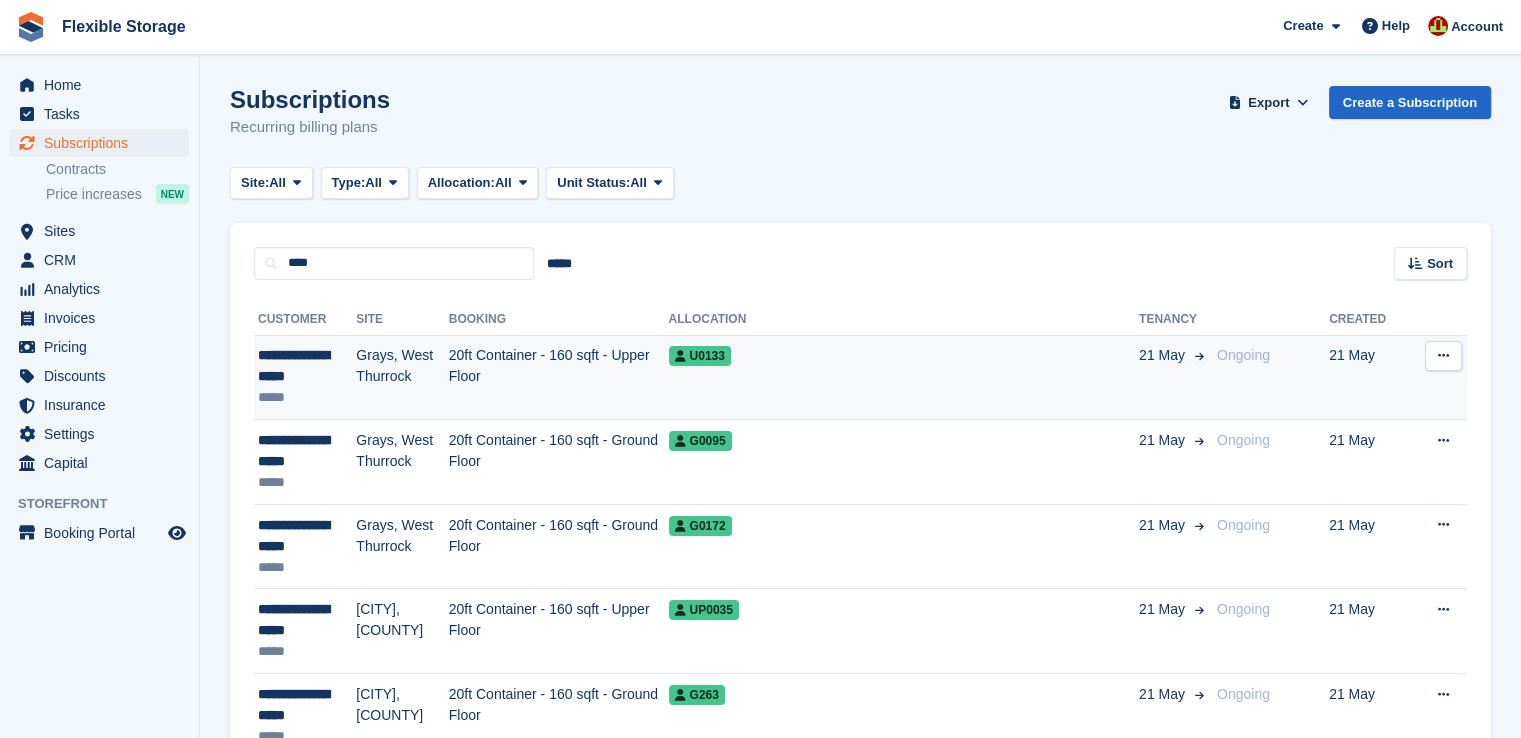 click on "**********" at bounding box center (307, 366) 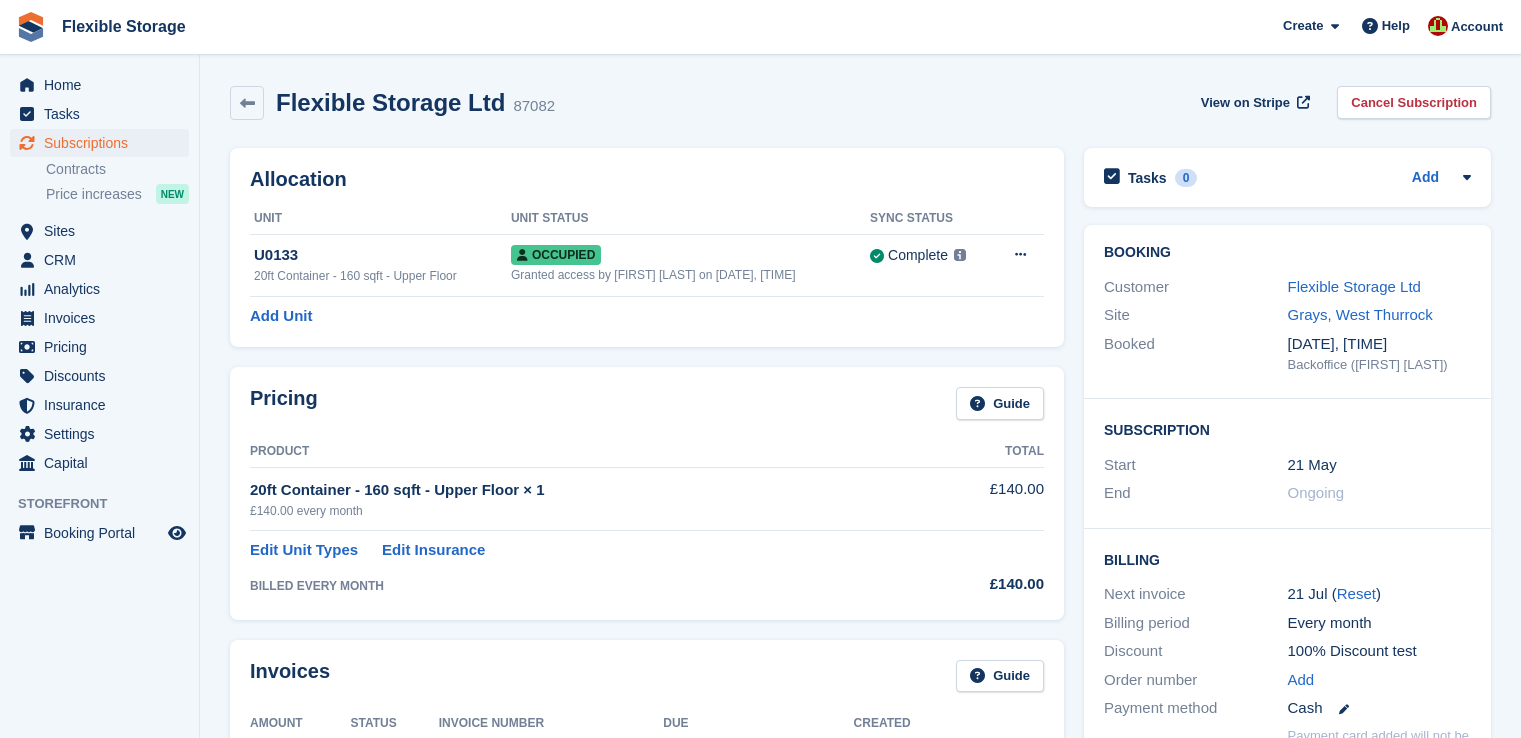 scroll, scrollTop: 0, scrollLeft: 0, axis: both 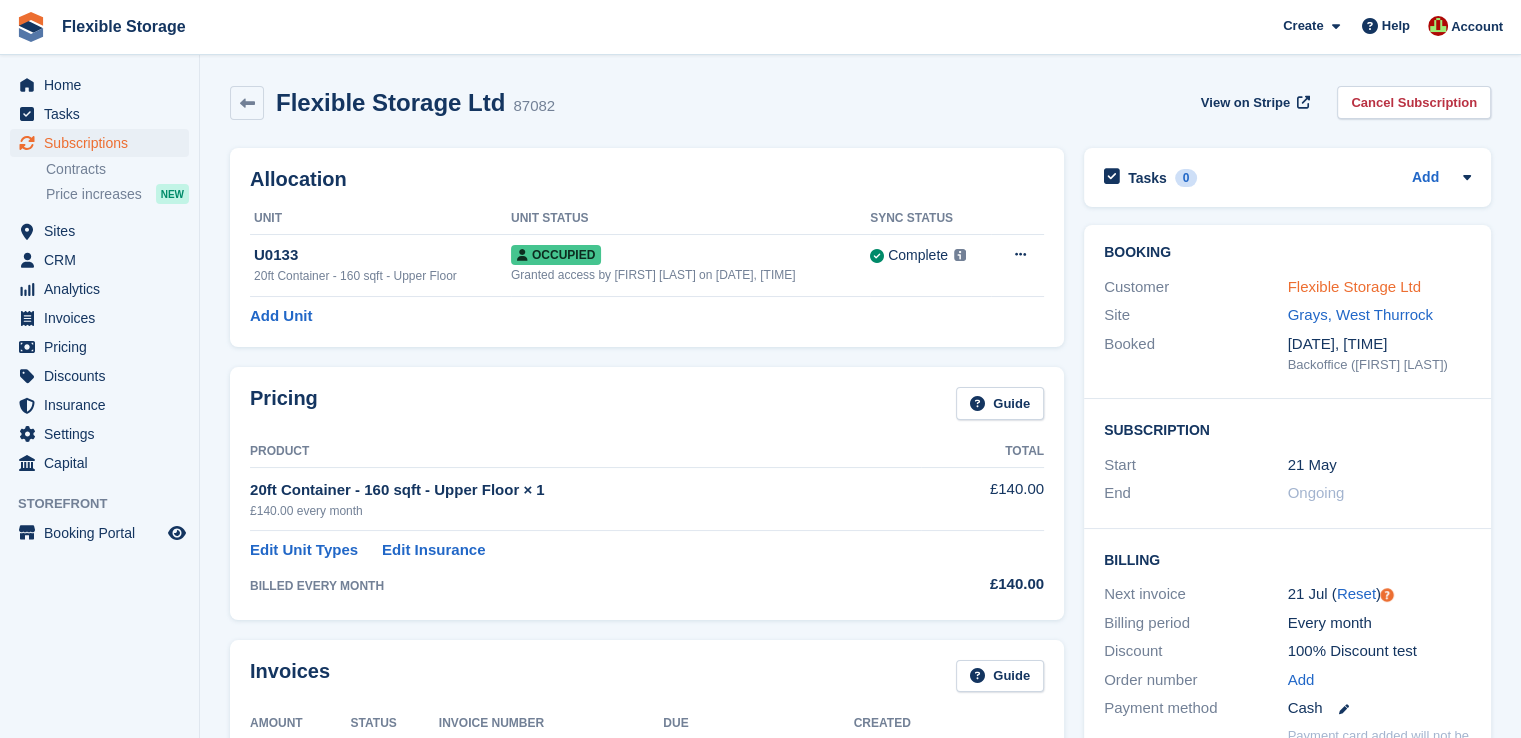 click on "Flexible Storage Ltd" at bounding box center (1354, 286) 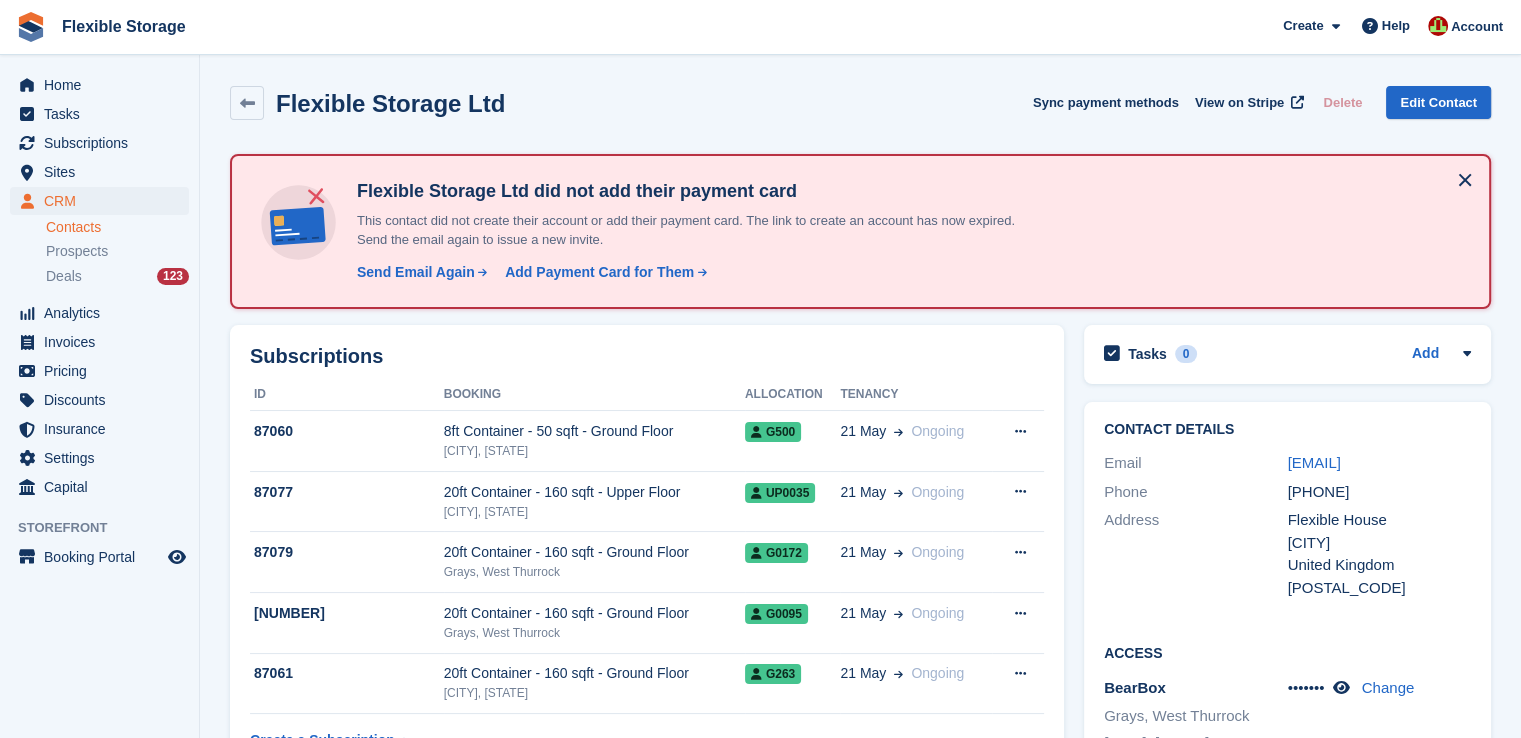 click at bounding box center (1465, 180) 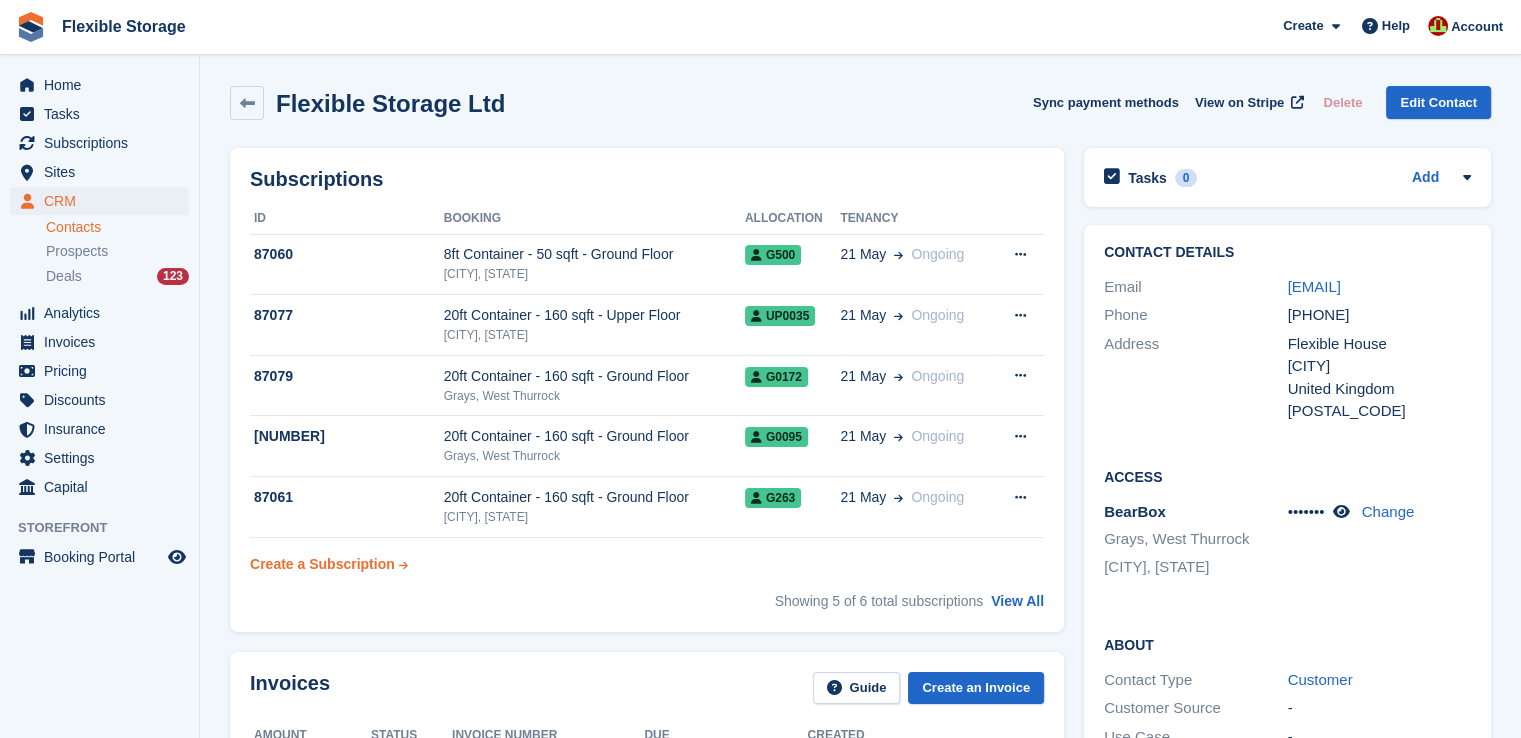 click on "Create a Subscription" at bounding box center [322, 564] 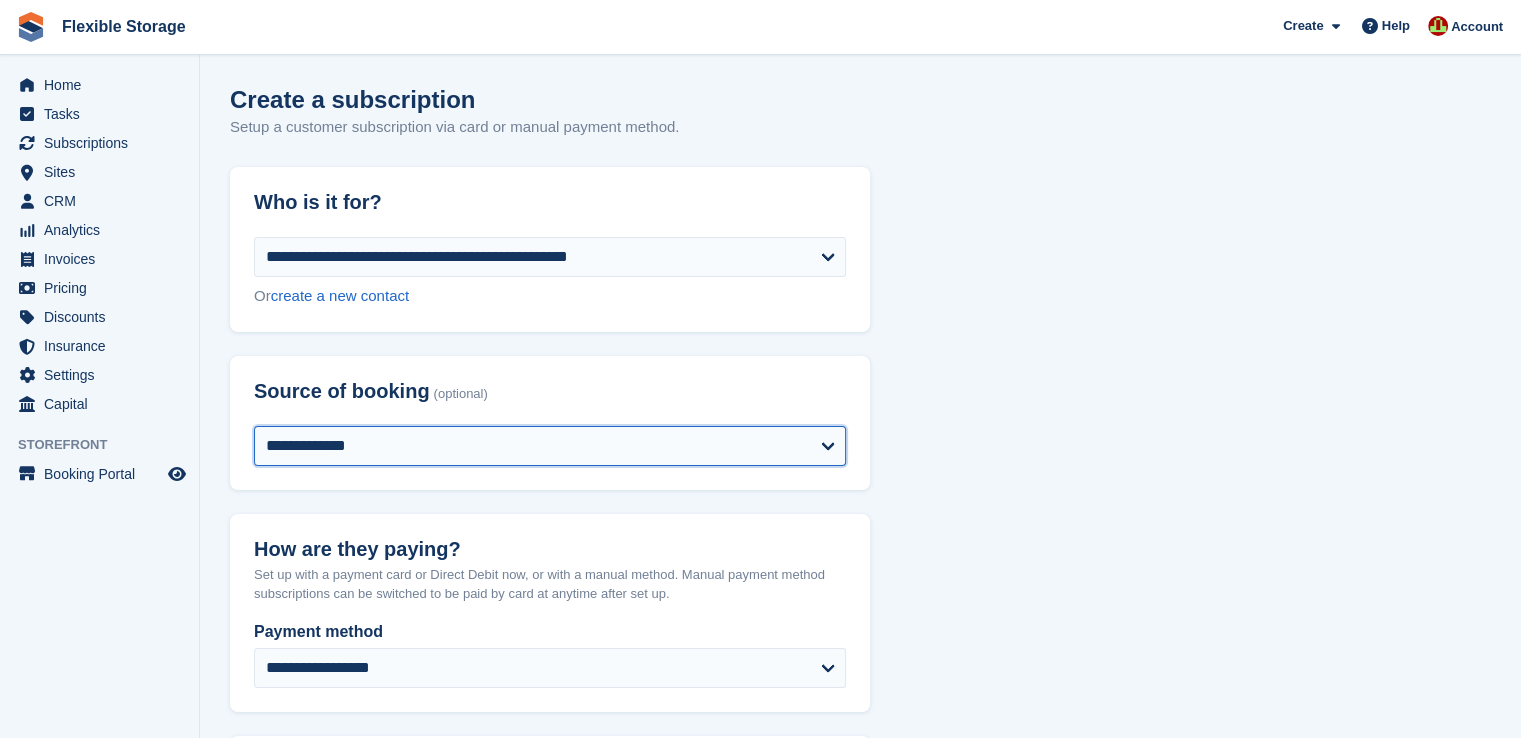 click on "**********" at bounding box center [550, 446] 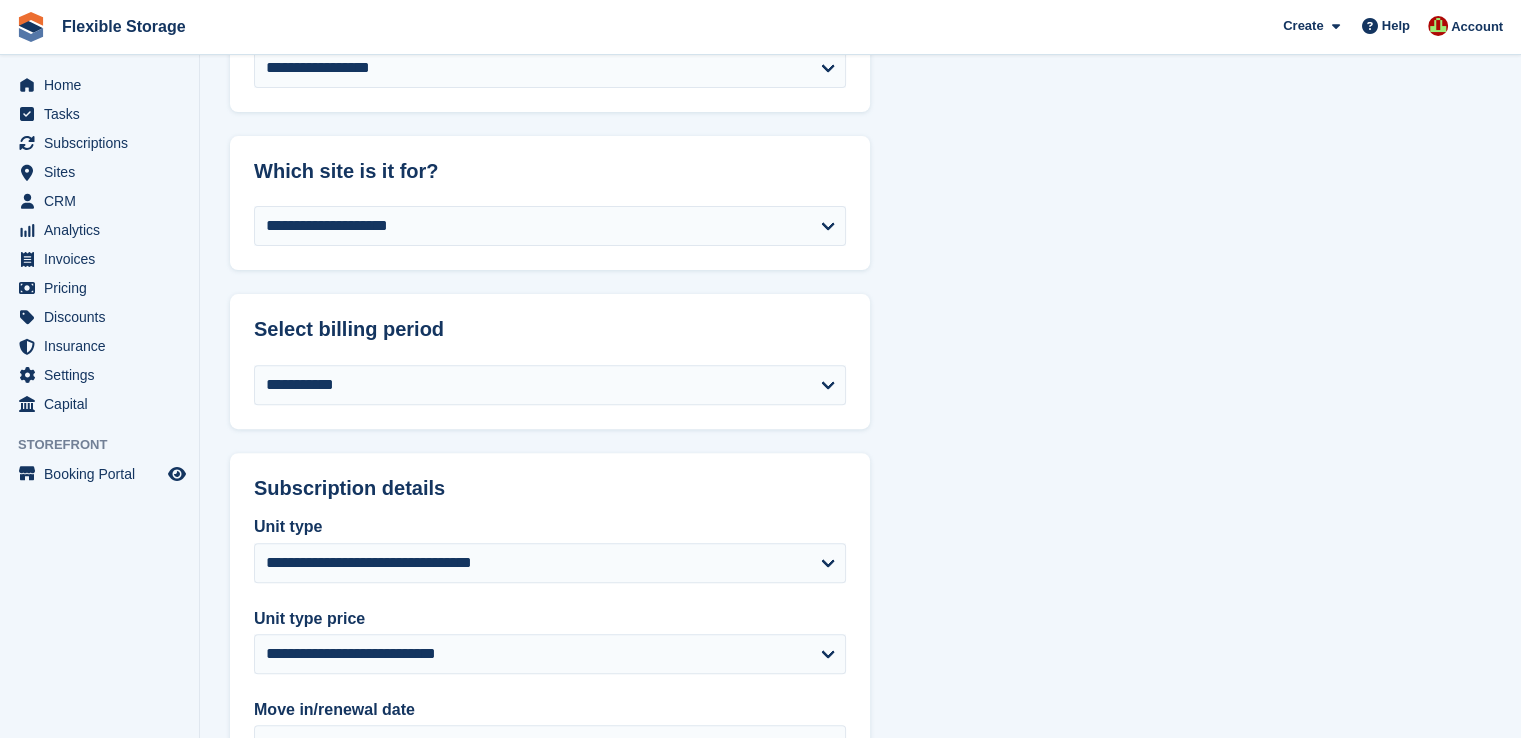 scroll, scrollTop: 700, scrollLeft: 0, axis: vertical 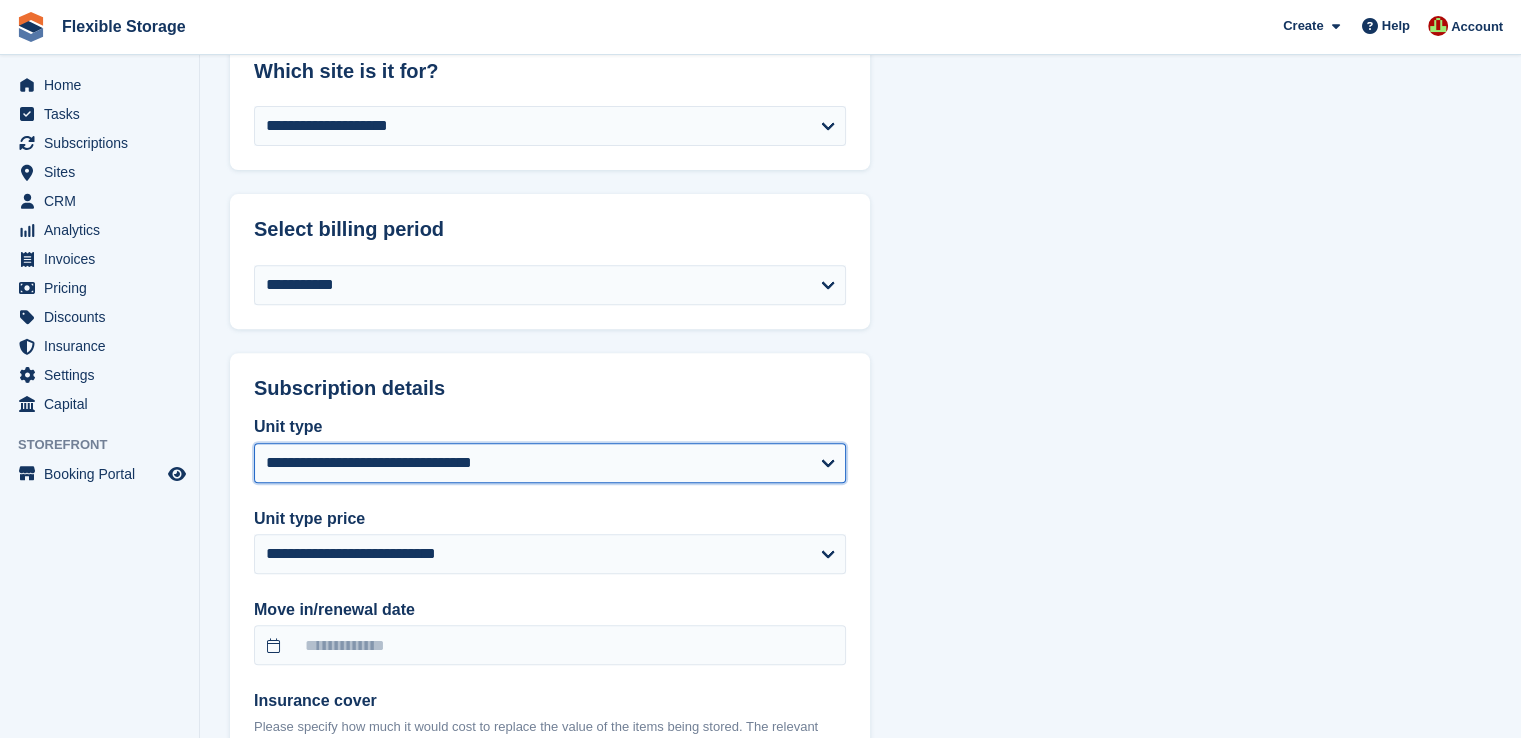 click on "**********" at bounding box center (550, 463) 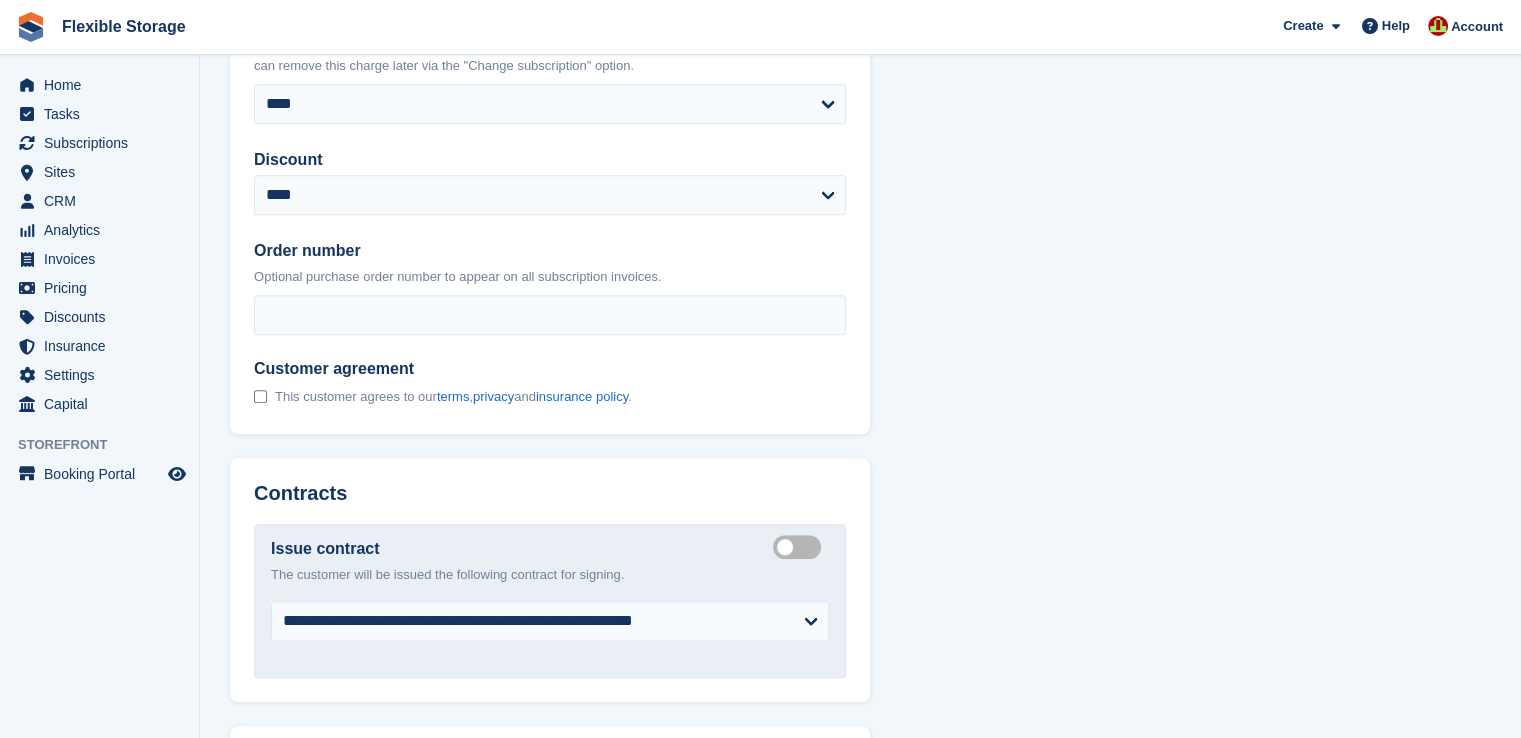 scroll, scrollTop: 1700, scrollLeft: 0, axis: vertical 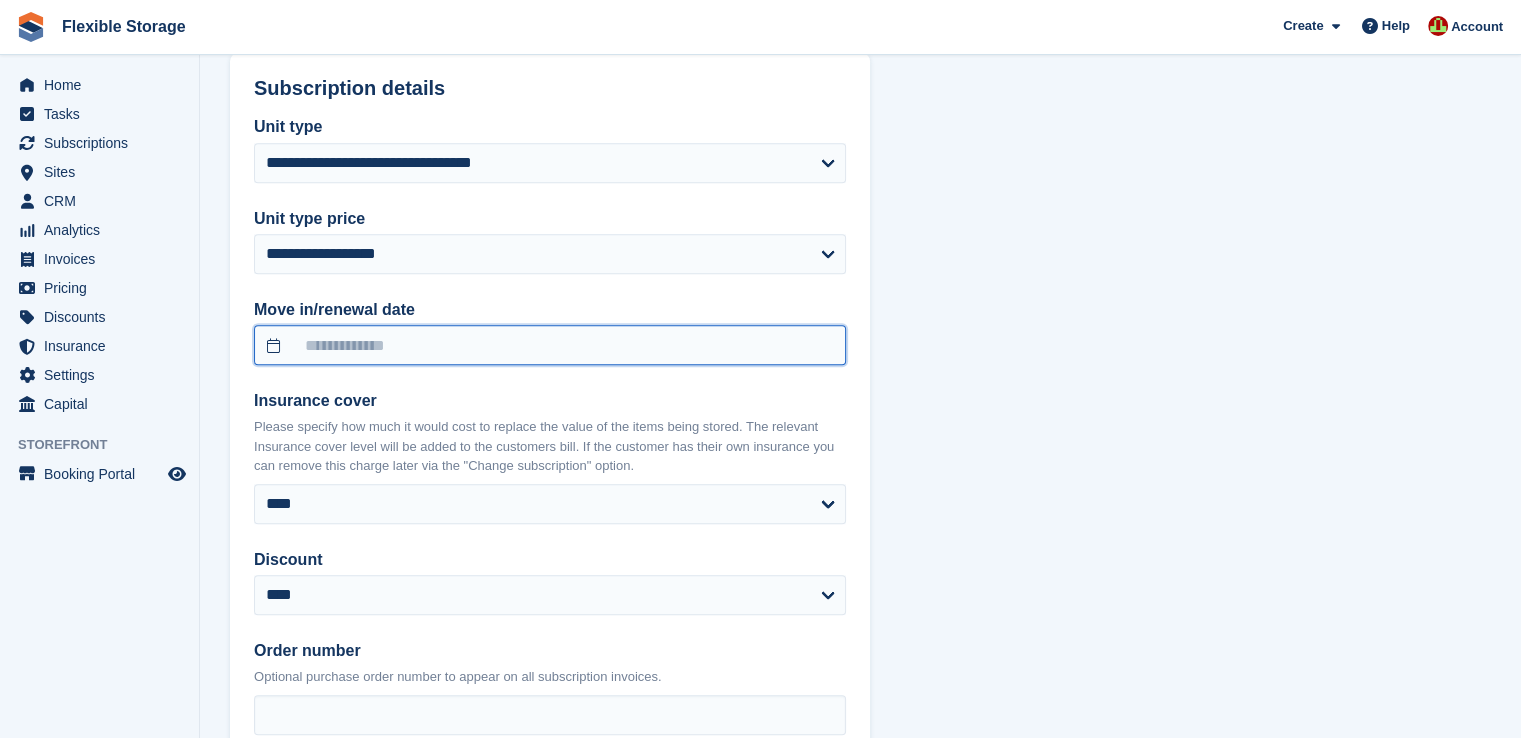 click at bounding box center [550, 345] 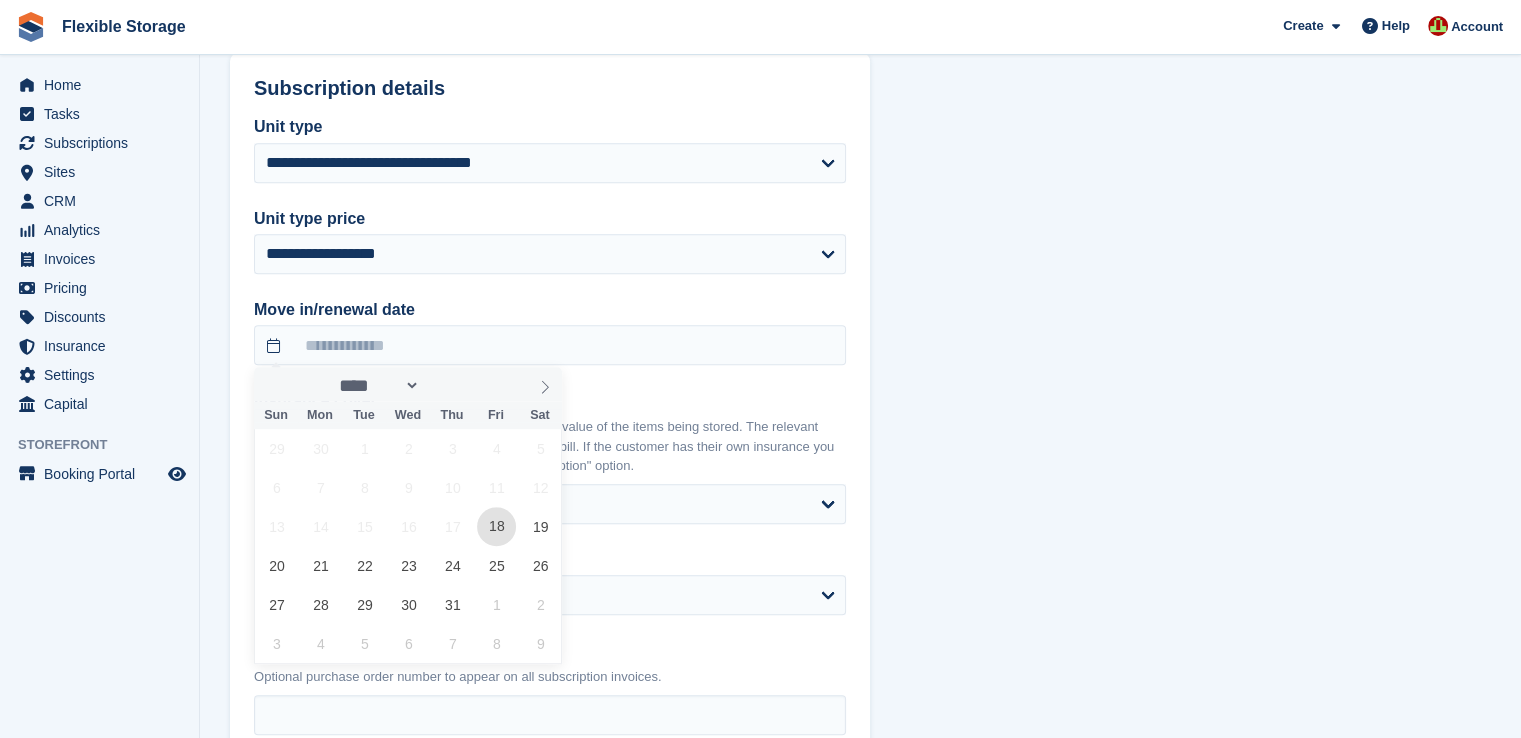 click on "18" at bounding box center [496, 526] 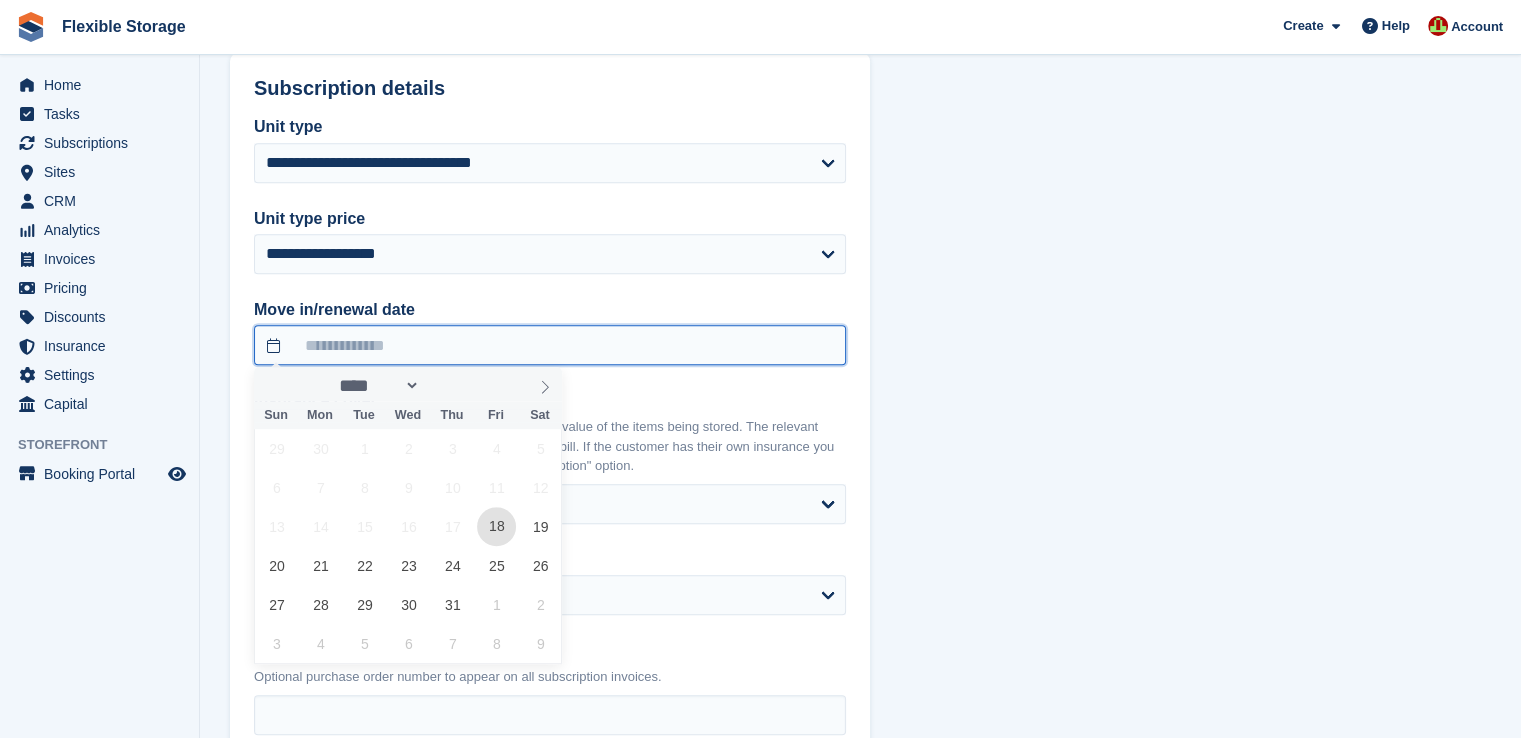 type on "**********" 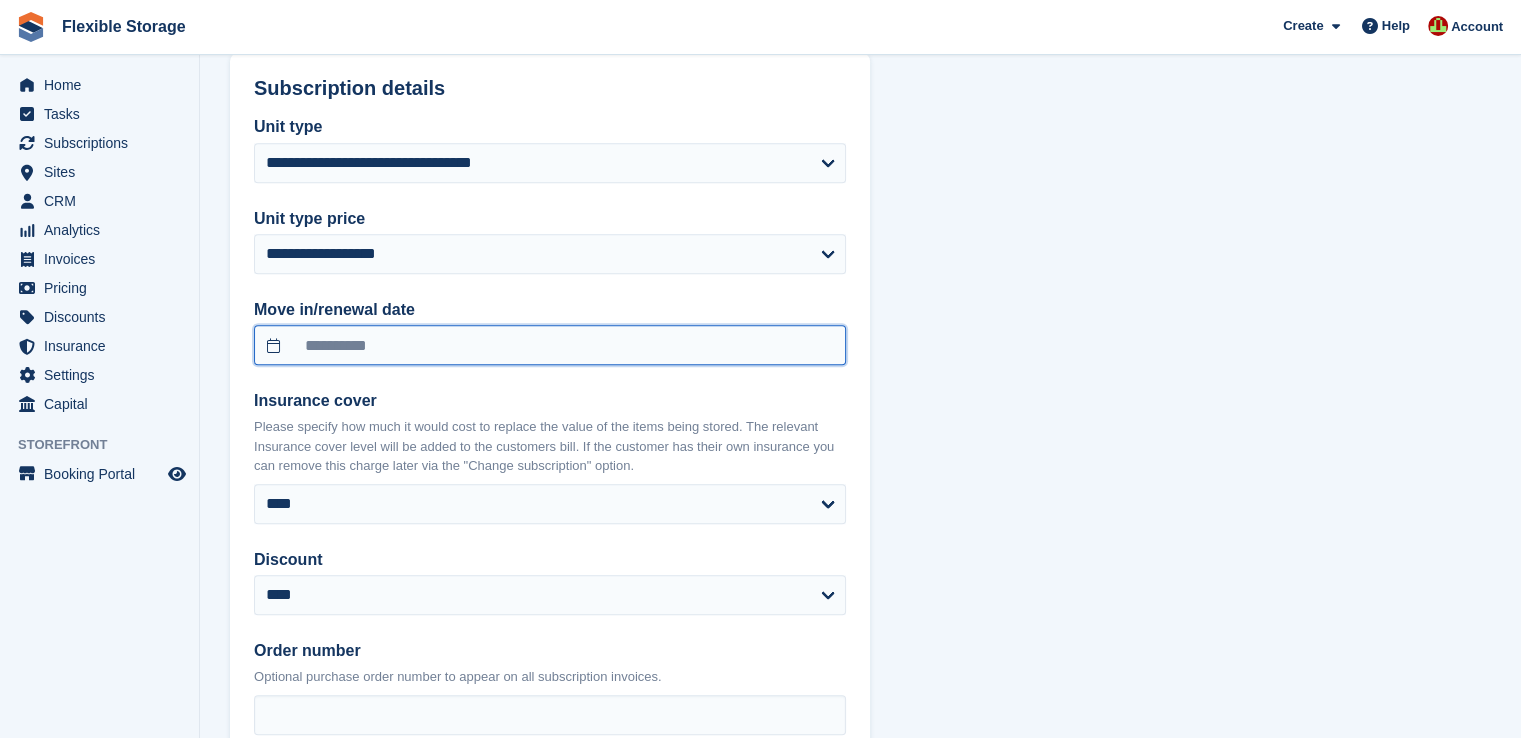 scroll, scrollTop: 1200, scrollLeft: 0, axis: vertical 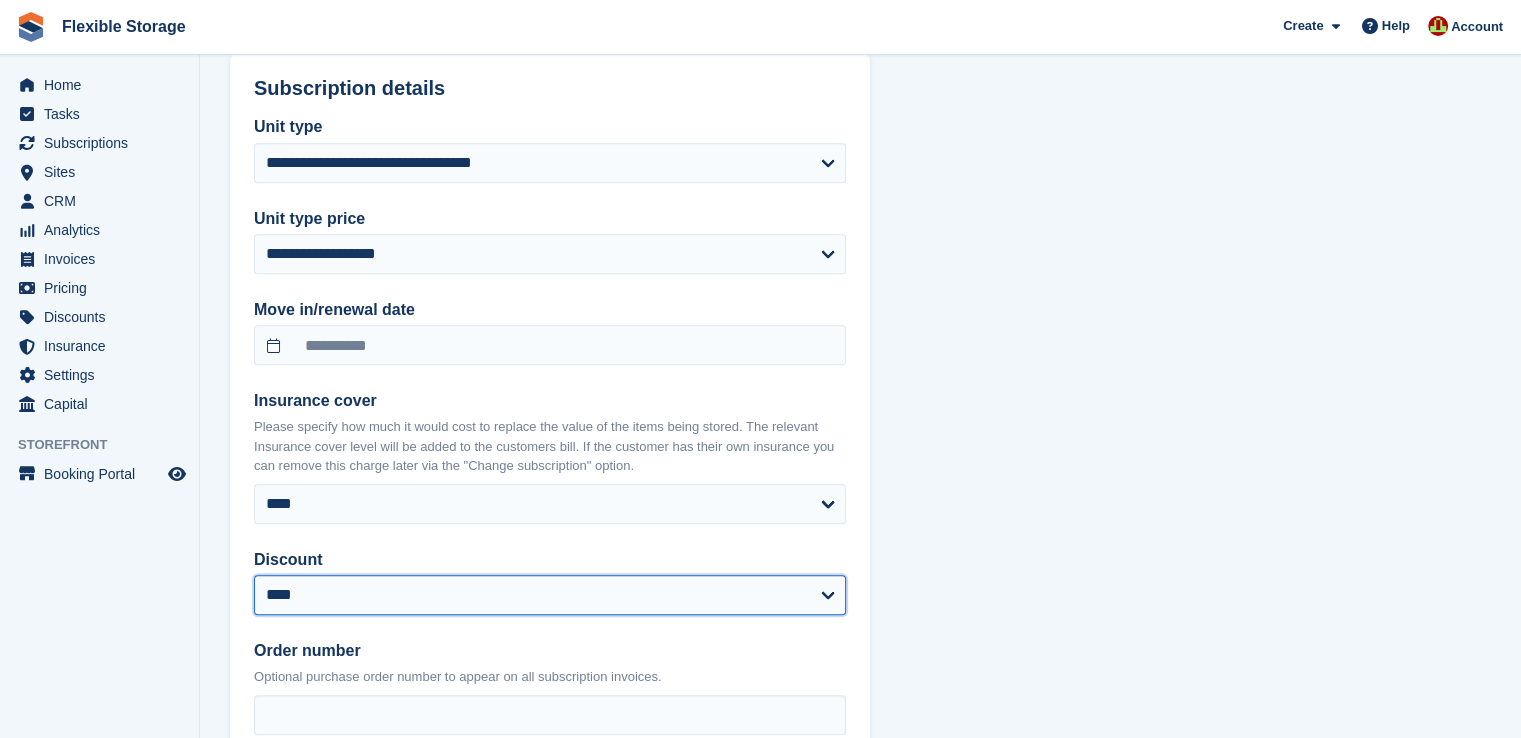 click on "**********" at bounding box center [550, 595] 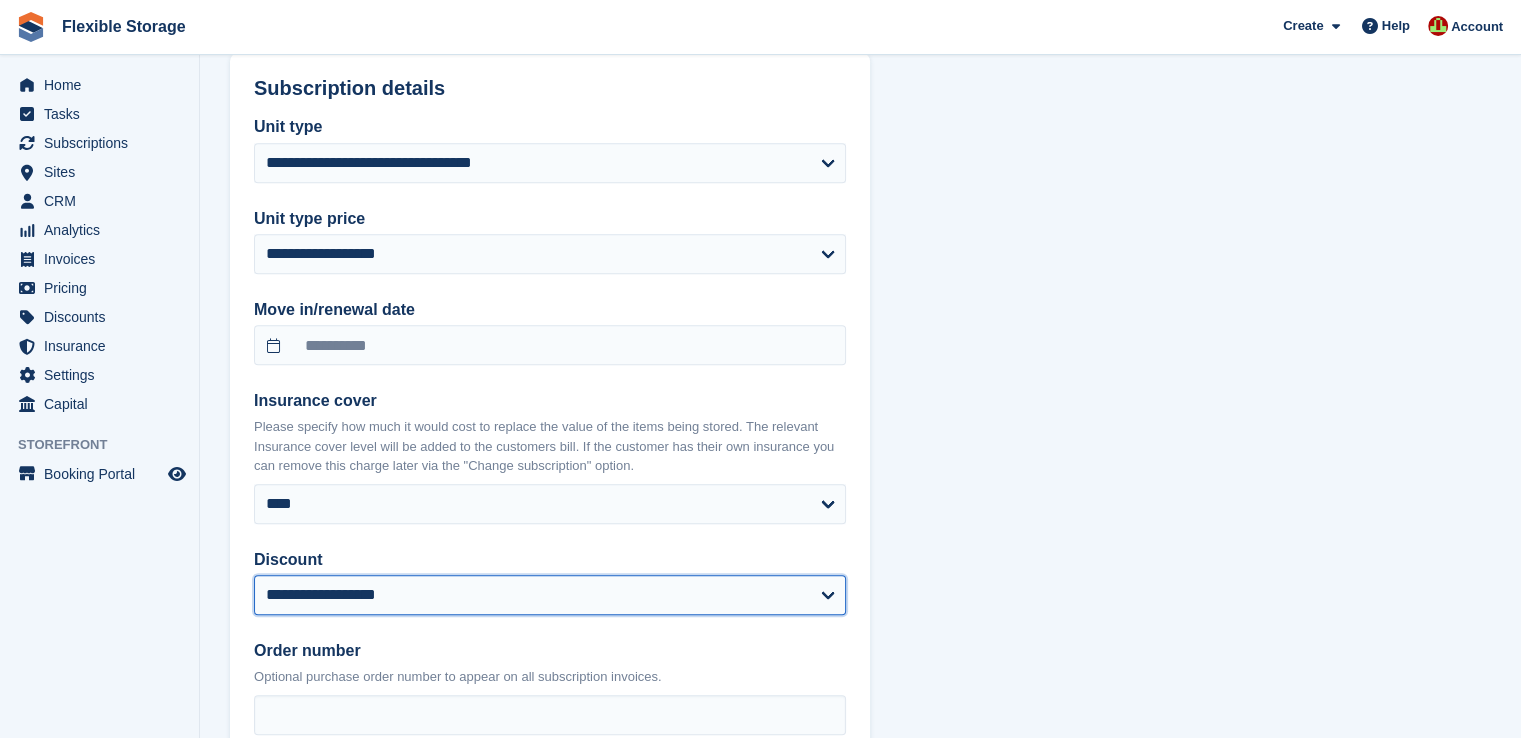 click on "**********" at bounding box center [550, 595] 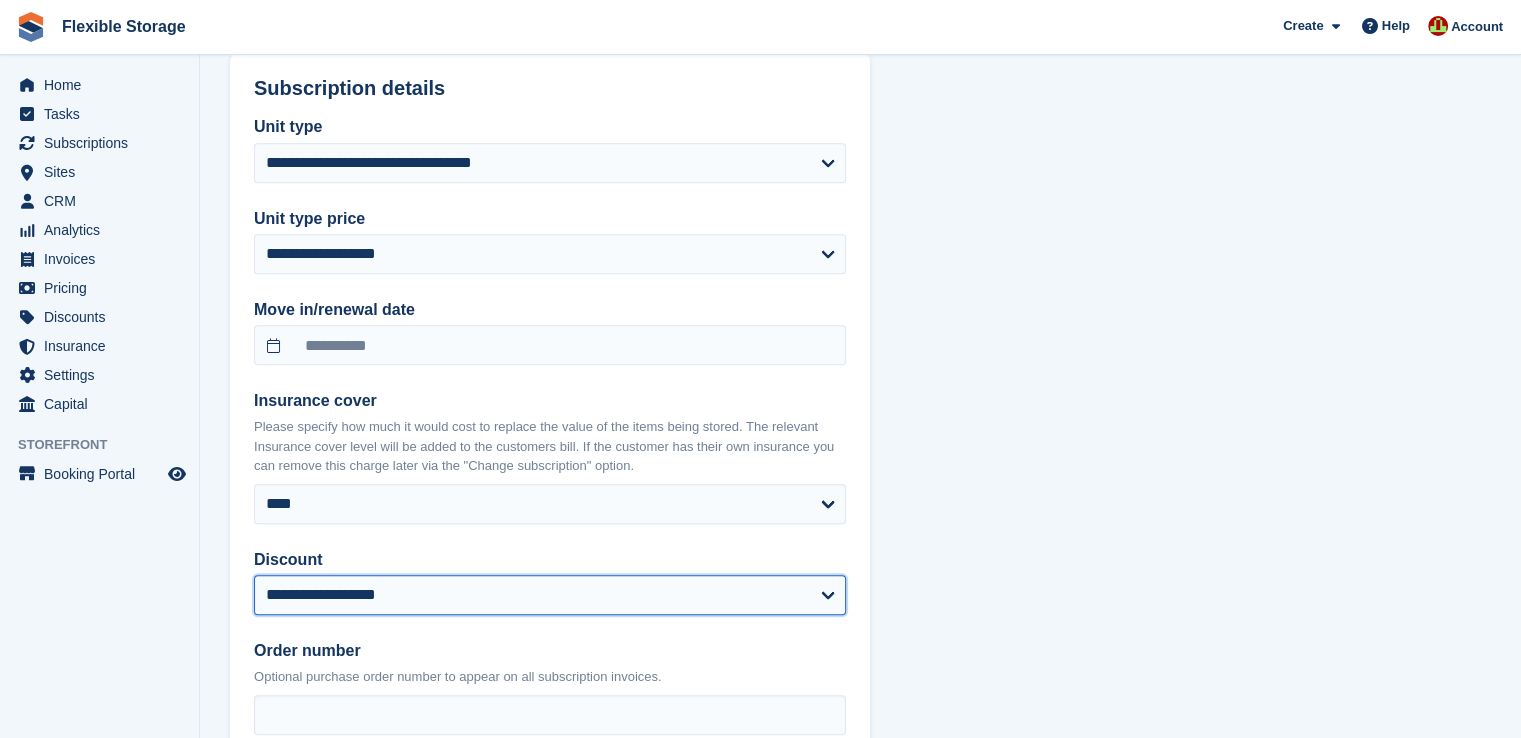 select on "******" 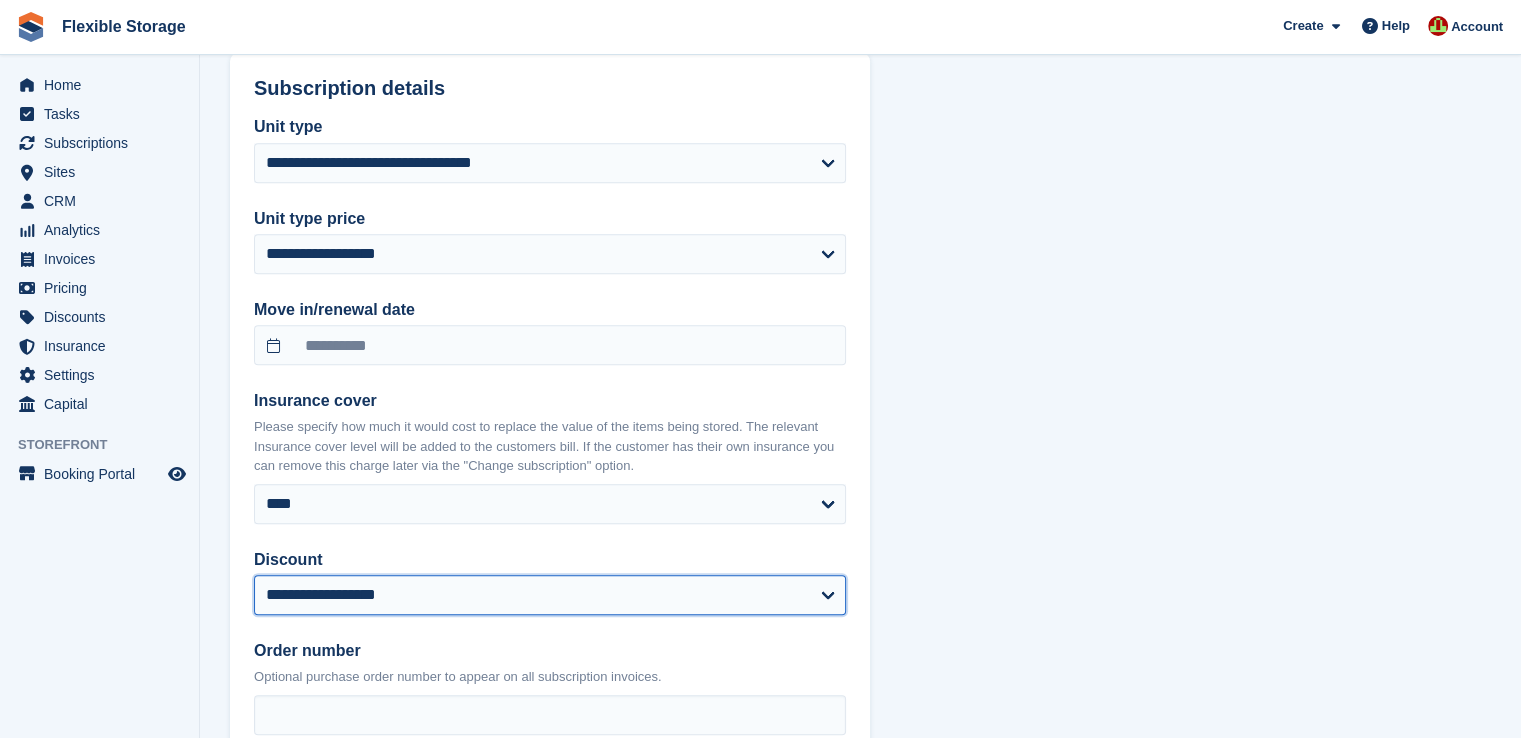 scroll, scrollTop: 1200, scrollLeft: 0, axis: vertical 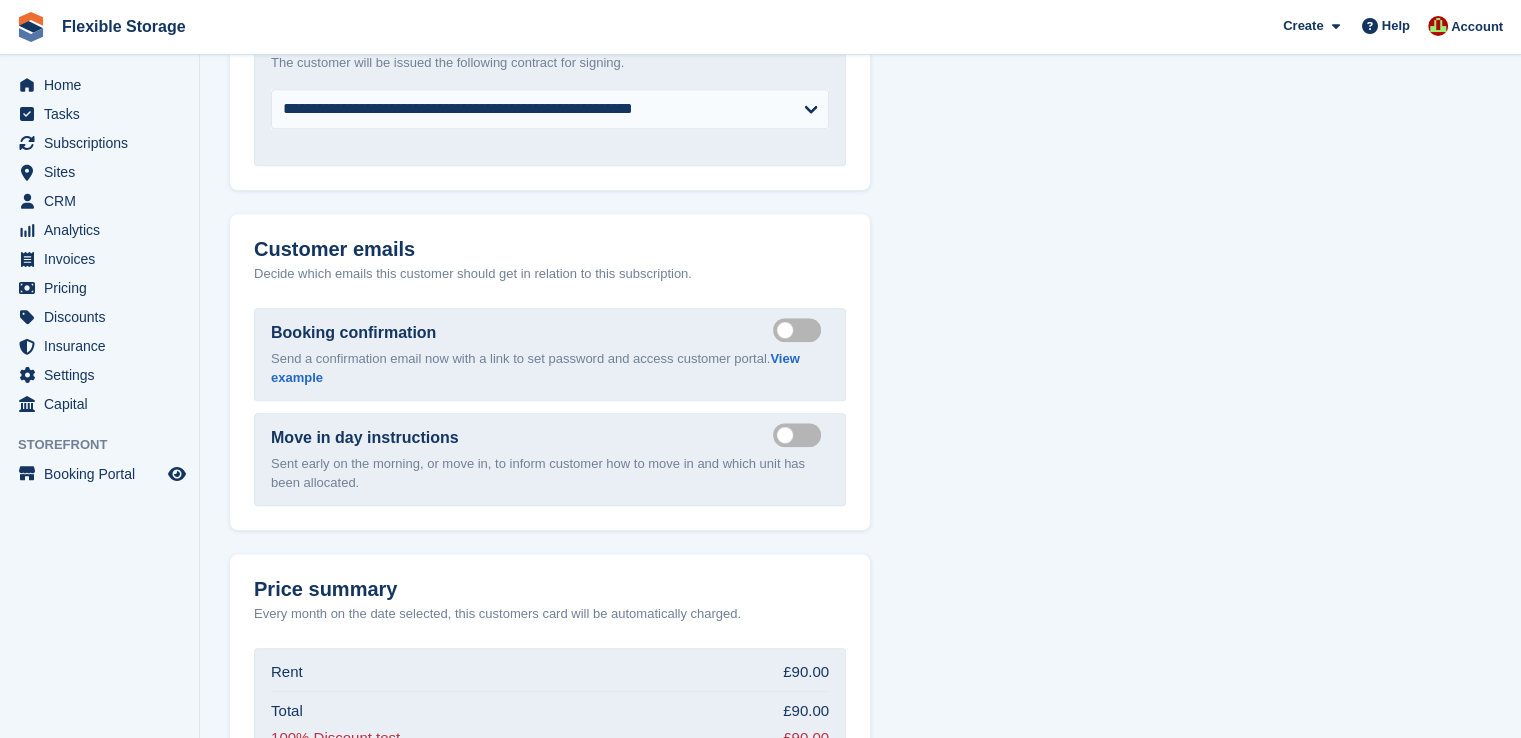 click on "Send move in day email" at bounding box center [801, 435] 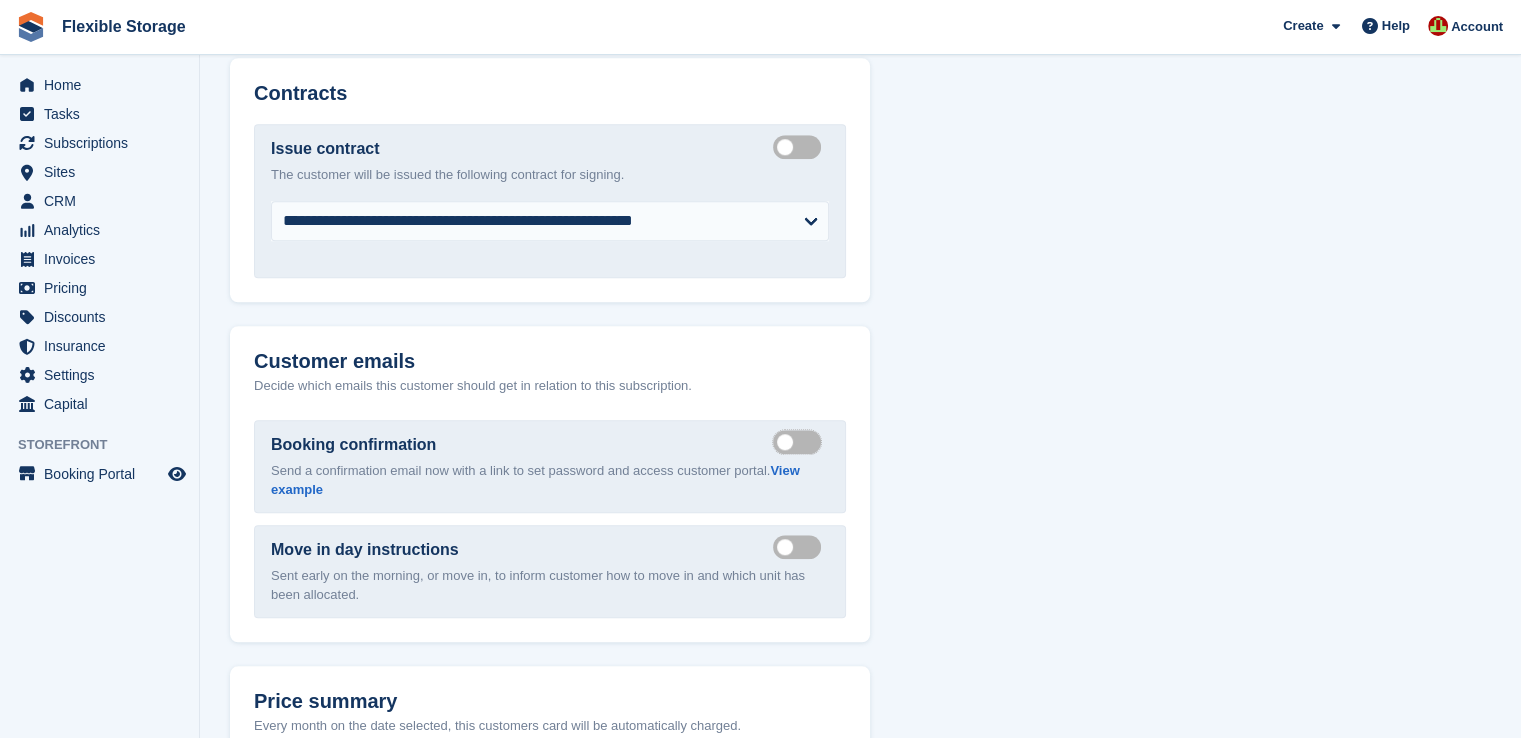 scroll, scrollTop: 2112, scrollLeft: 0, axis: vertical 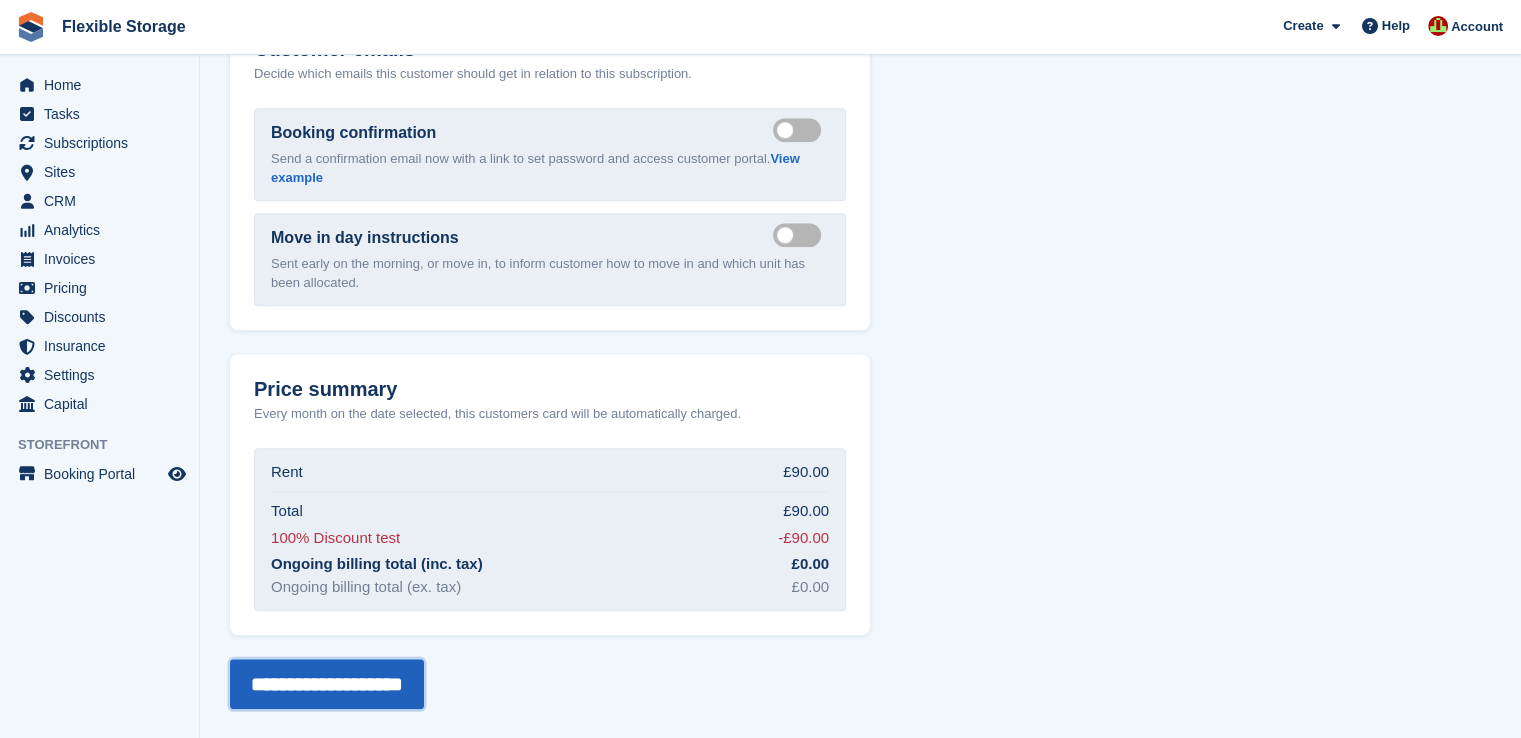 click on "**********" at bounding box center [327, 684] 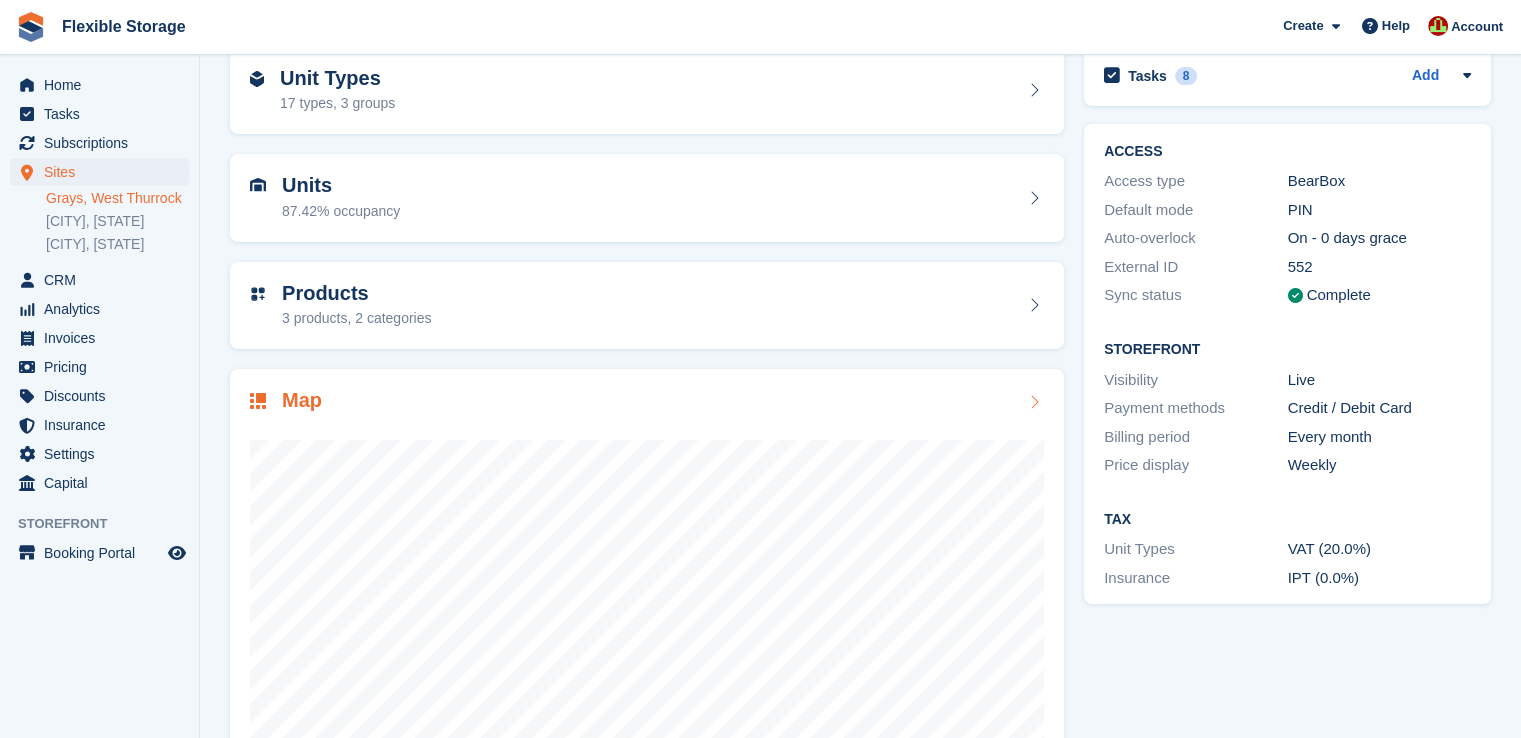 scroll, scrollTop: 222, scrollLeft: 0, axis: vertical 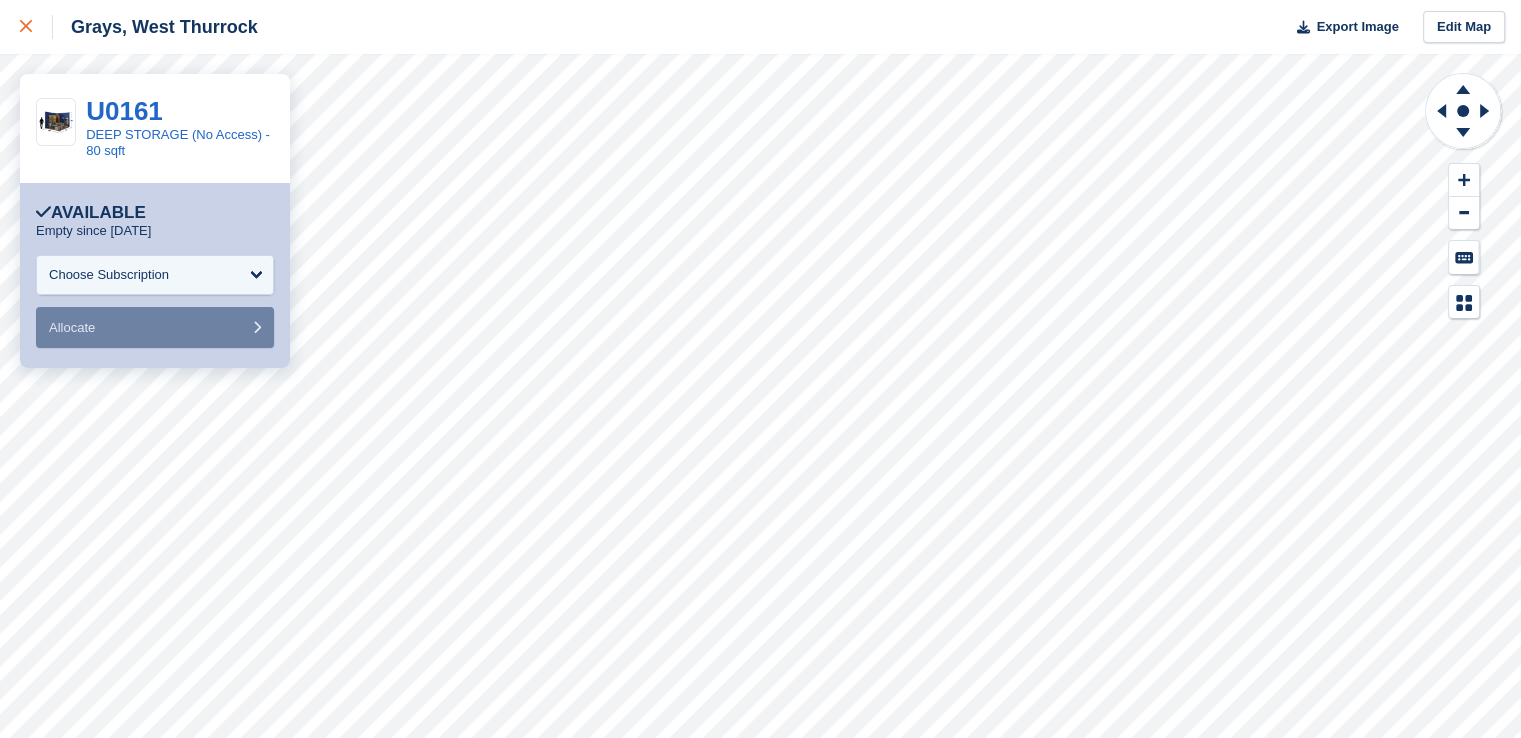 click 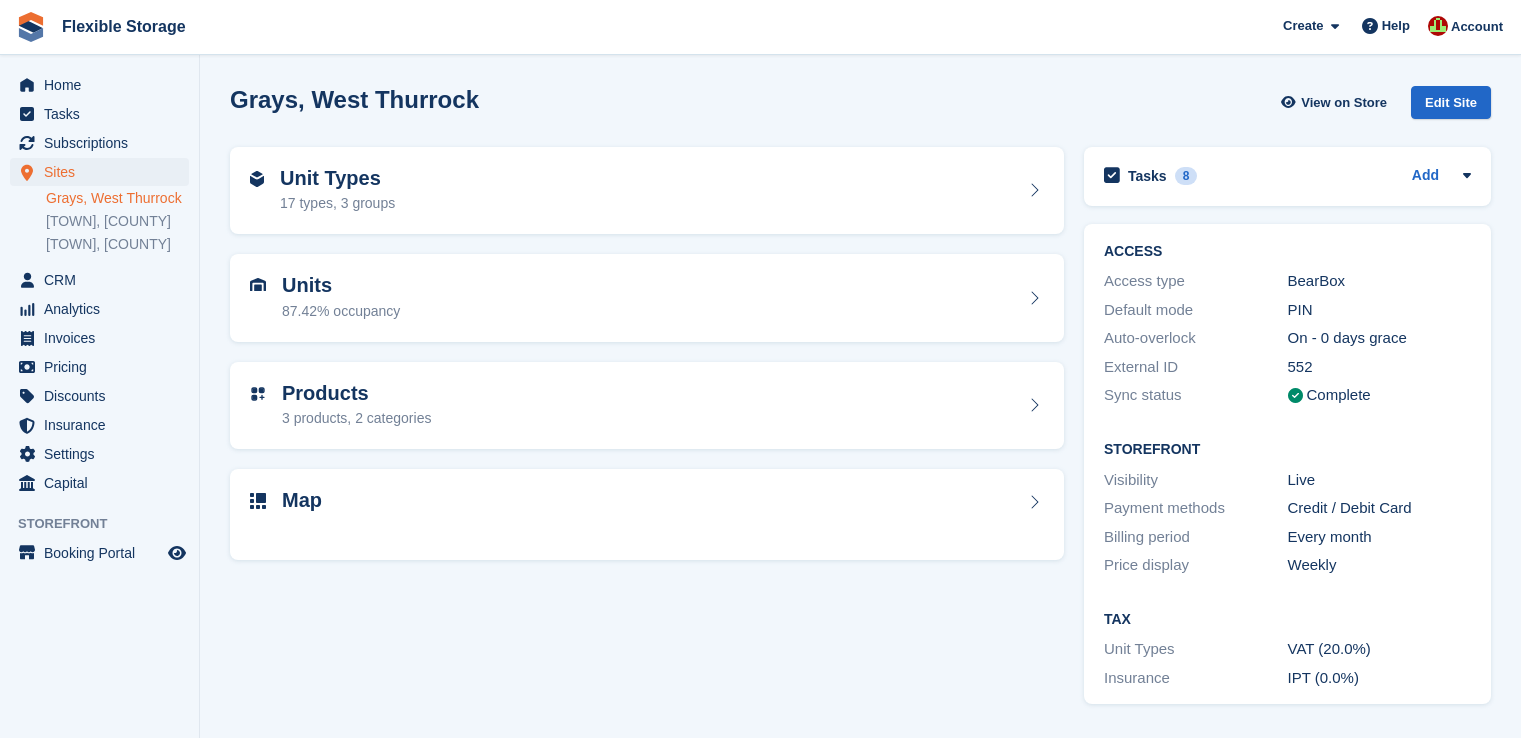 scroll, scrollTop: 0, scrollLeft: 0, axis: both 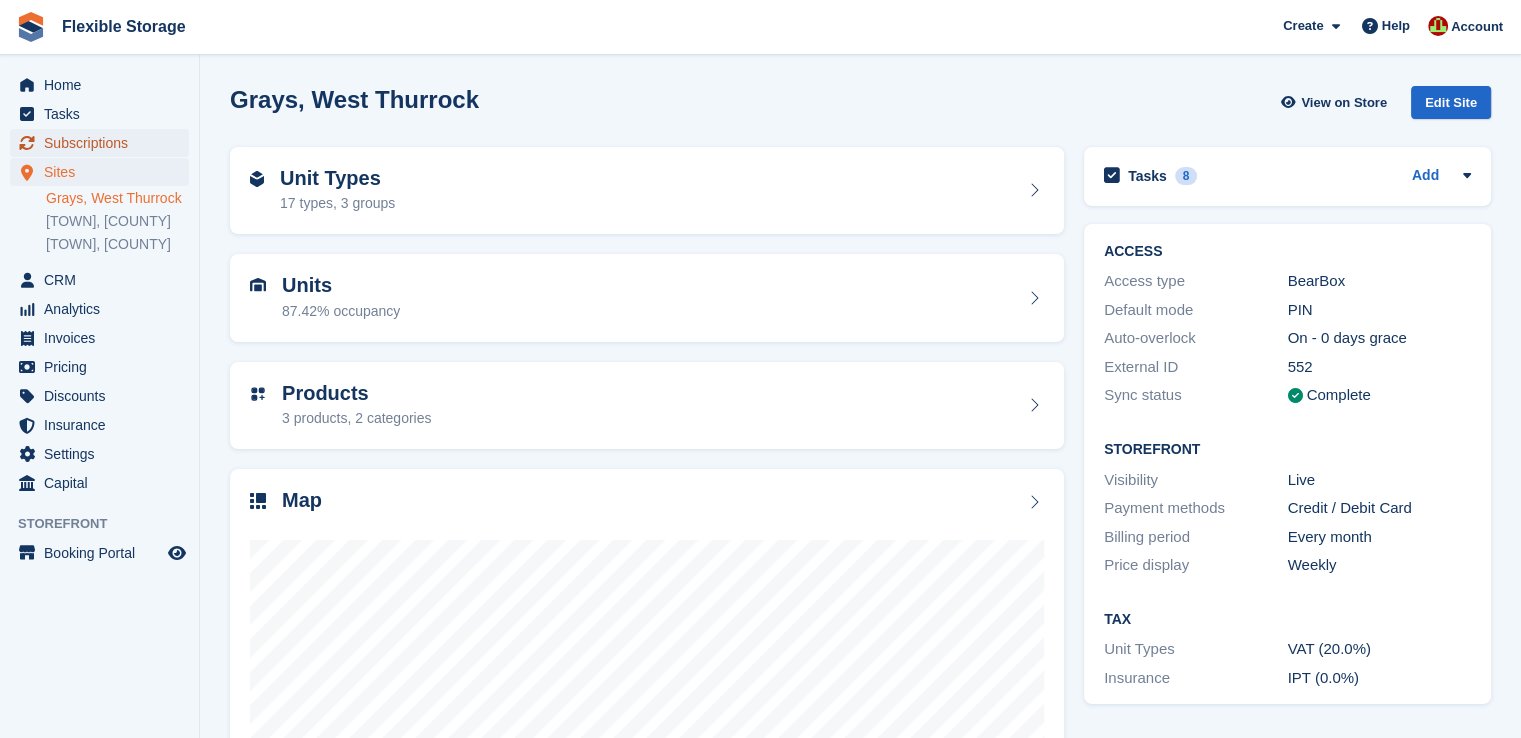 click on "Subscriptions" at bounding box center (104, 143) 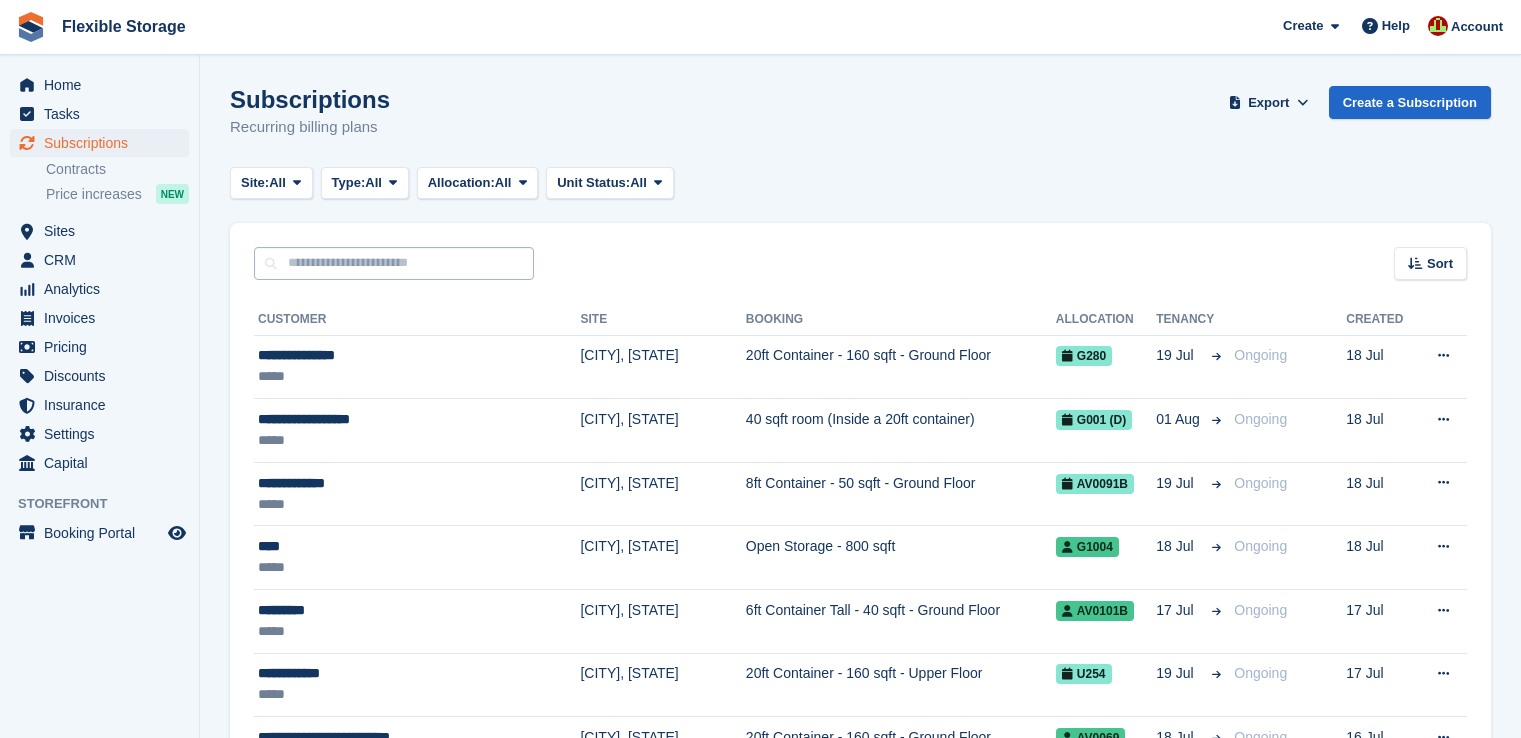 scroll, scrollTop: 0, scrollLeft: 0, axis: both 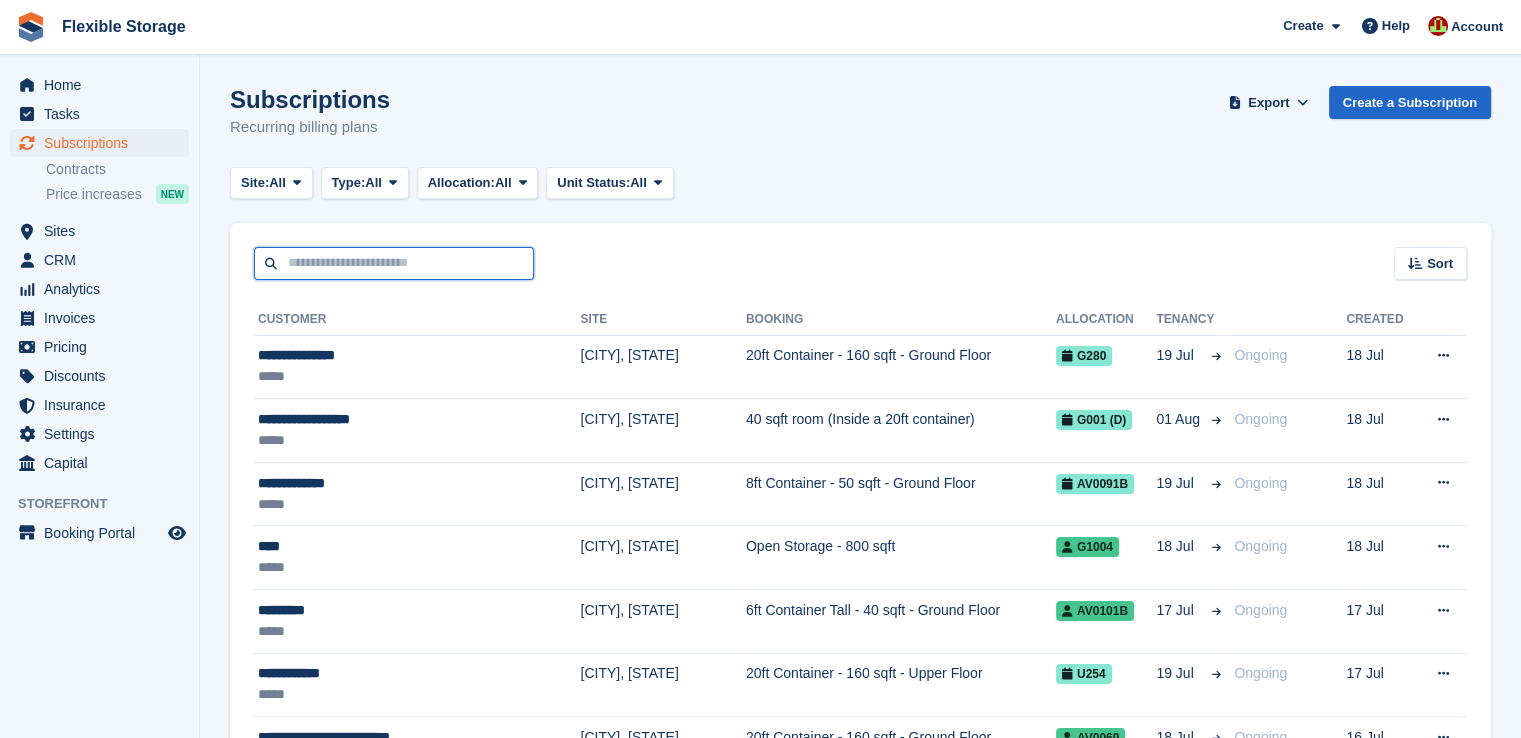 click at bounding box center (394, 263) 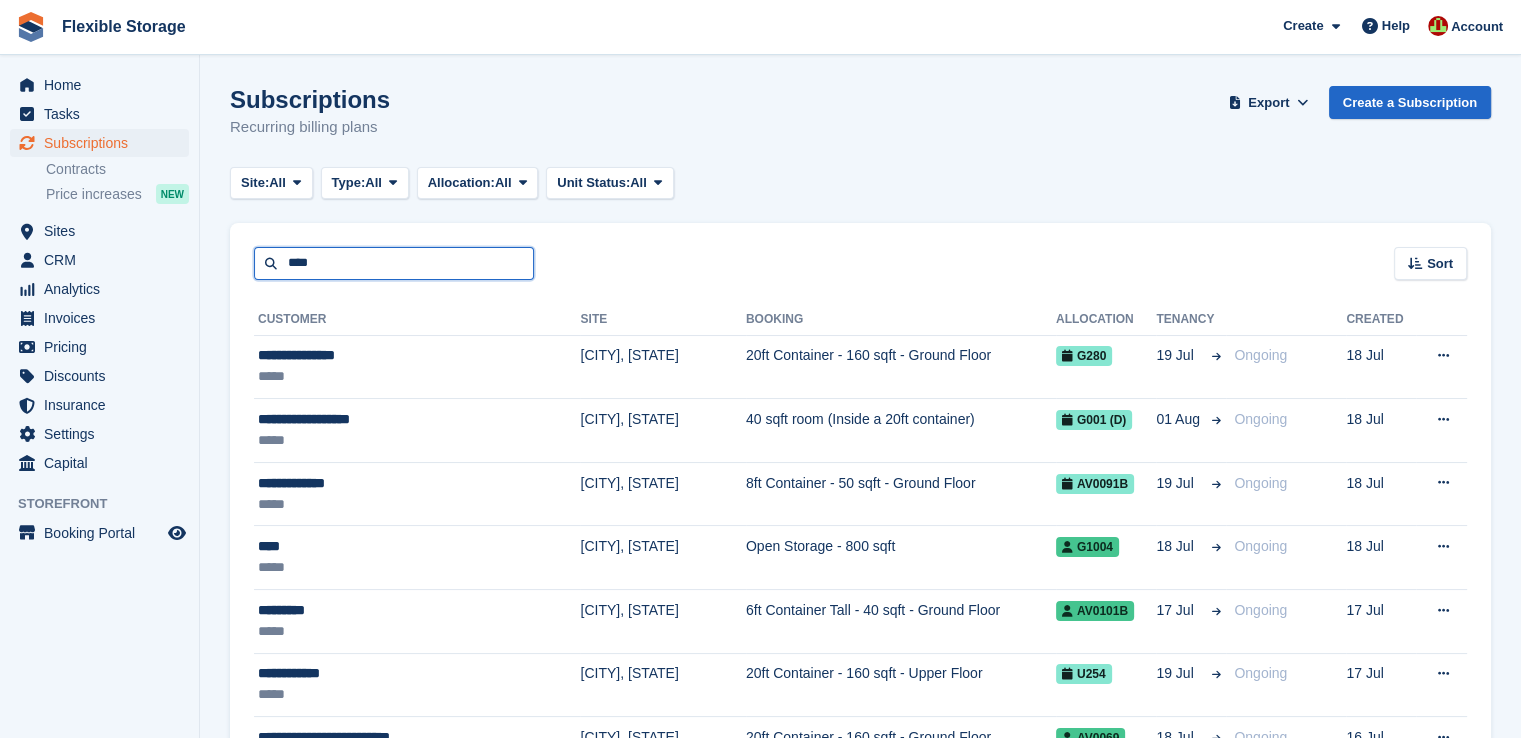 type on "****" 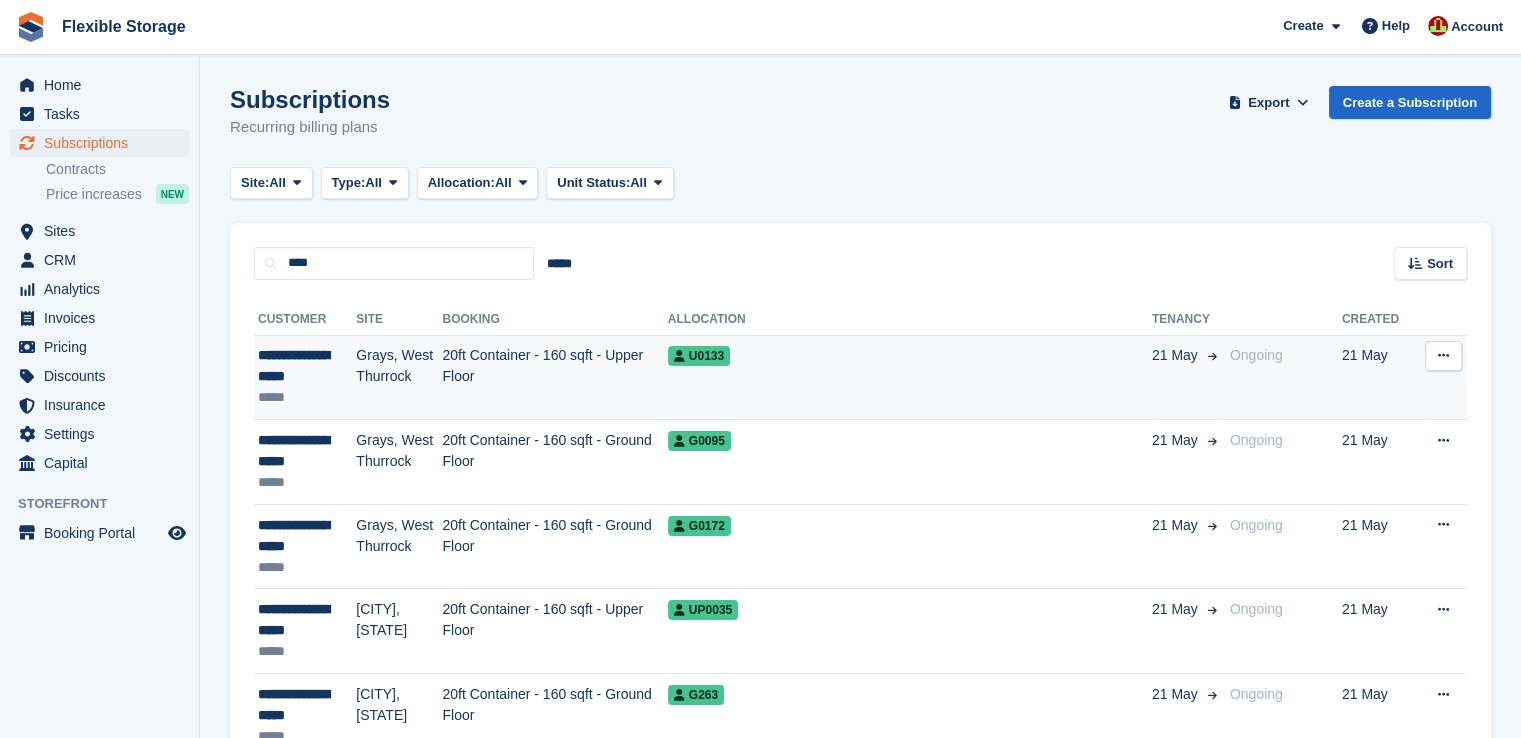 click on "**********" at bounding box center (307, 366) 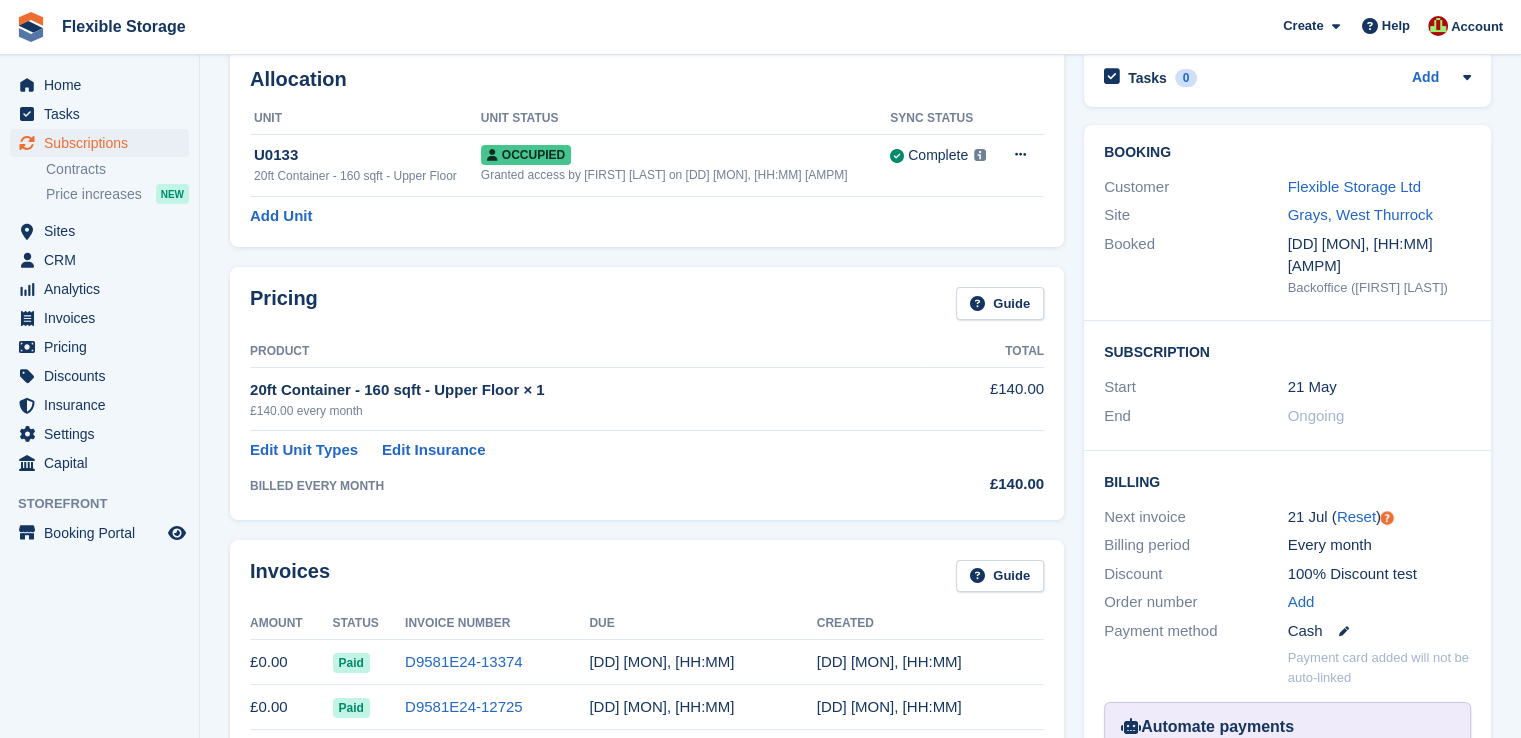 scroll, scrollTop: 0, scrollLeft: 0, axis: both 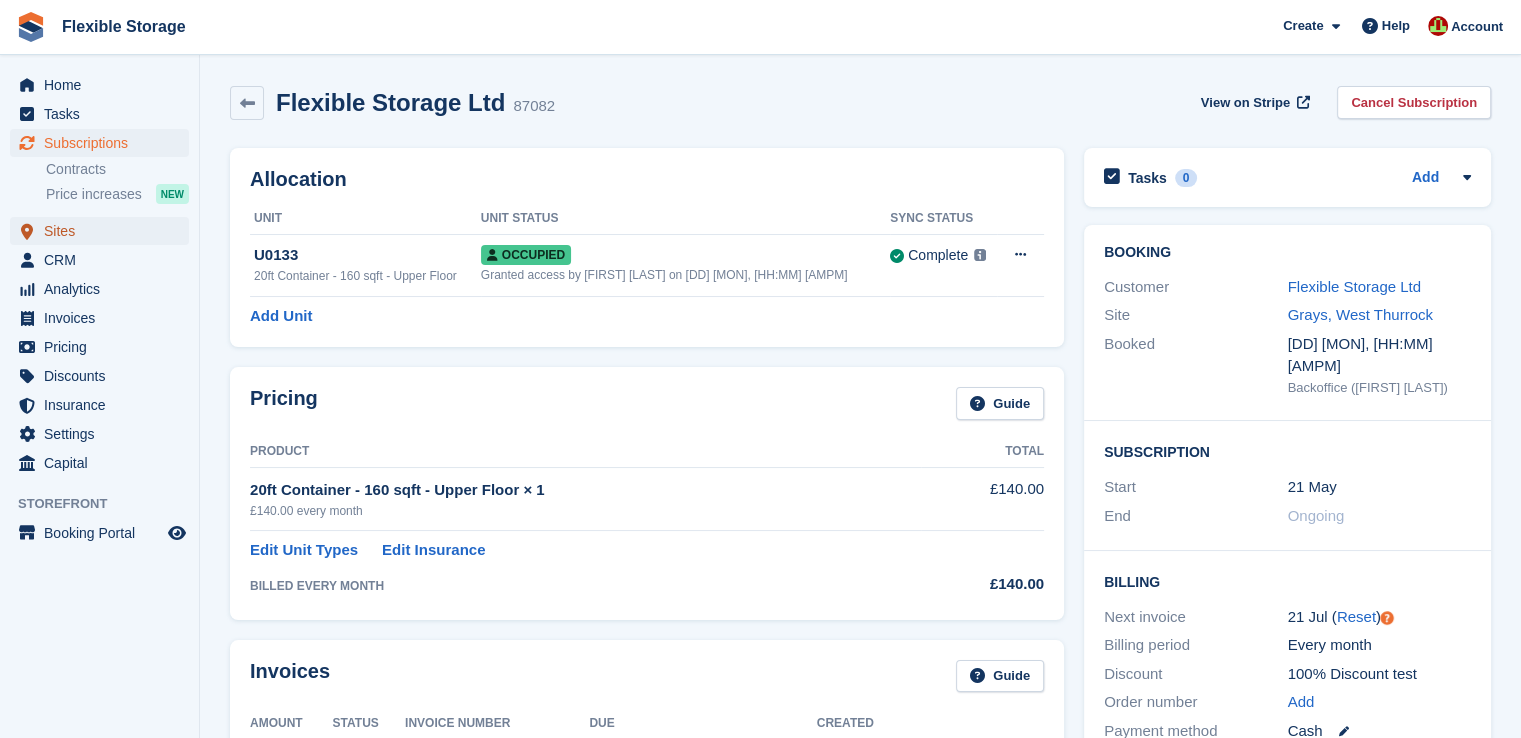 click on "Sites" at bounding box center (104, 231) 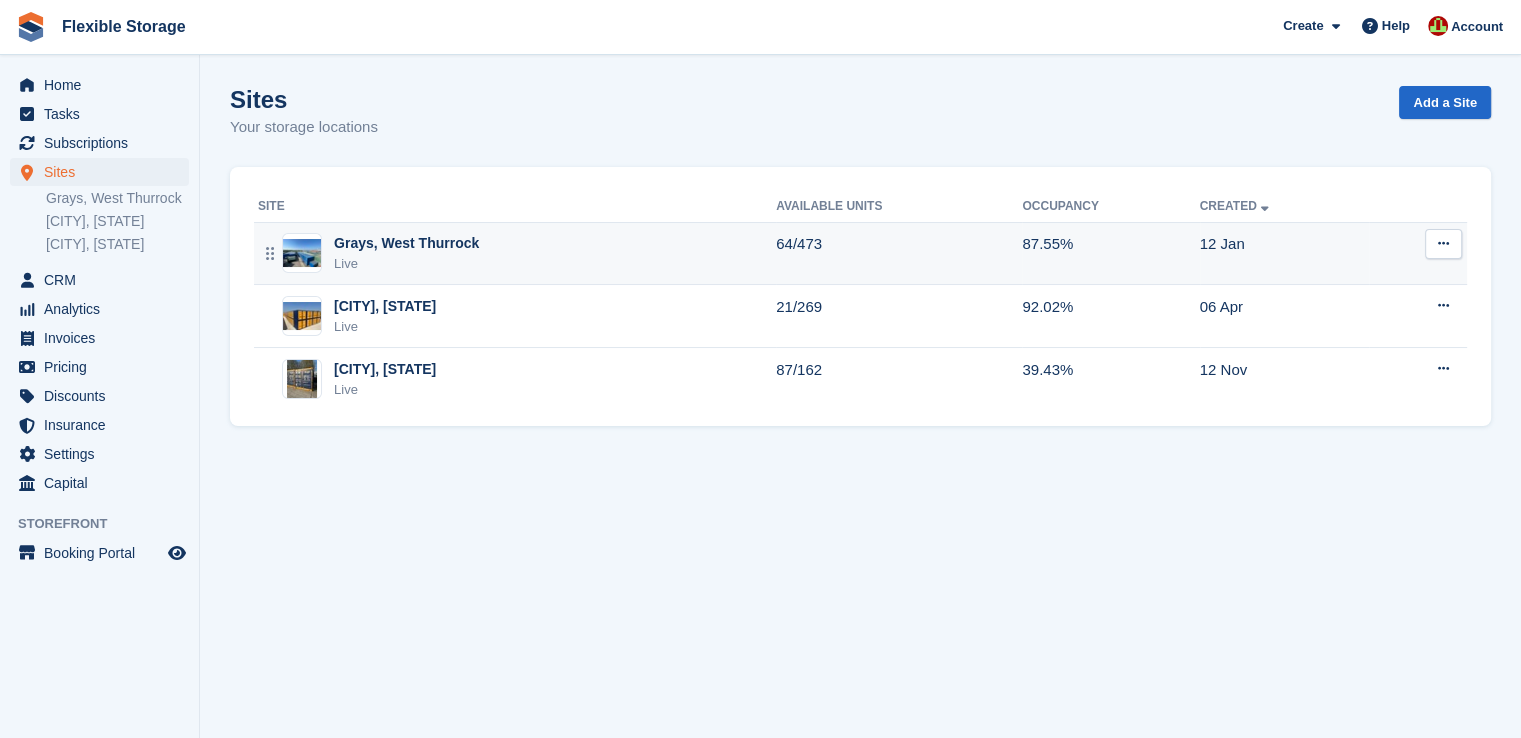 click on "Grays, West Thurrock
Live" at bounding box center (517, 253) 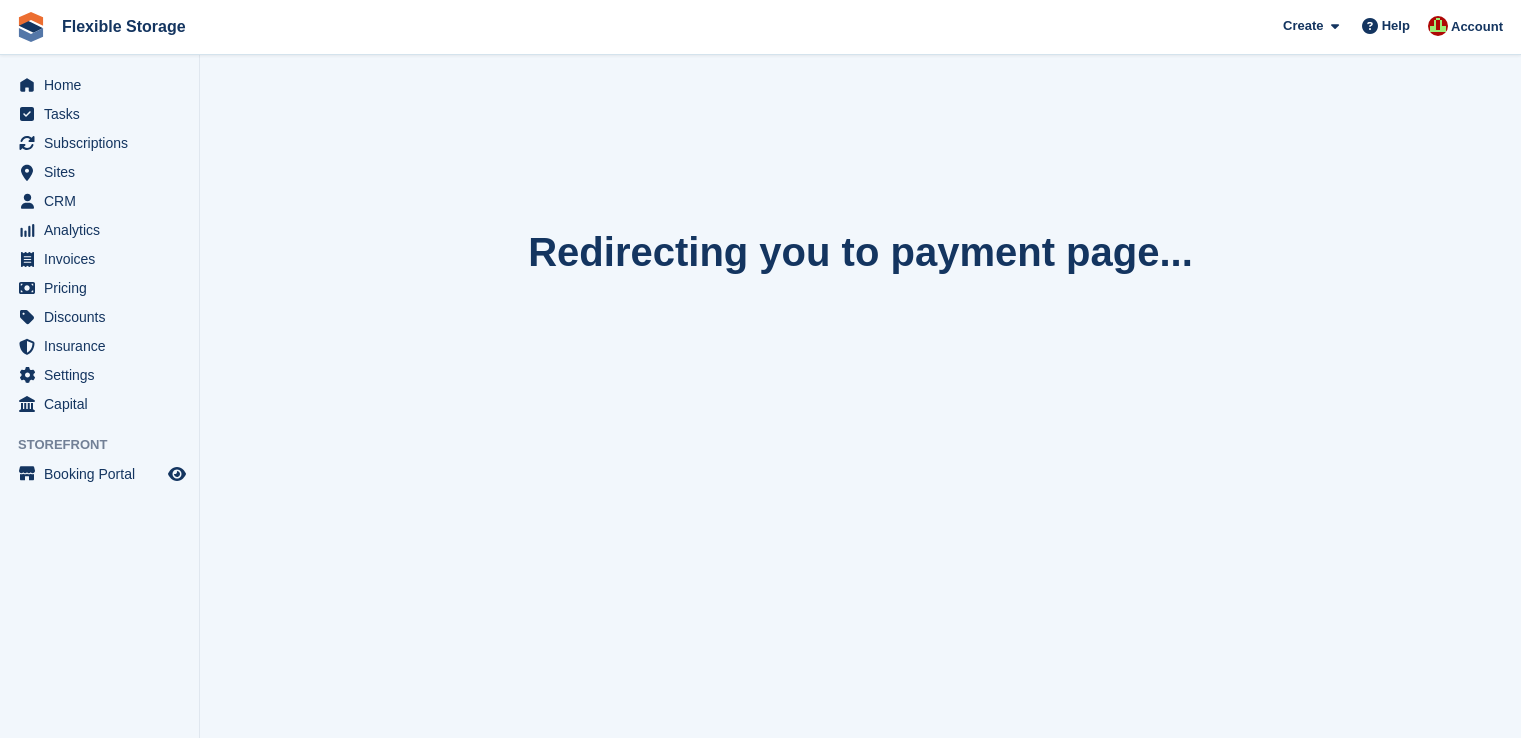 scroll, scrollTop: 0, scrollLeft: 0, axis: both 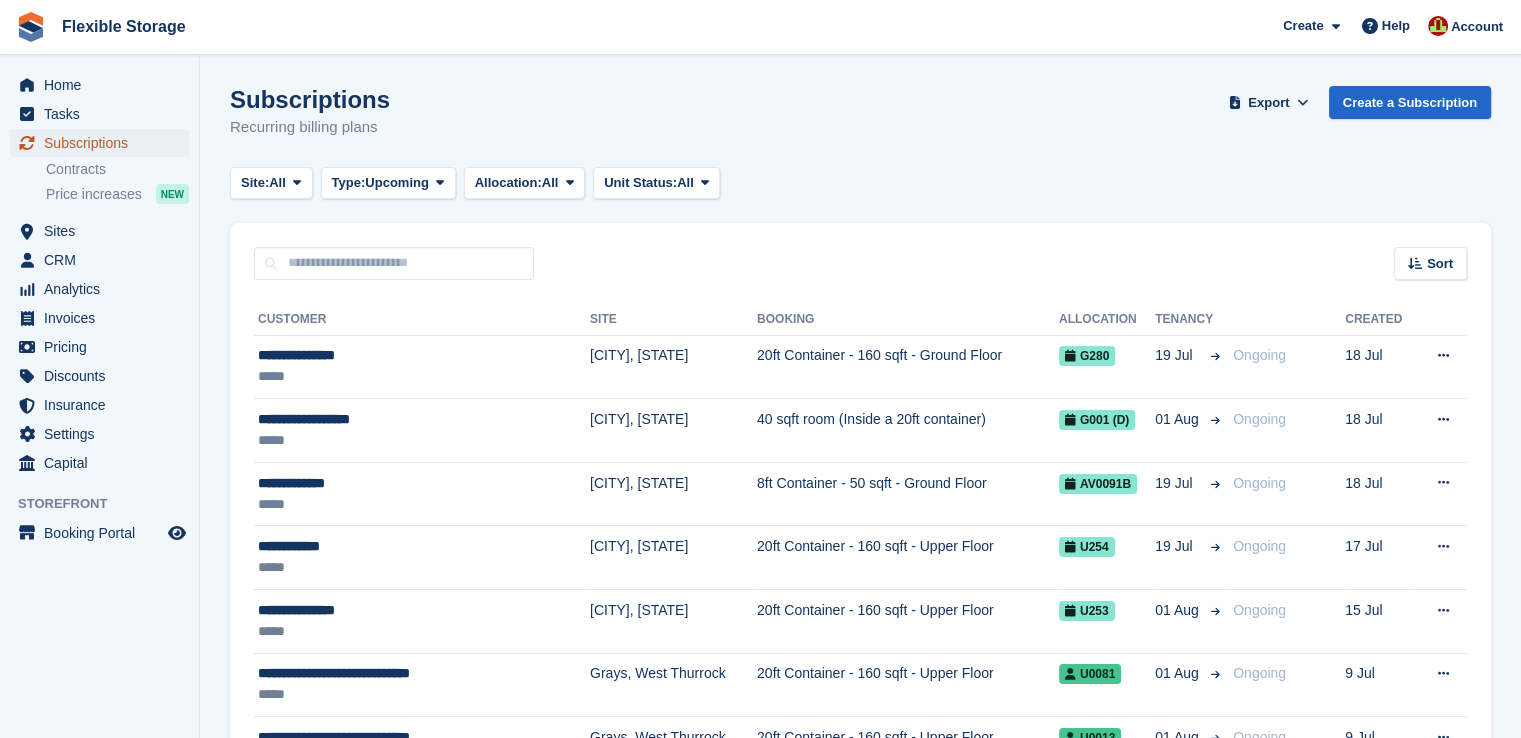 click on "Subscriptions" at bounding box center [104, 143] 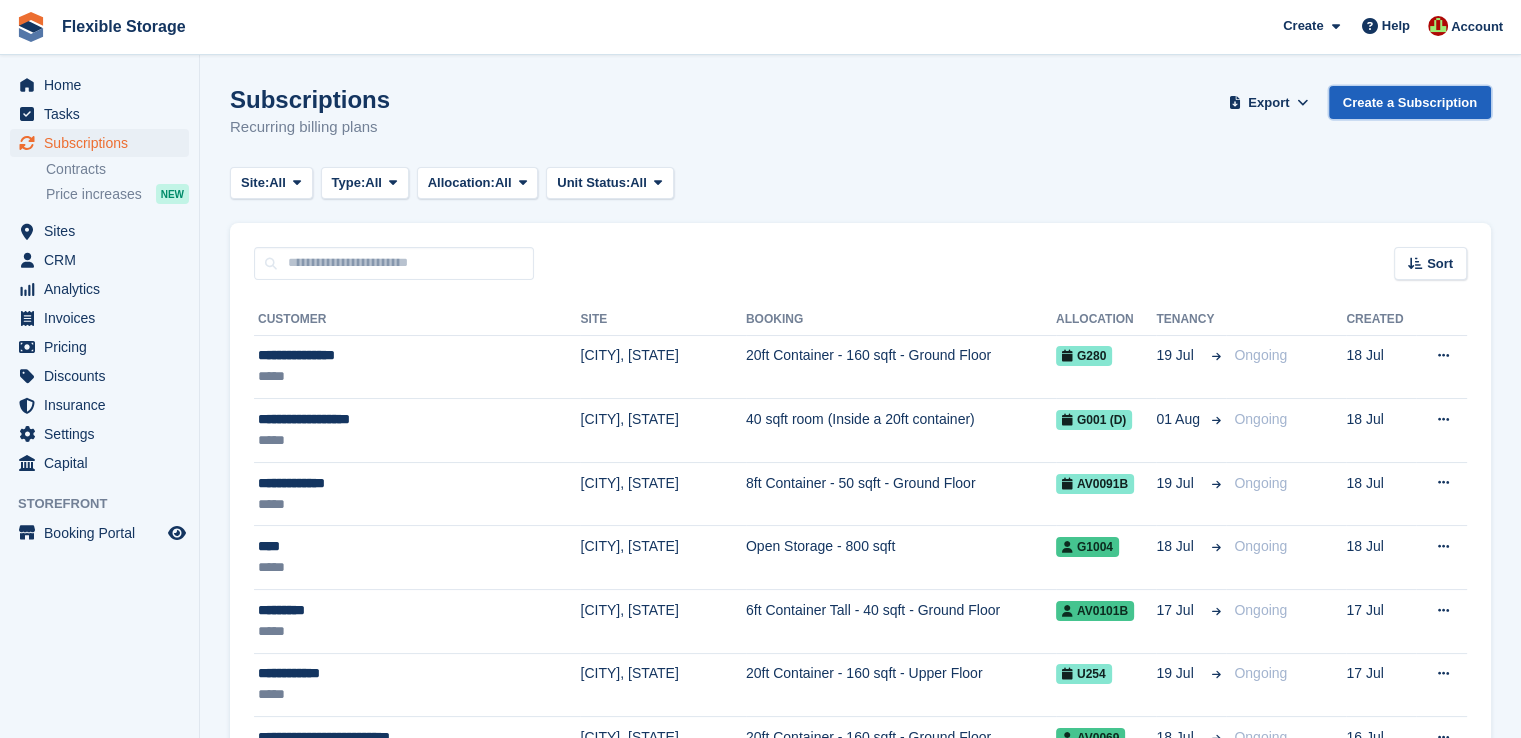 click on "Create a Subscription" at bounding box center [1410, 102] 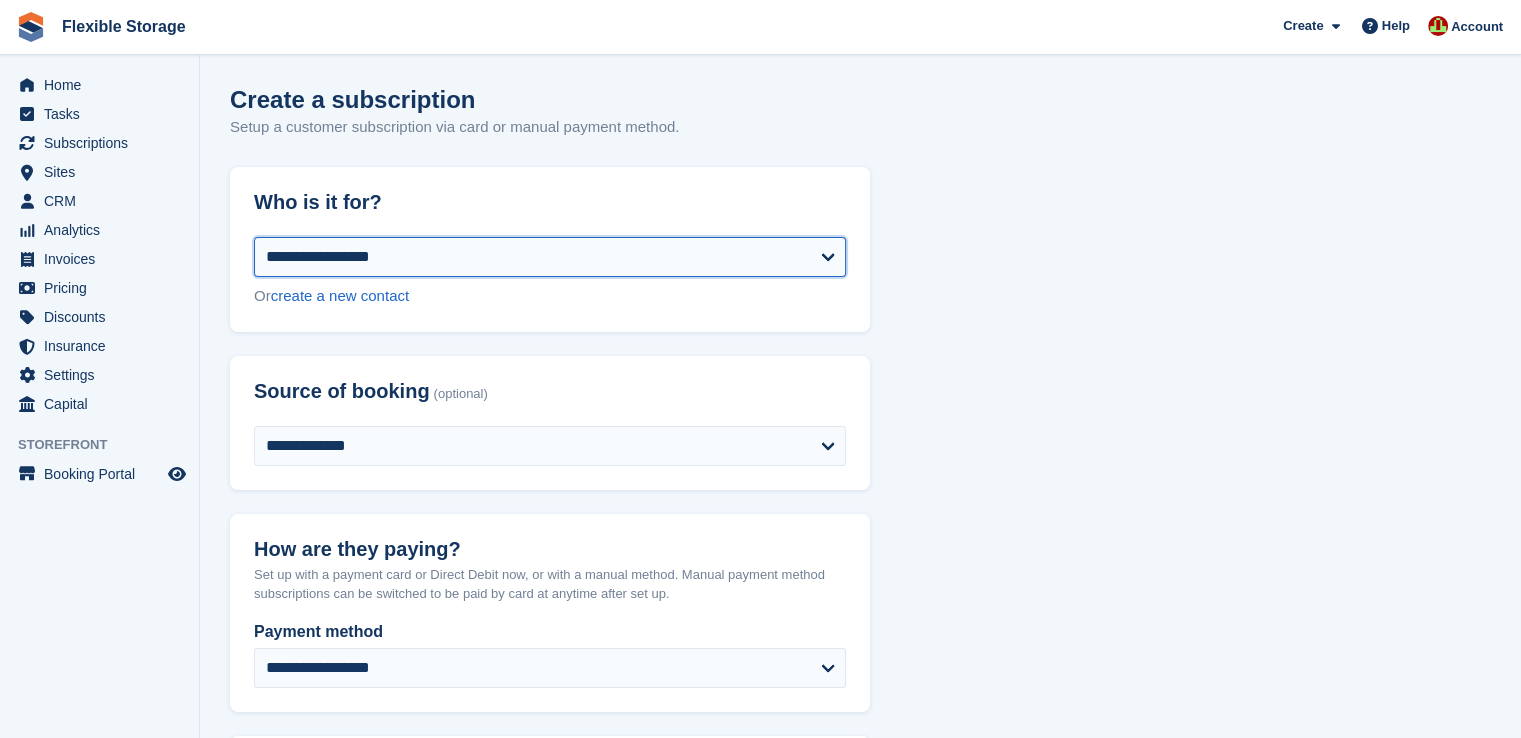 click on "**********" at bounding box center (550, 257) 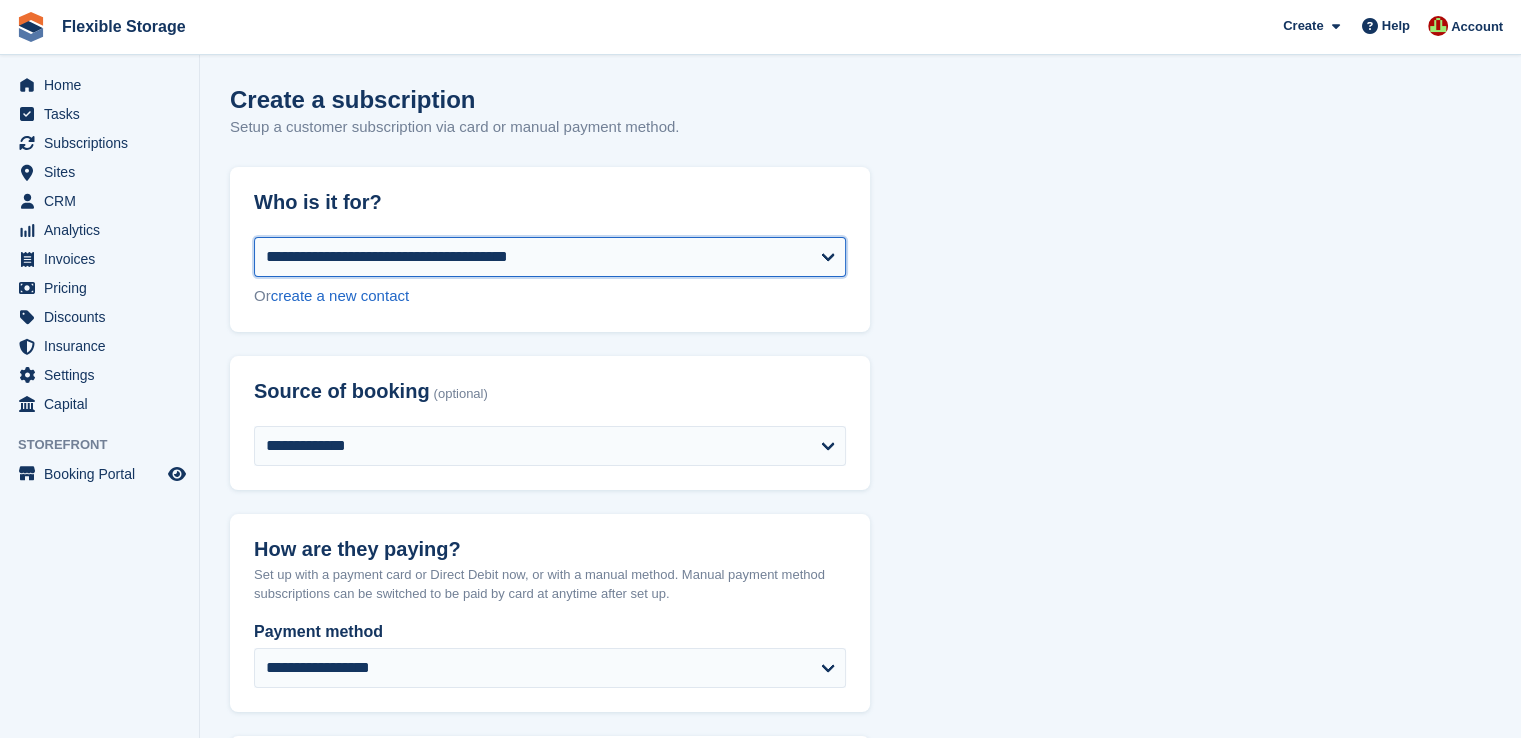click on "**********" at bounding box center (550, 257) 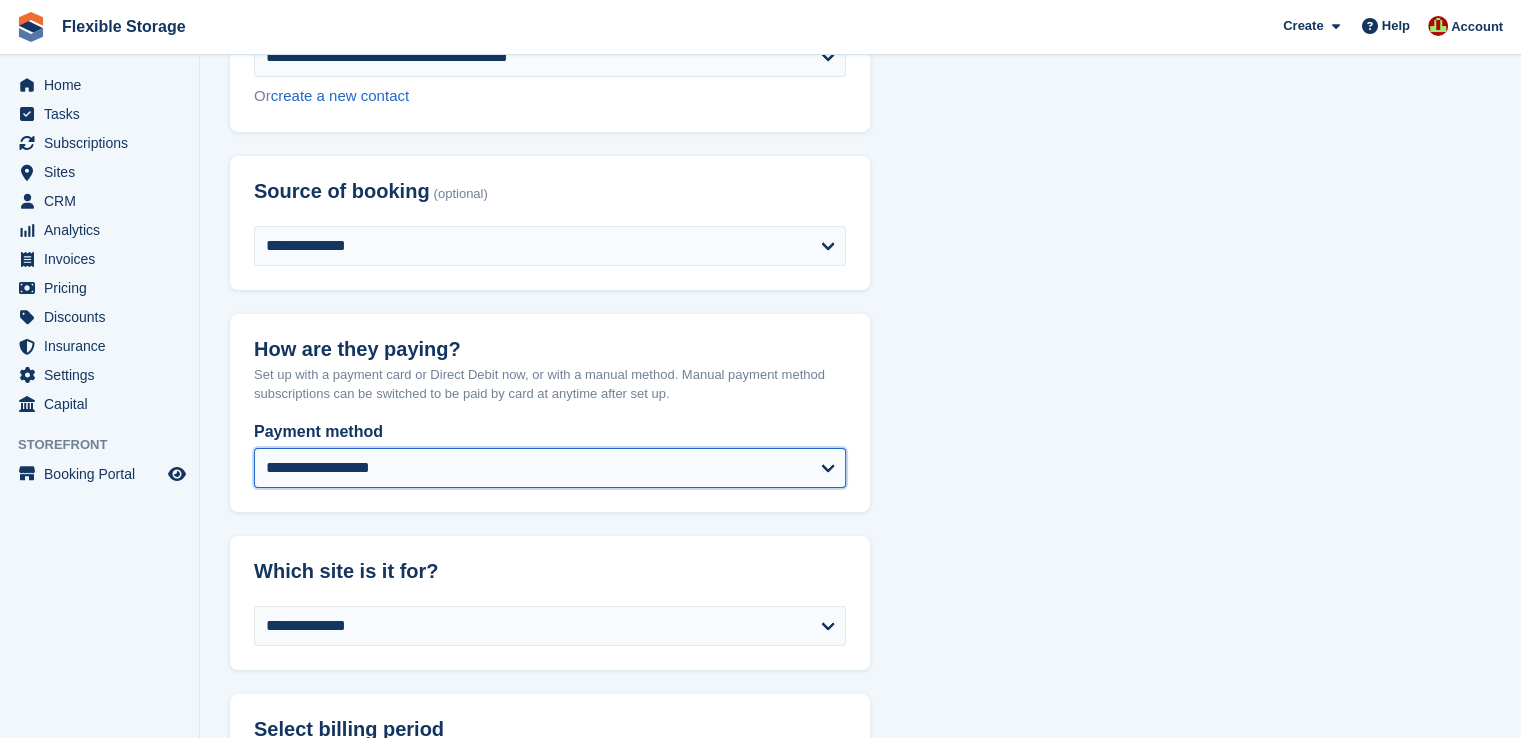 click on "**********" at bounding box center (550, 468) 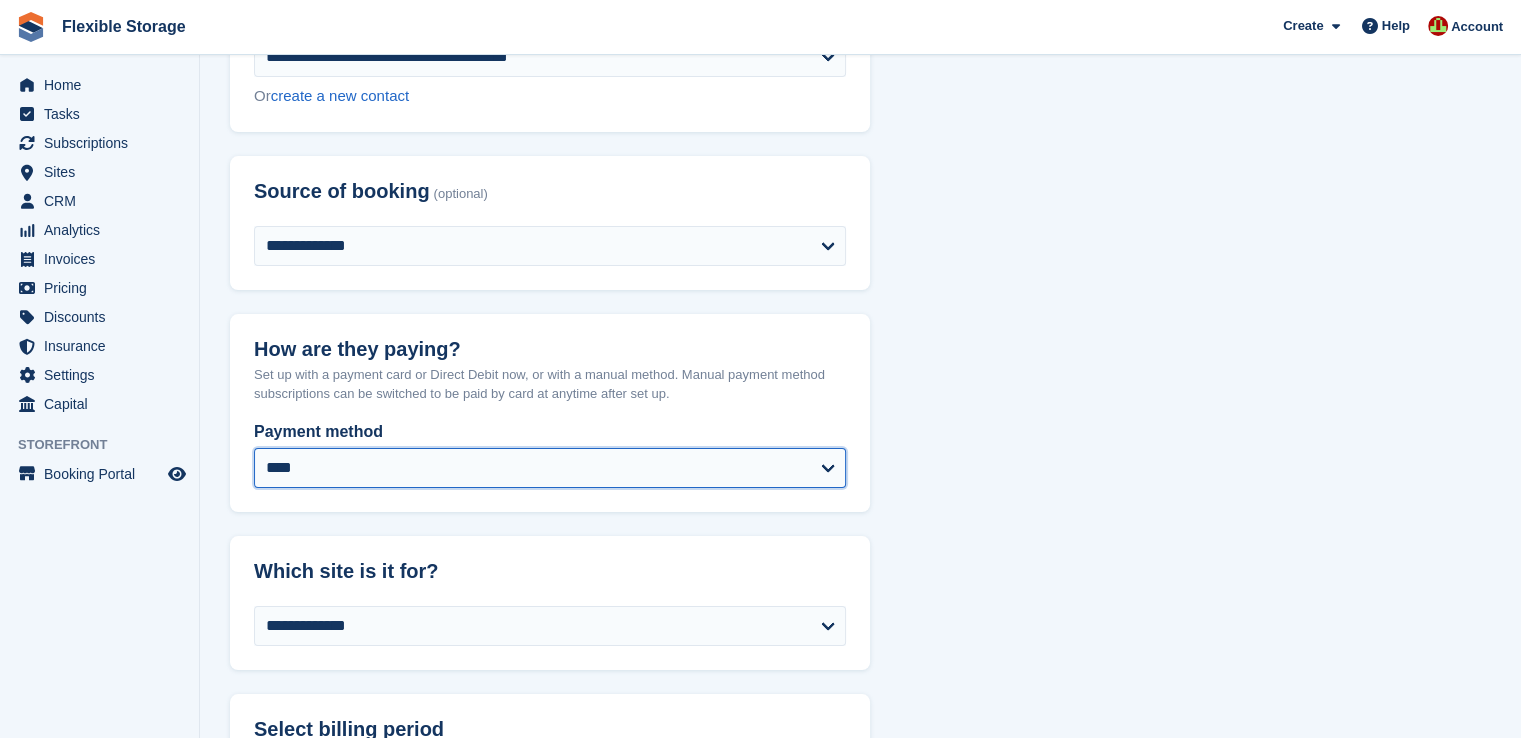 click on "**********" at bounding box center (550, 468) 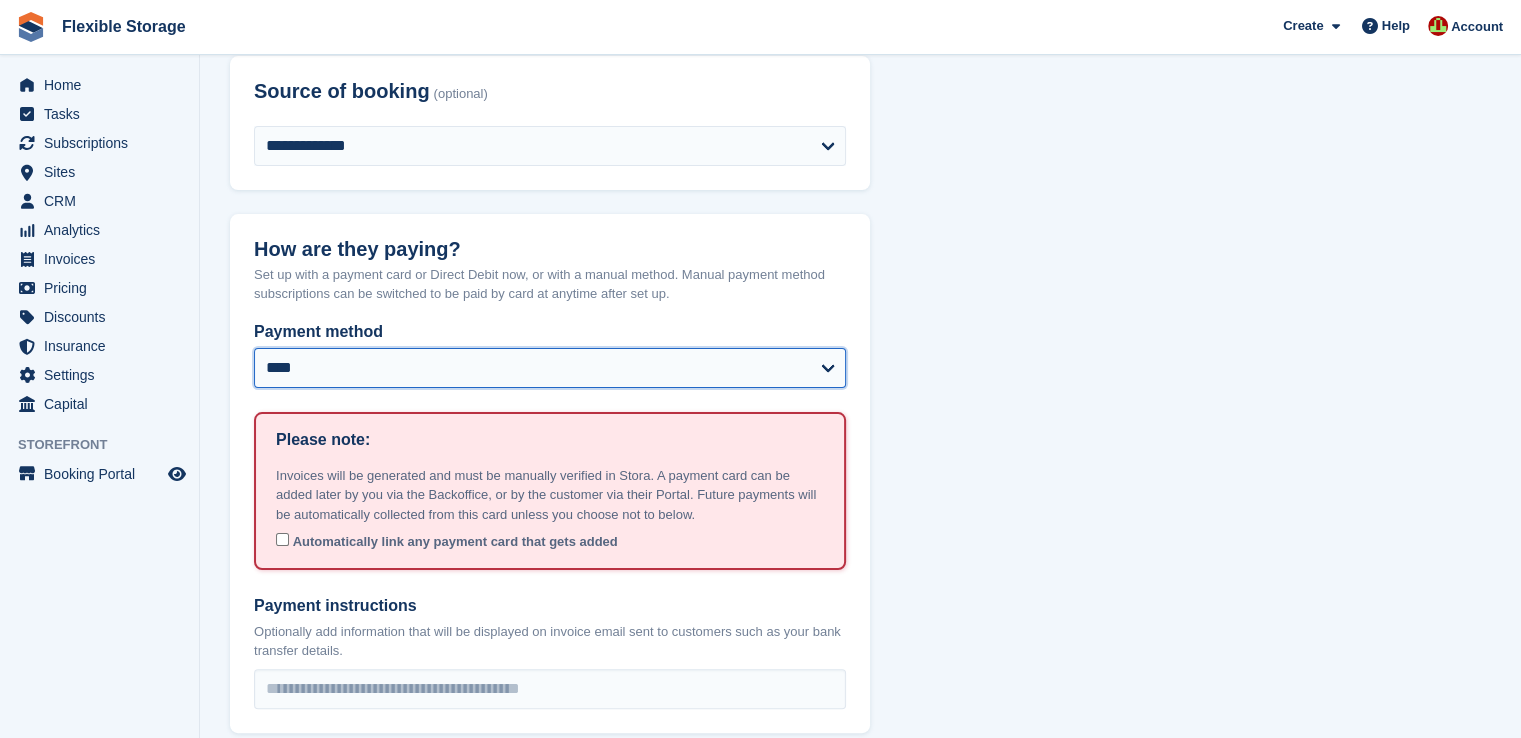 scroll, scrollTop: 400, scrollLeft: 0, axis: vertical 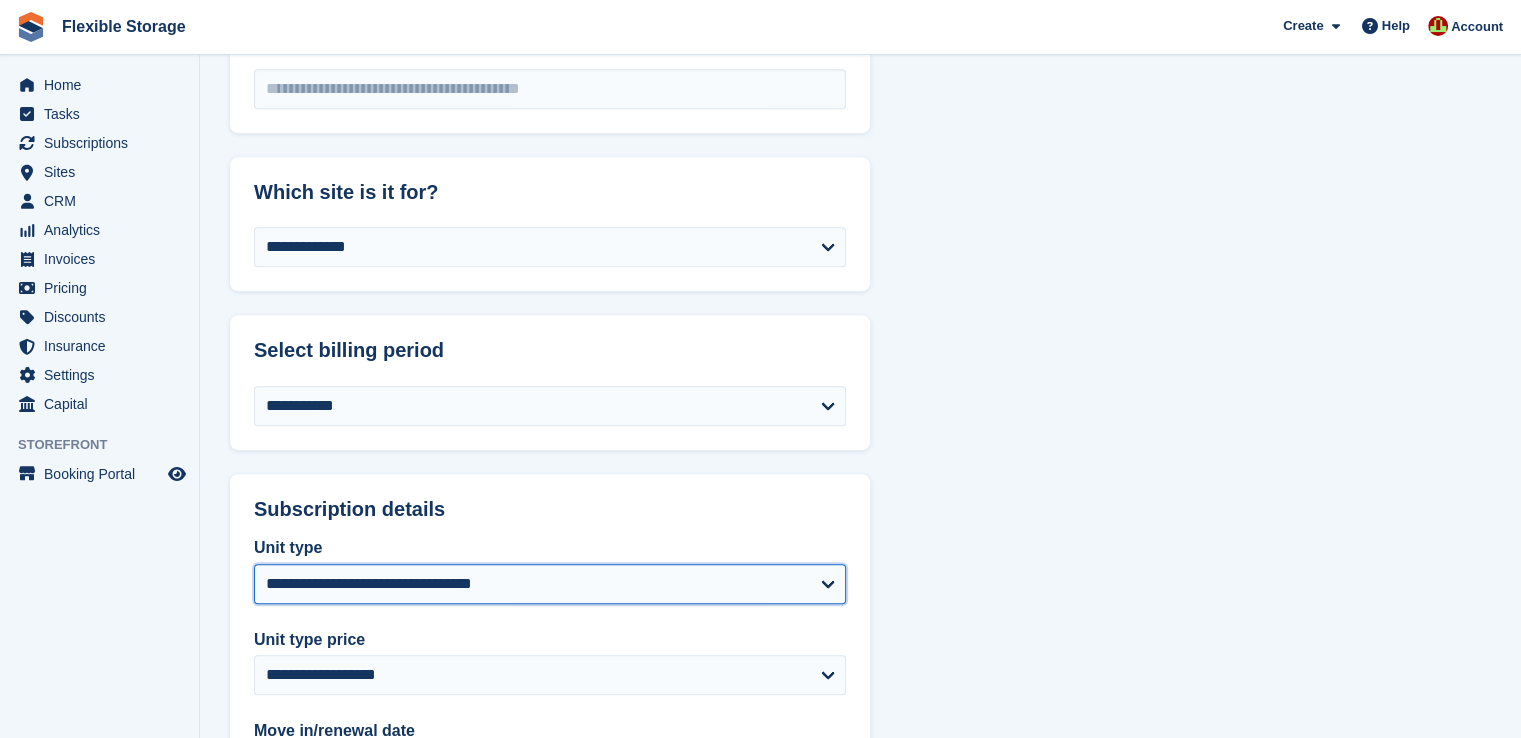 click on "**********" at bounding box center [550, 584] 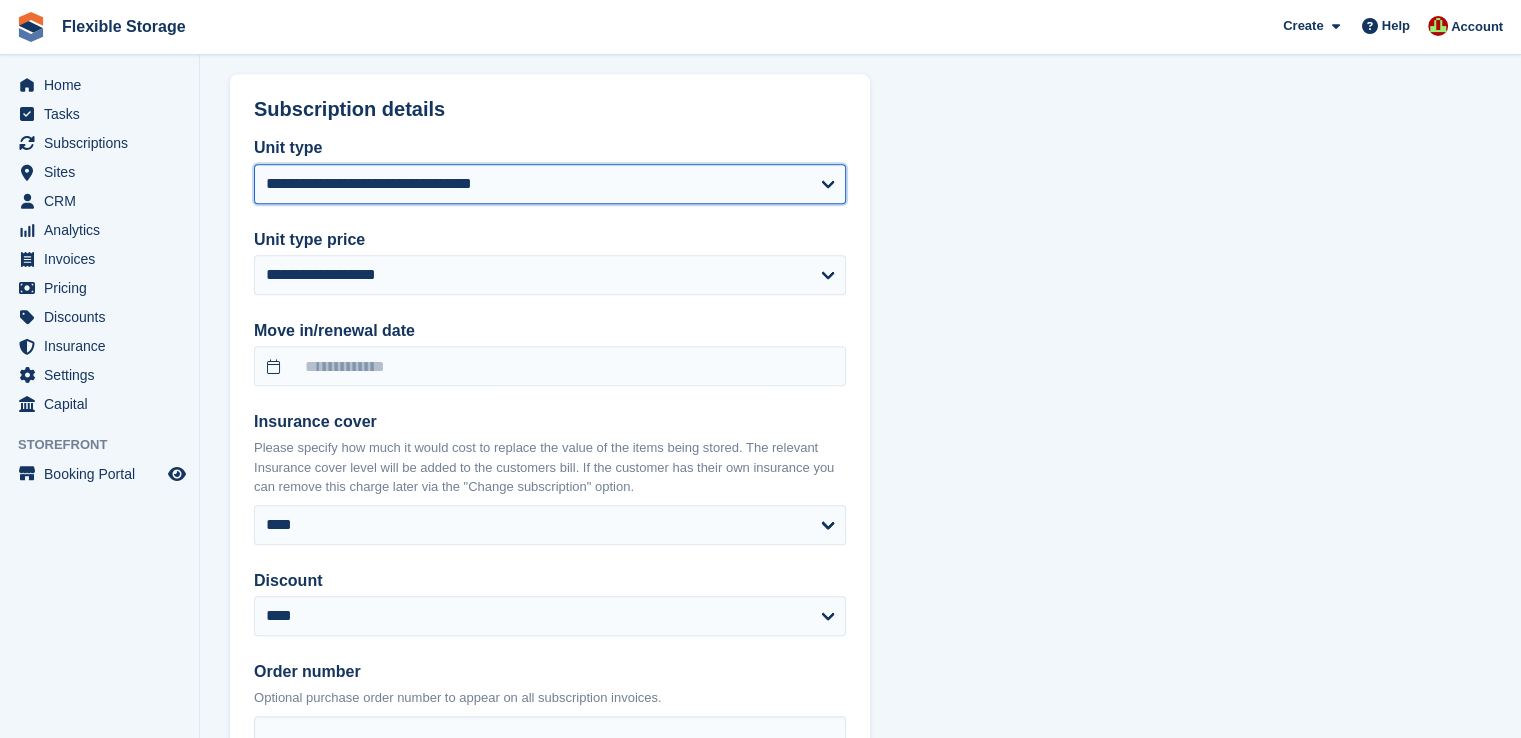 scroll, scrollTop: 1400, scrollLeft: 0, axis: vertical 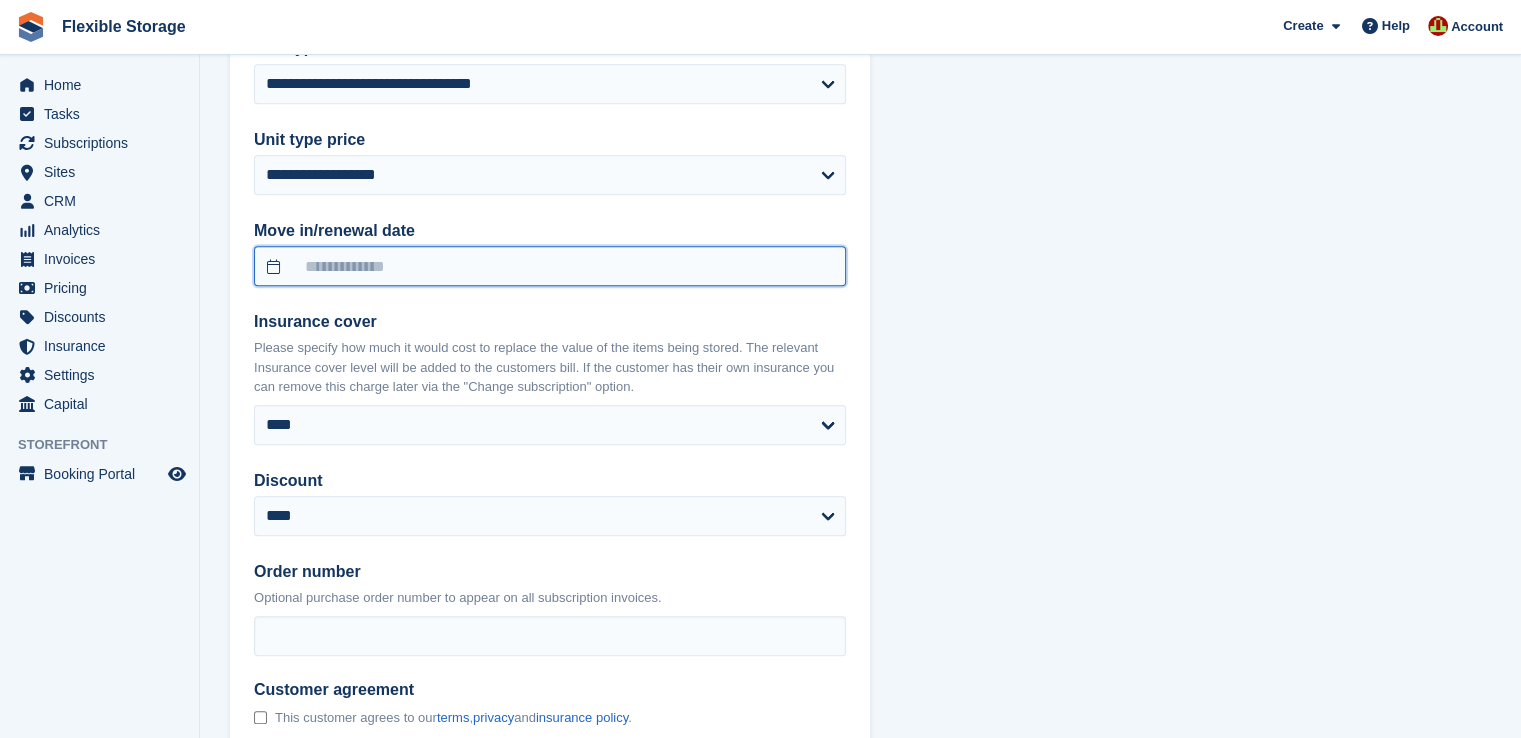 click at bounding box center [550, 266] 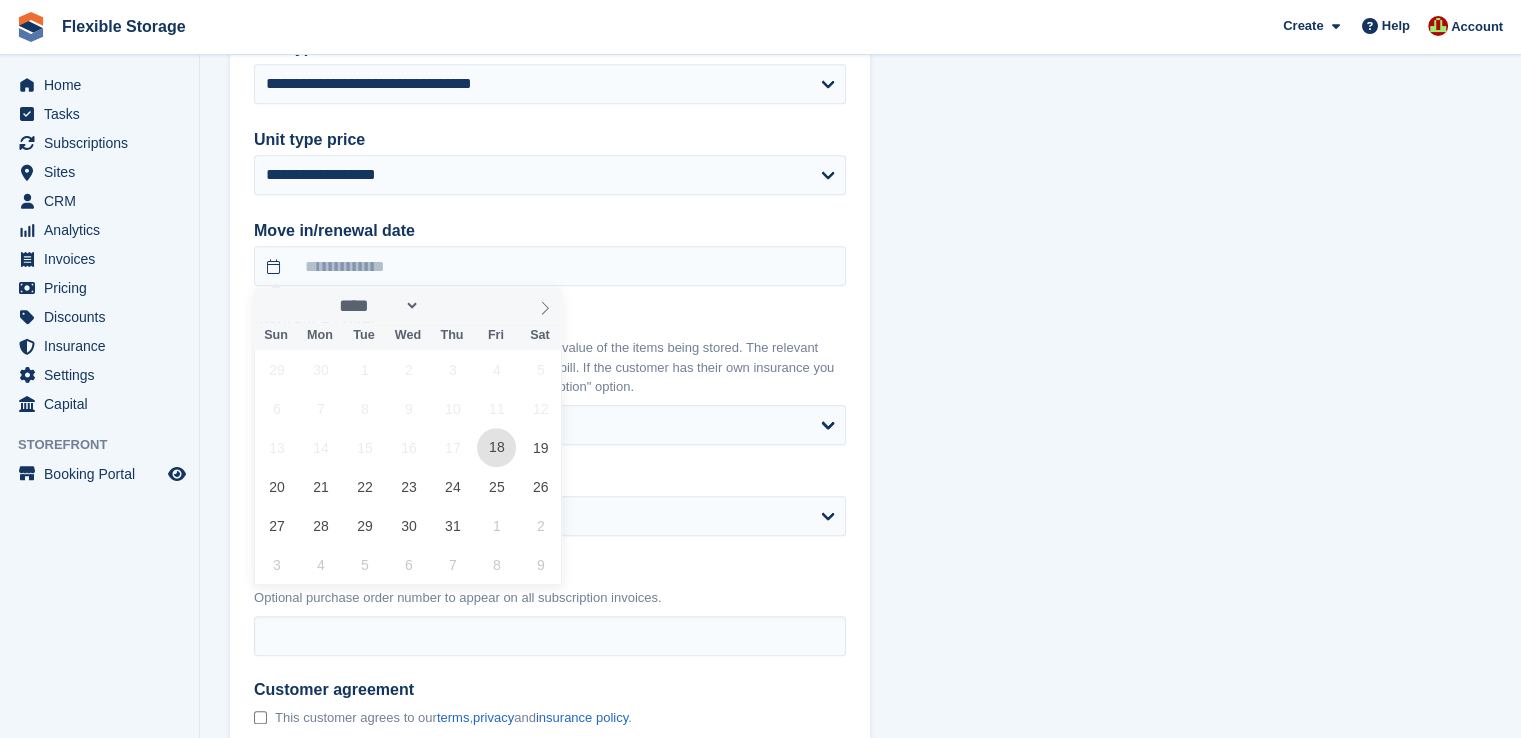 click on "18" at bounding box center [496, 447] 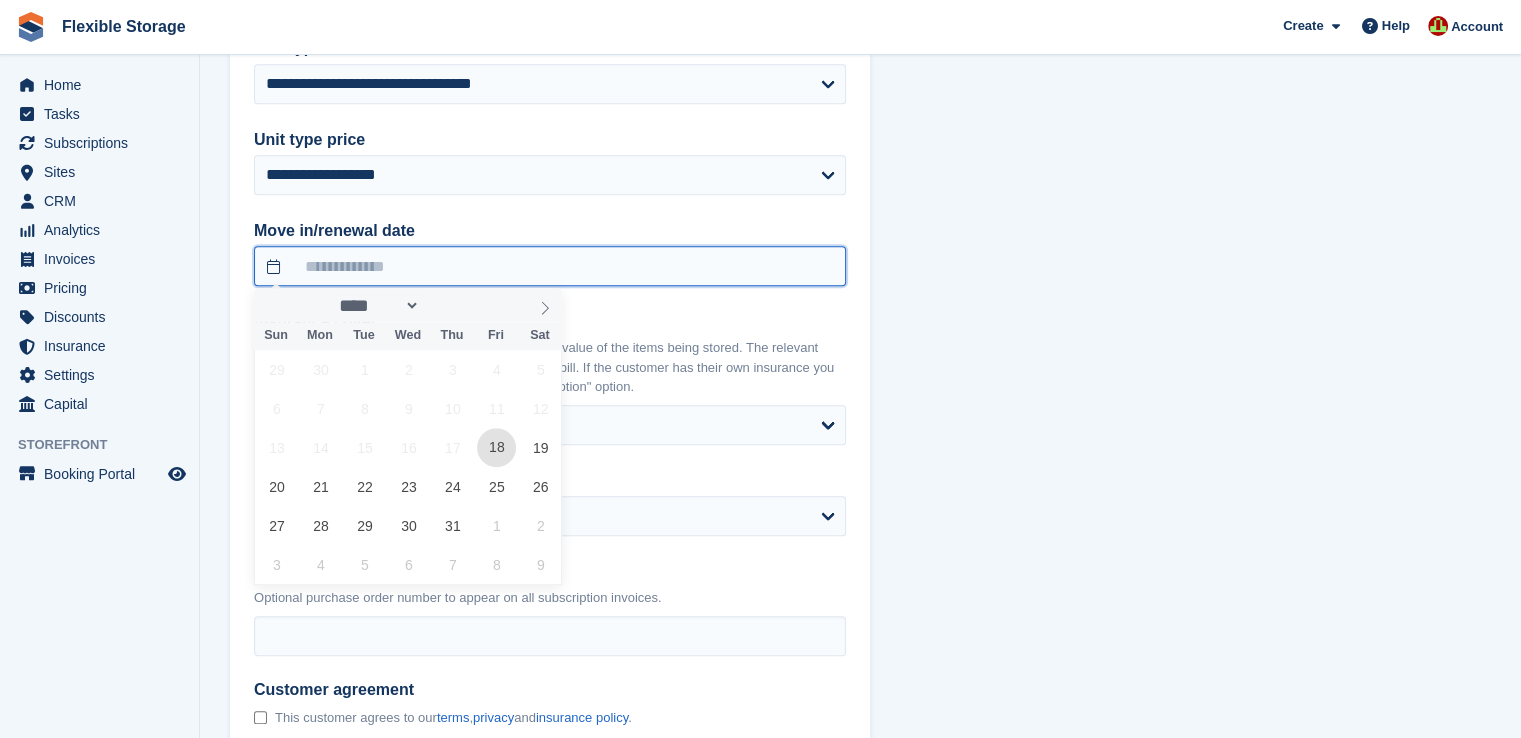 type on "**********" 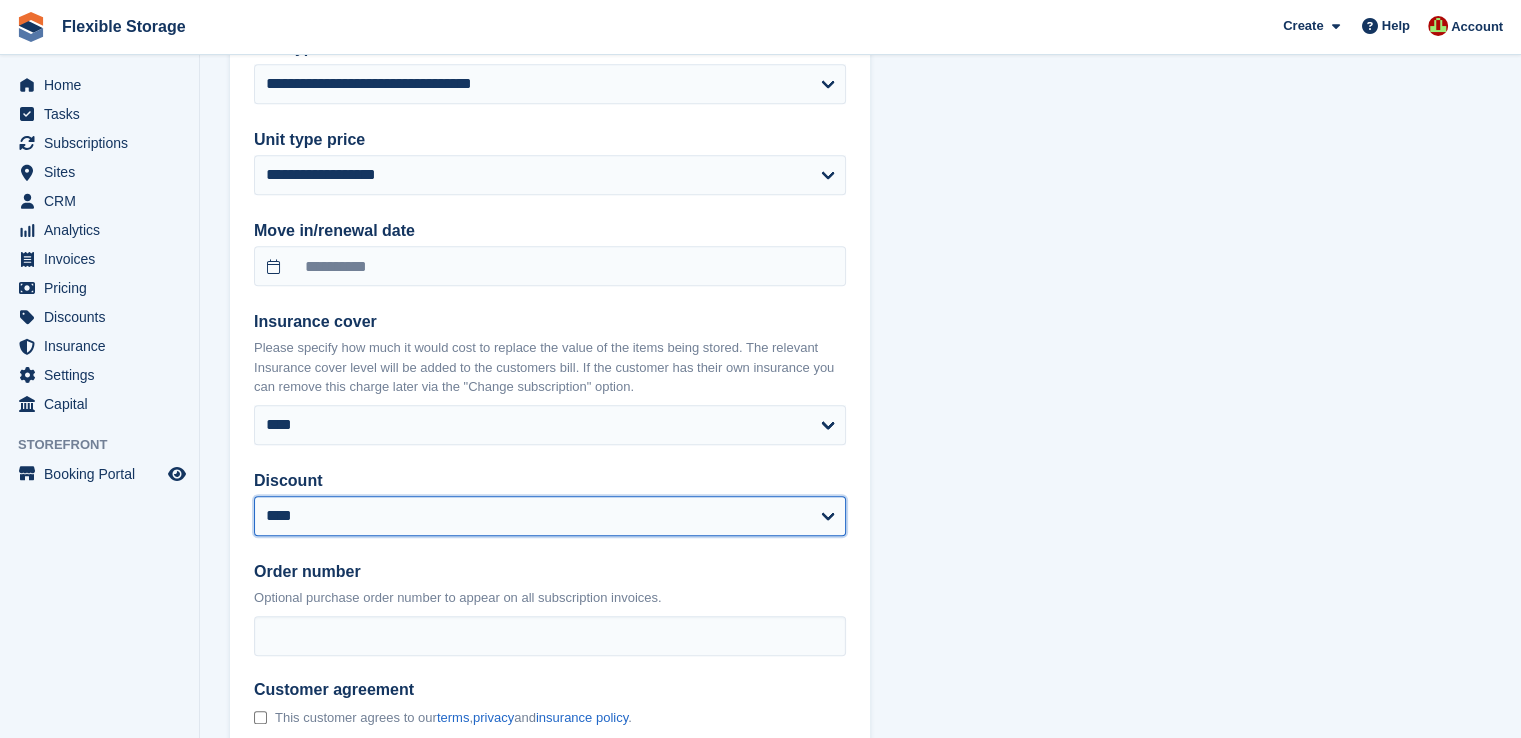 click on "**********" at bounding box center [550, 516] 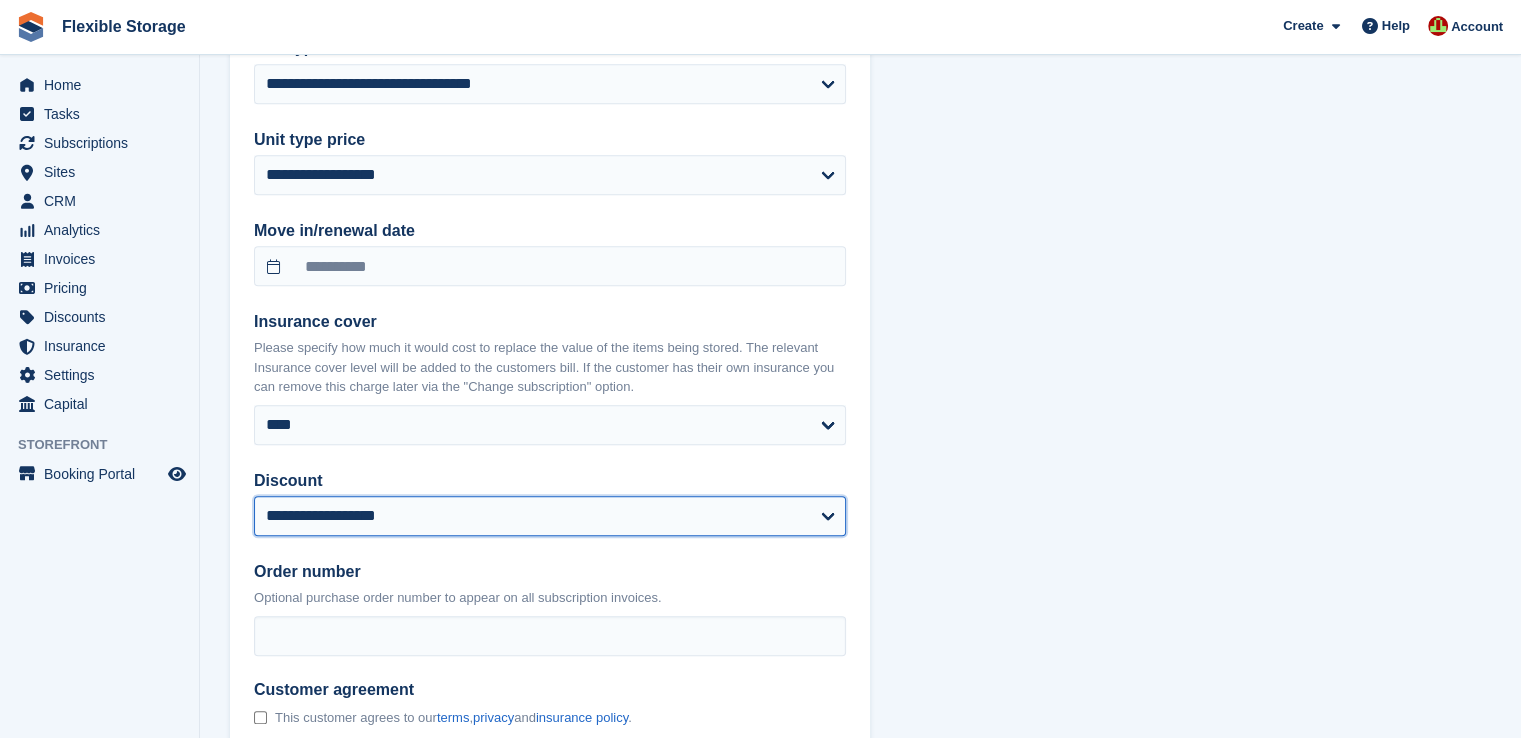 click on "**********" at bounding box center [550, 516] 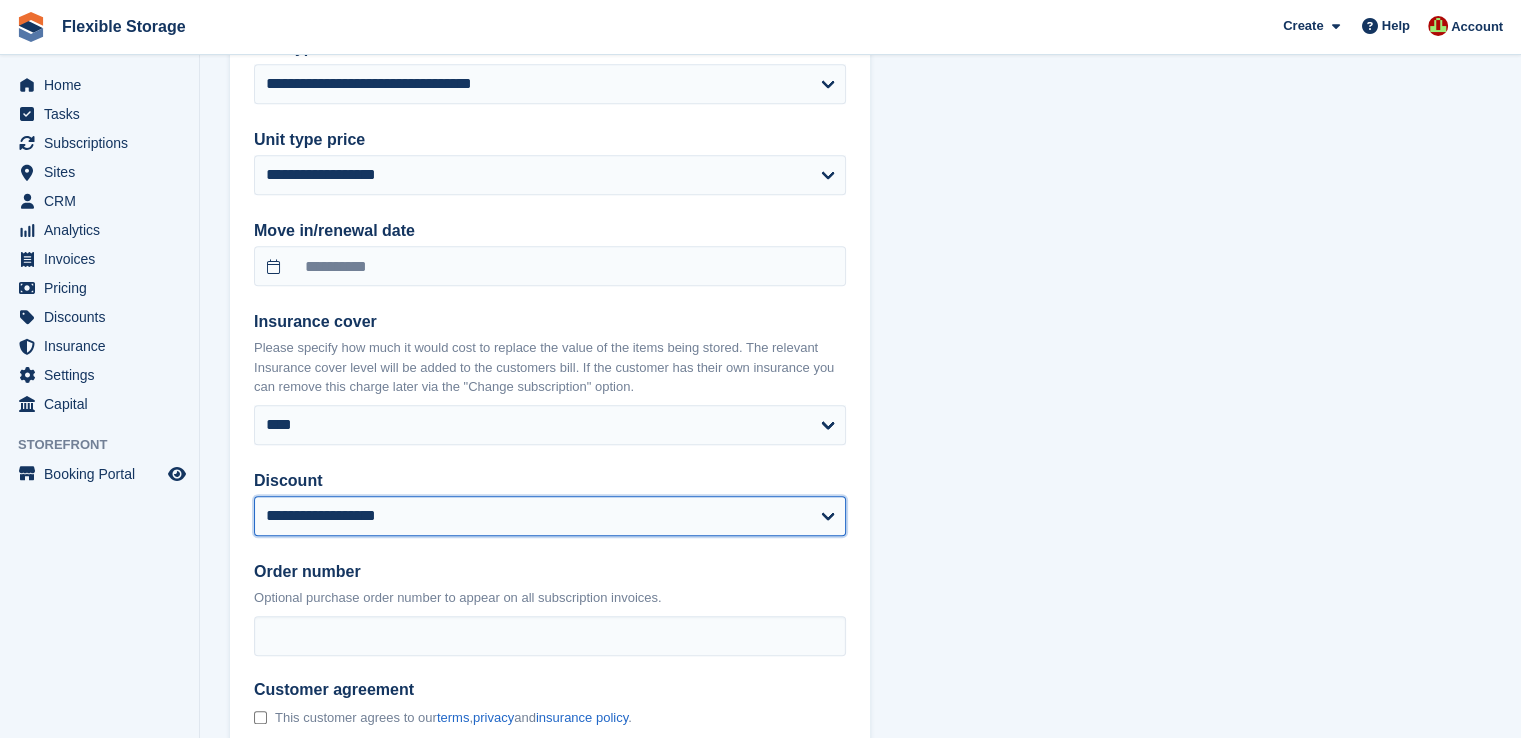 select on "******" 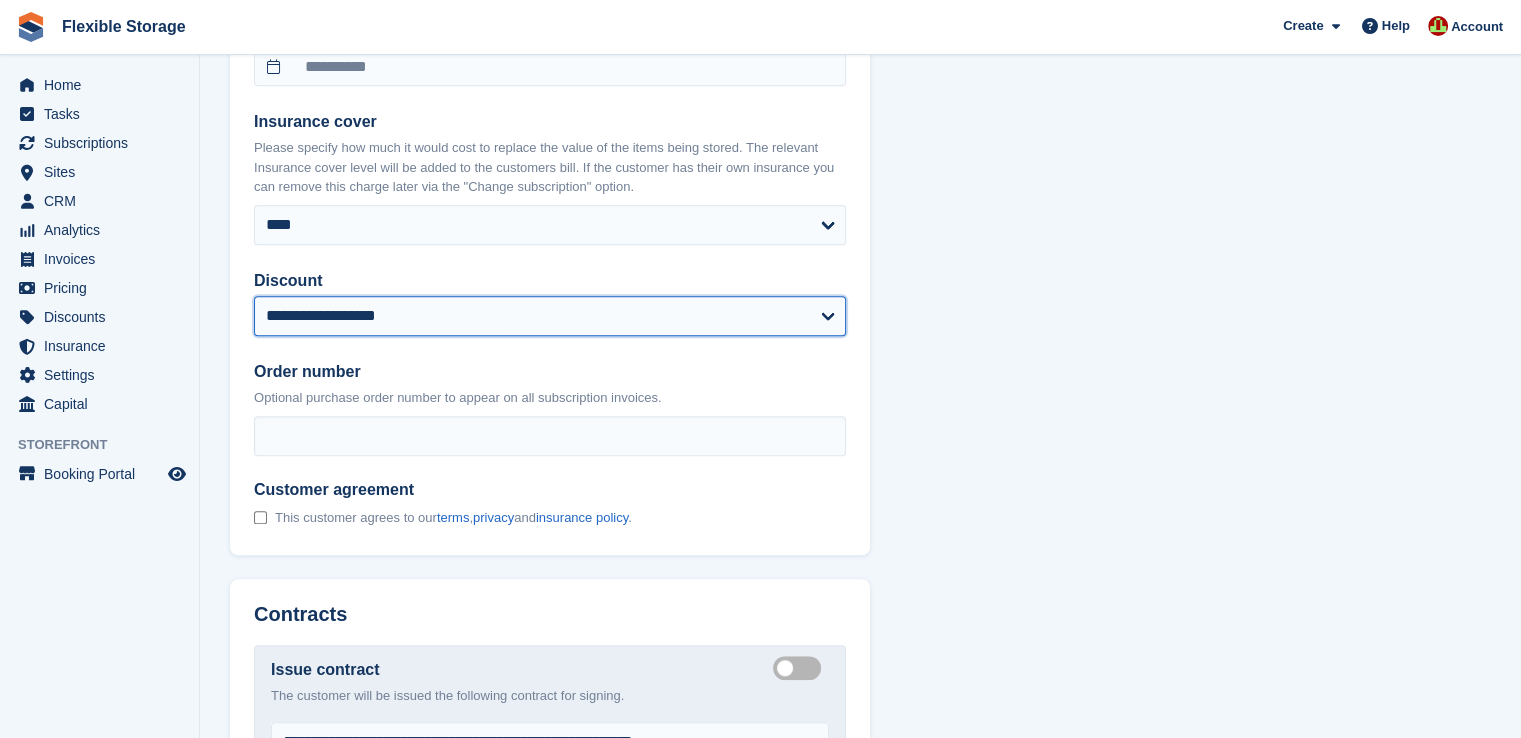 scroll, scrollTop: 1700, scrollLeft: 0, axis: vertical 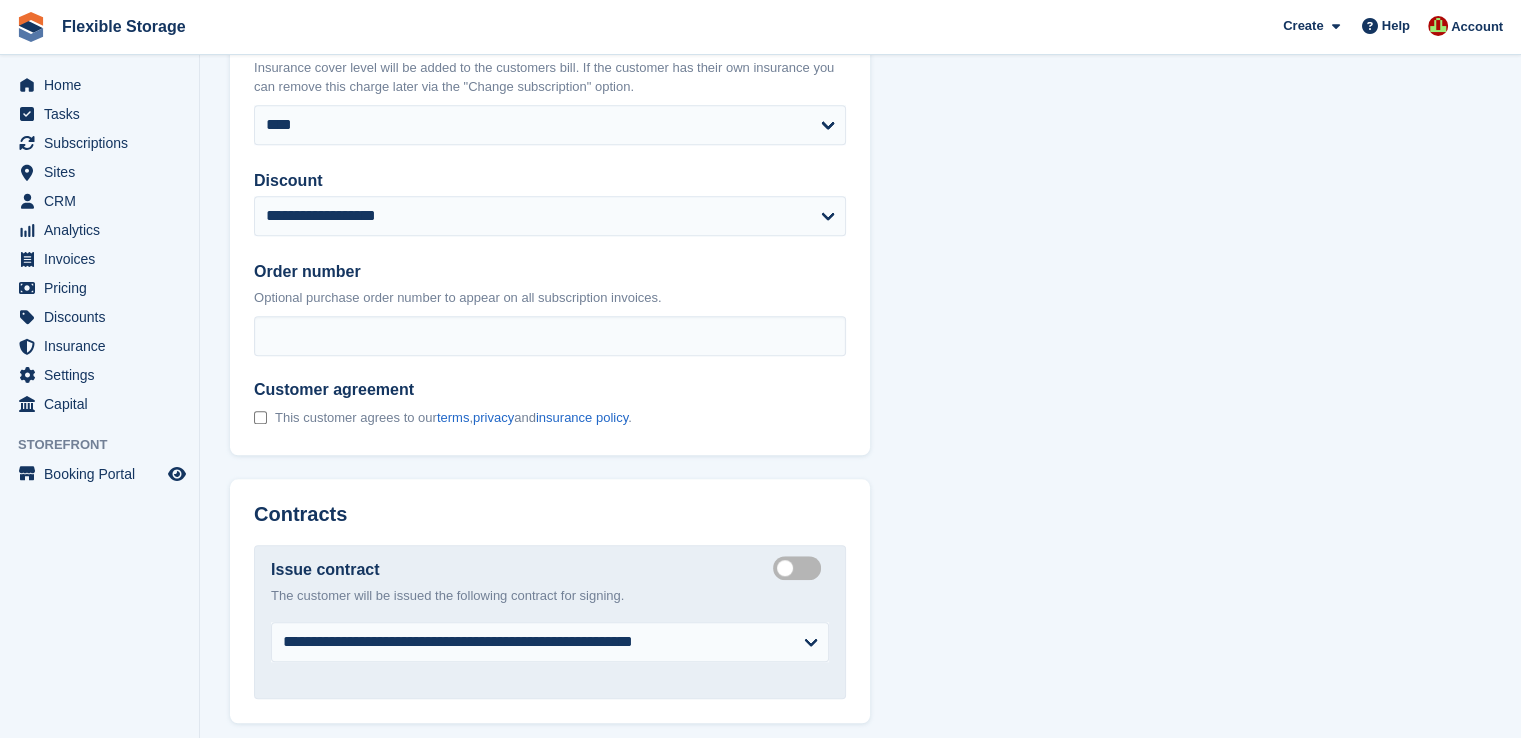 click on "This customer agrees to our  terms ,  privacy  and  insurance policy ." at bounding box center [453, 418] 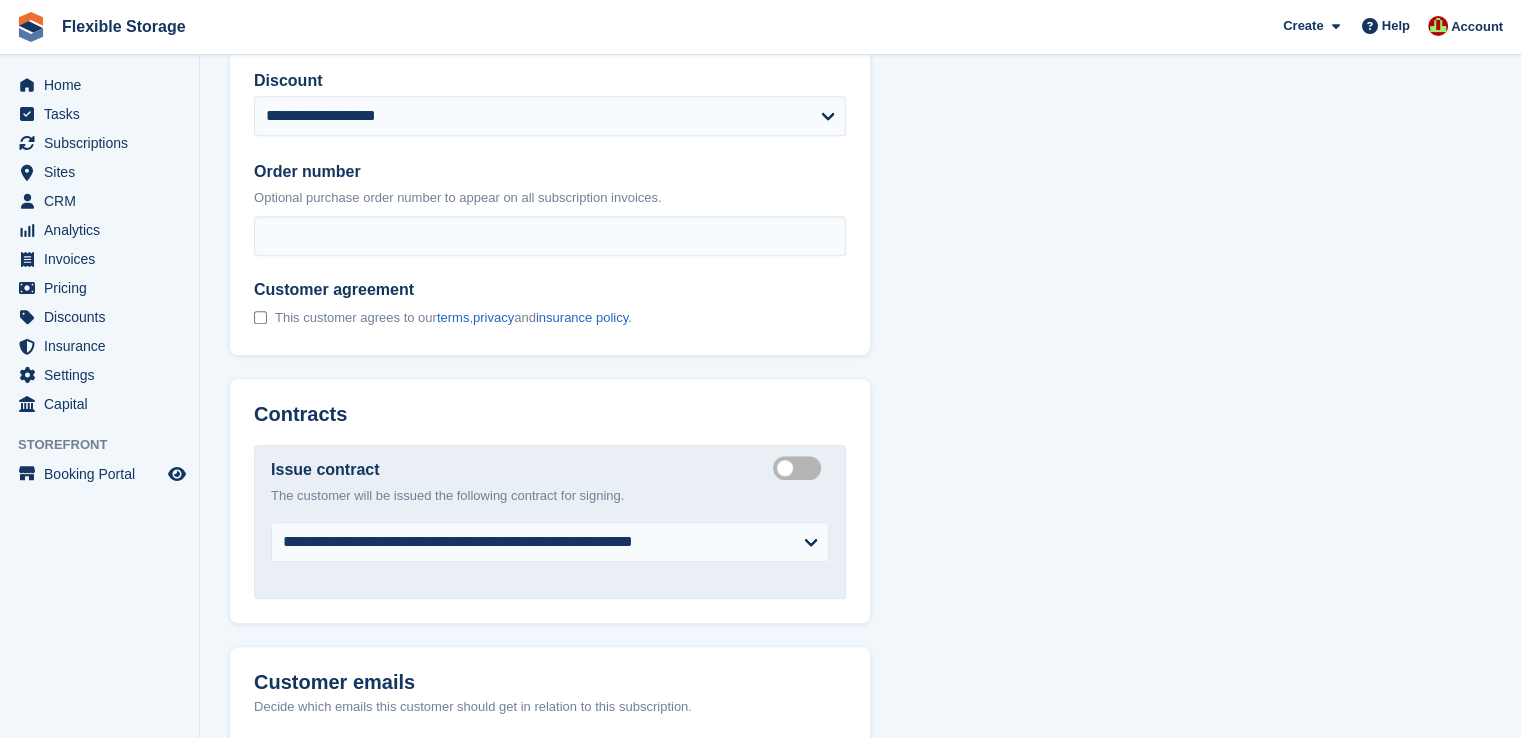 scroll, scrollTop: 2000, scrollLeft: 0, axis: vertical 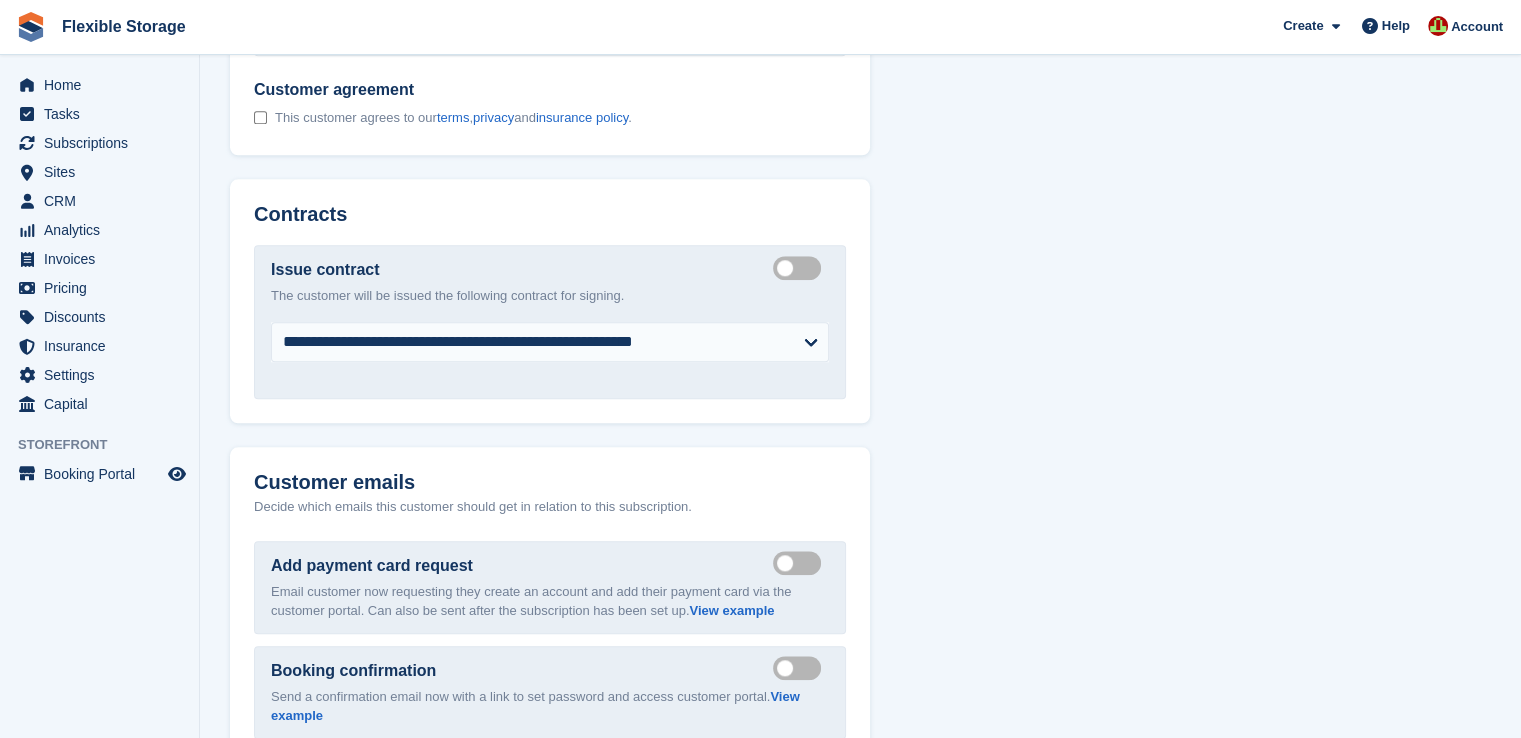 click on "Create integrated contract" at bounding box center (801, 267) 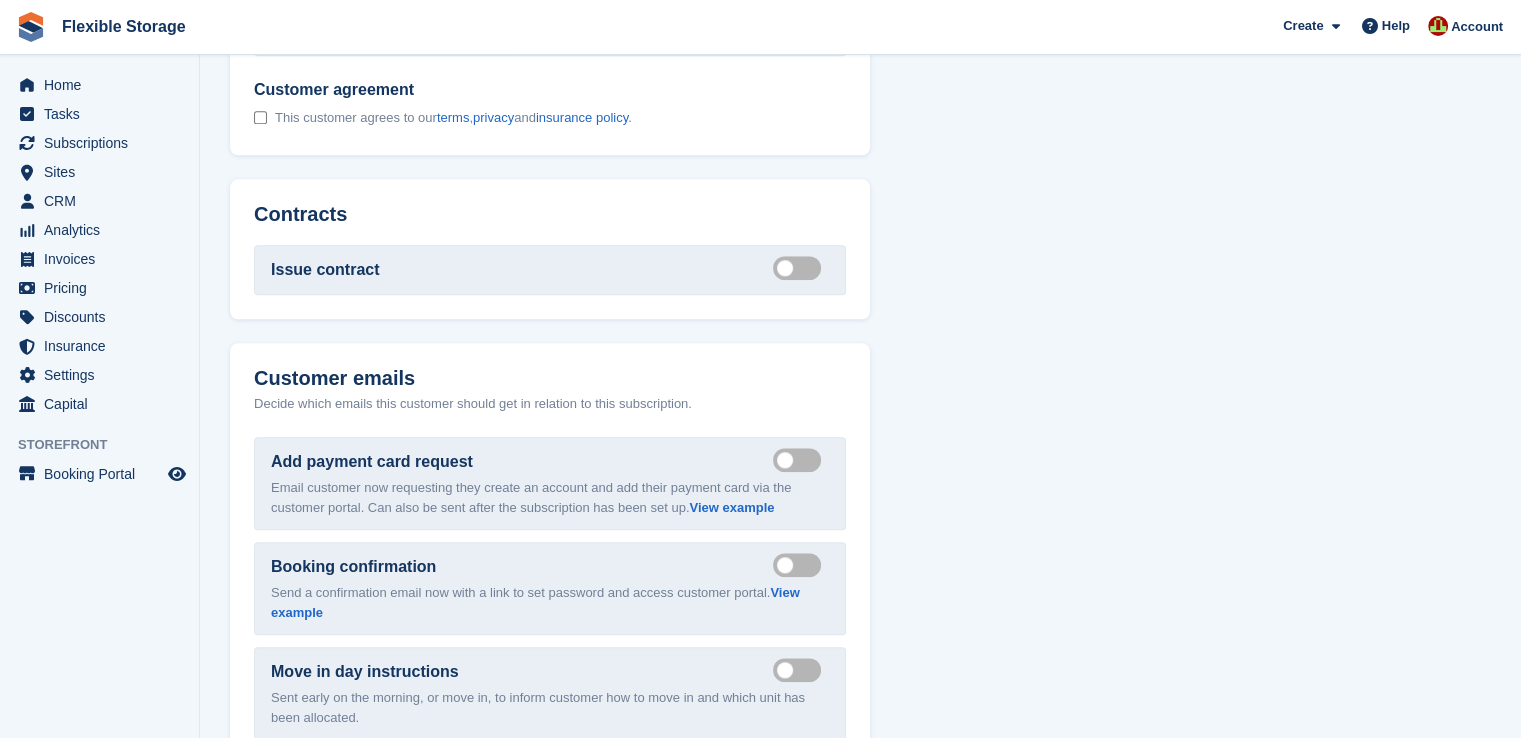 click on "Send payment card request email" at bounding box center [801, 459] 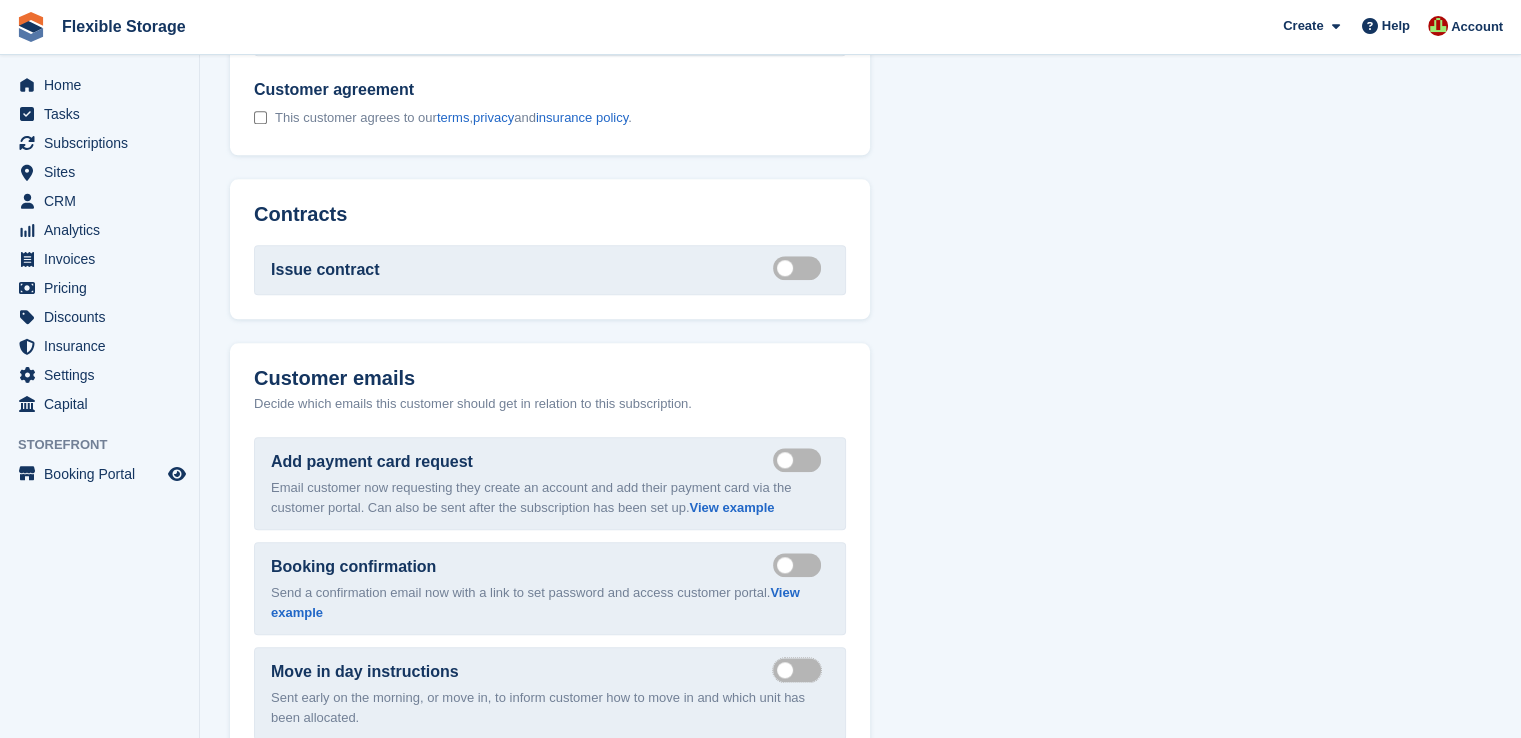 scroll, scrollTop: 2200, scrollLeft: 0, axis: vertical 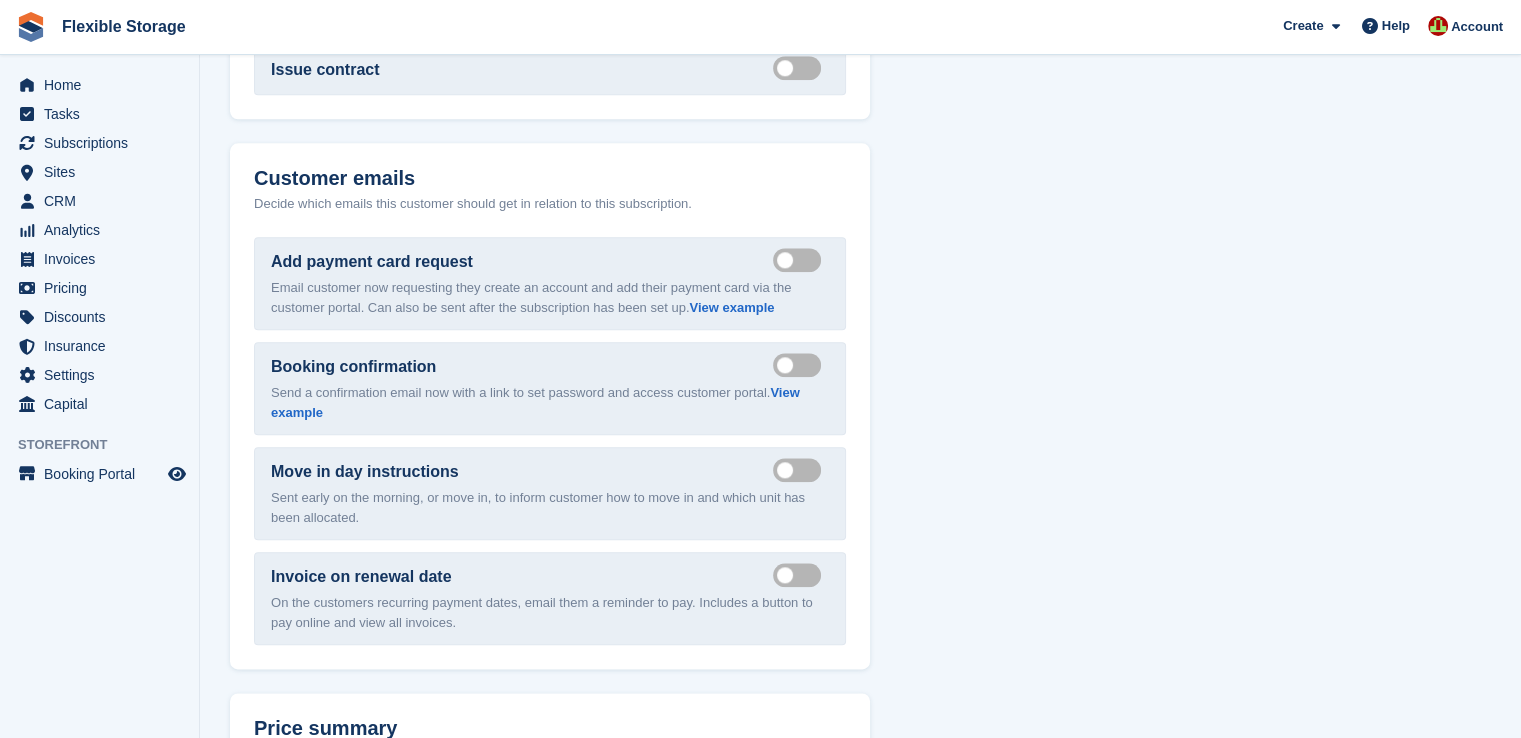 click on "Send manual payment invoice email" at bounding box center (801, 574) 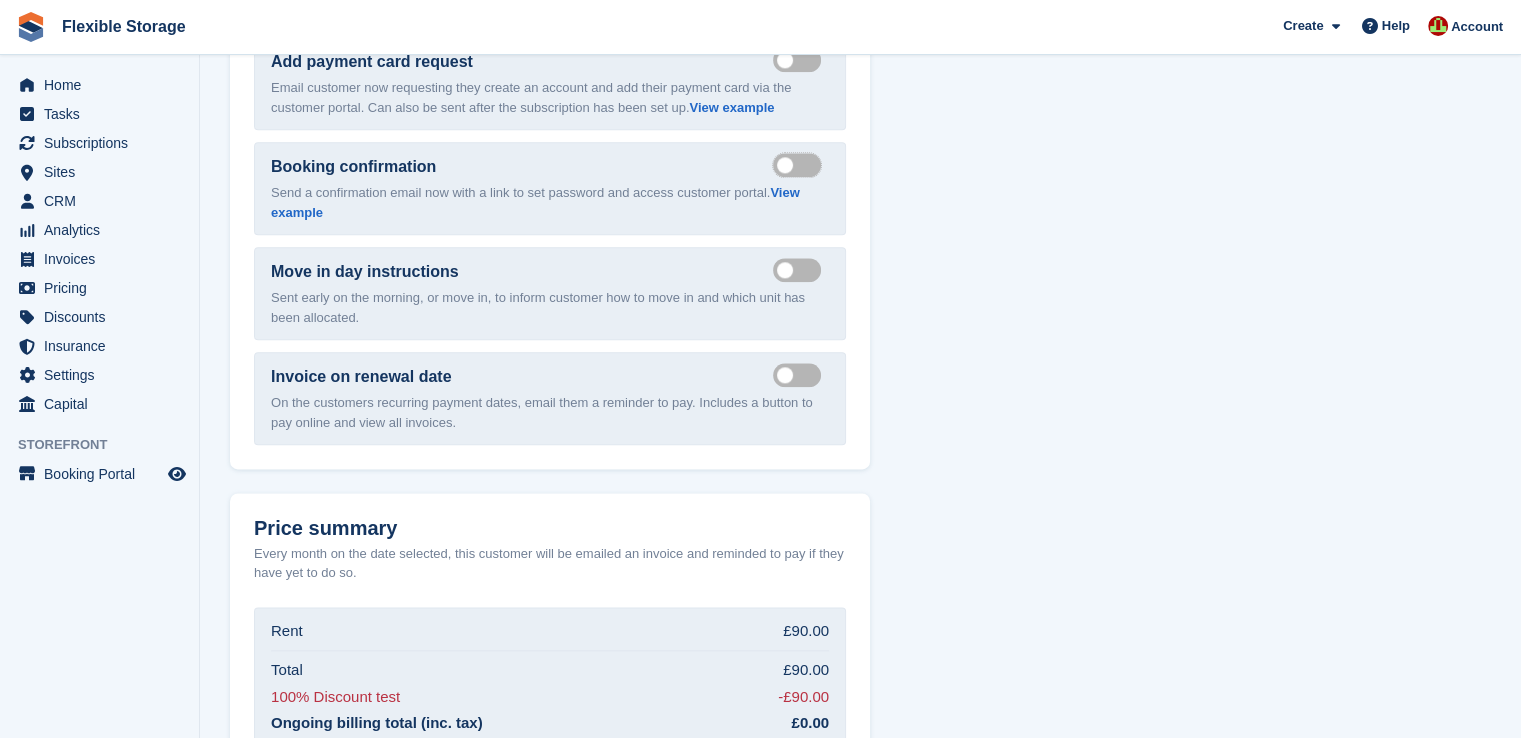 scroll, scrollTop: 2557, scrollLeft: 0, axis: vertical 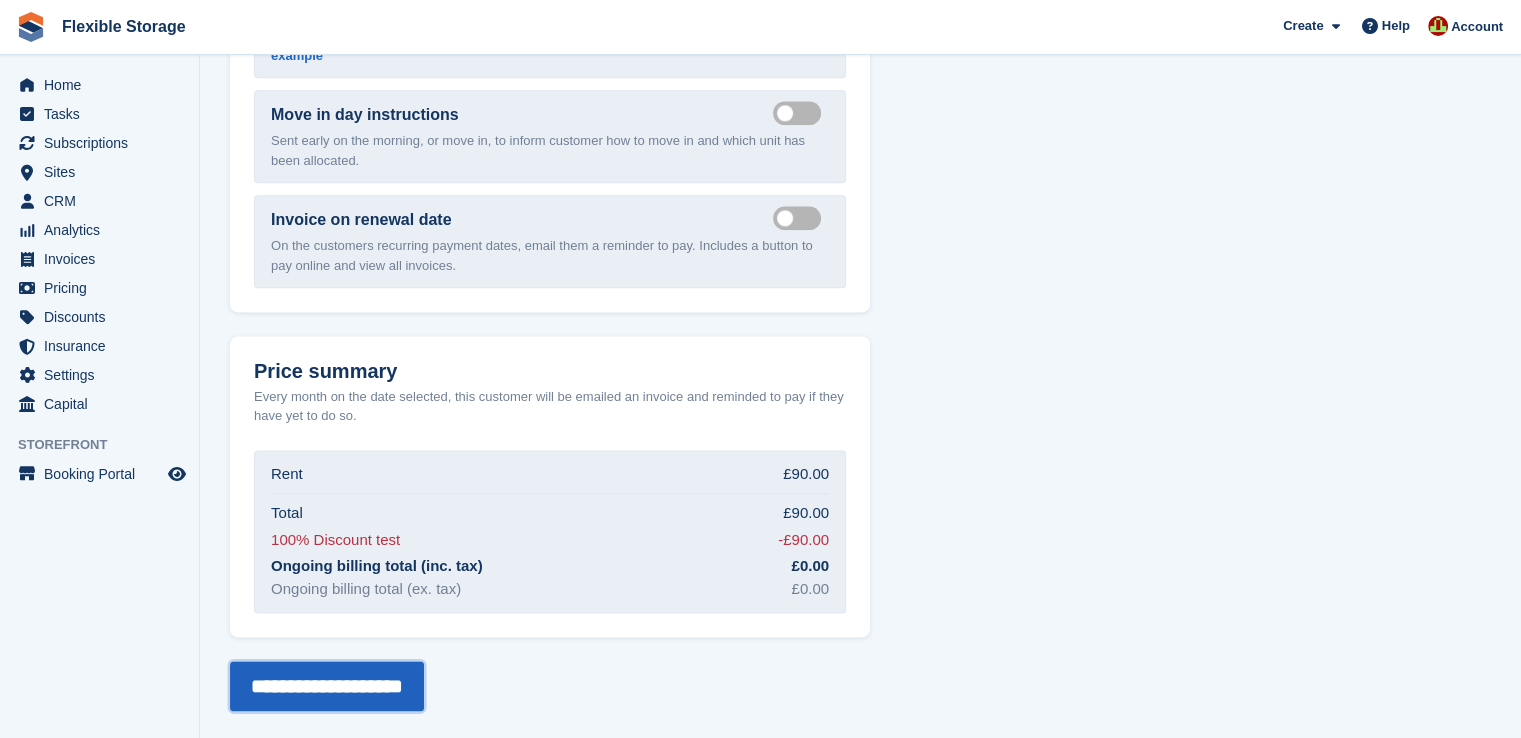 click on "**********" at bounding box center (327, 686) 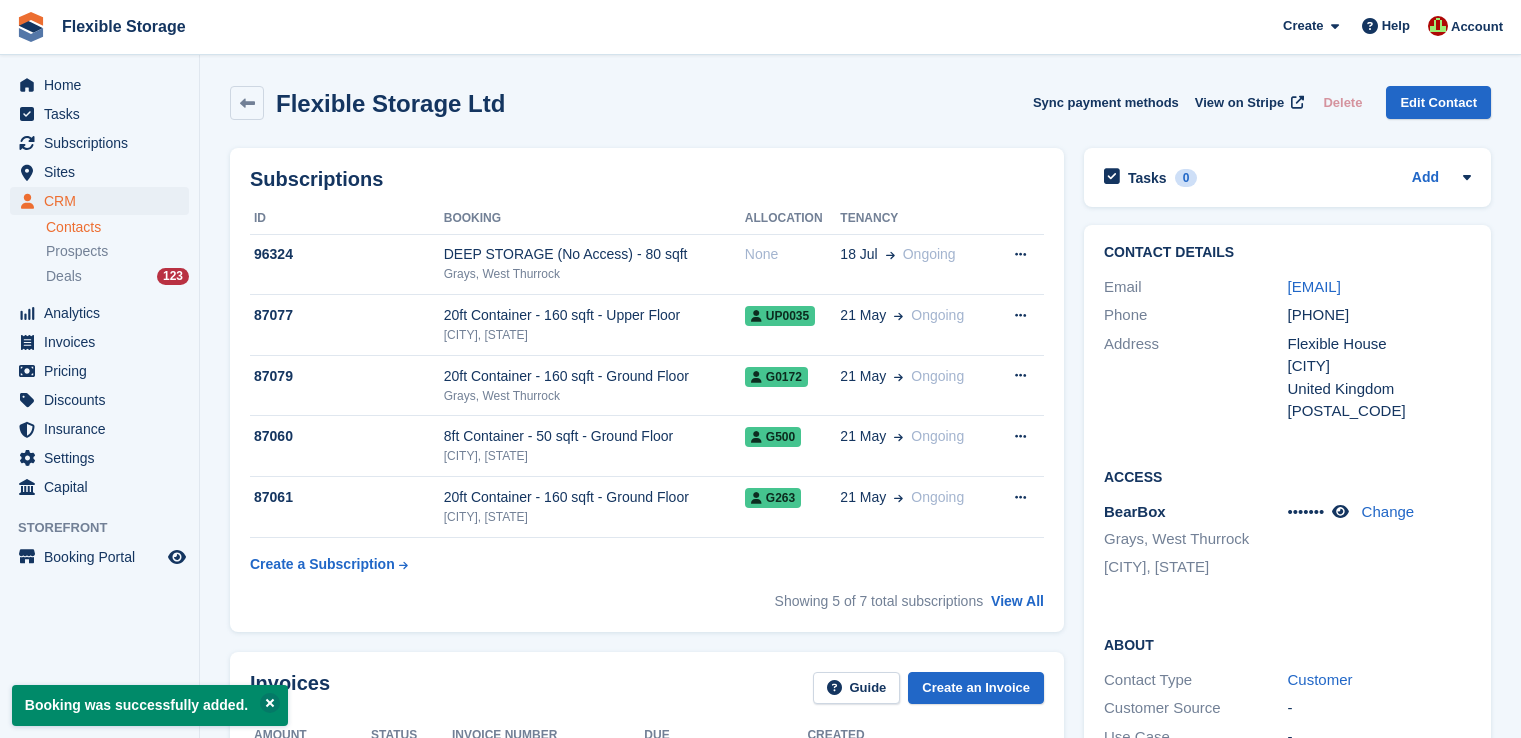scroll, scrollTop: 0, scrollLeft: 0, axis: both 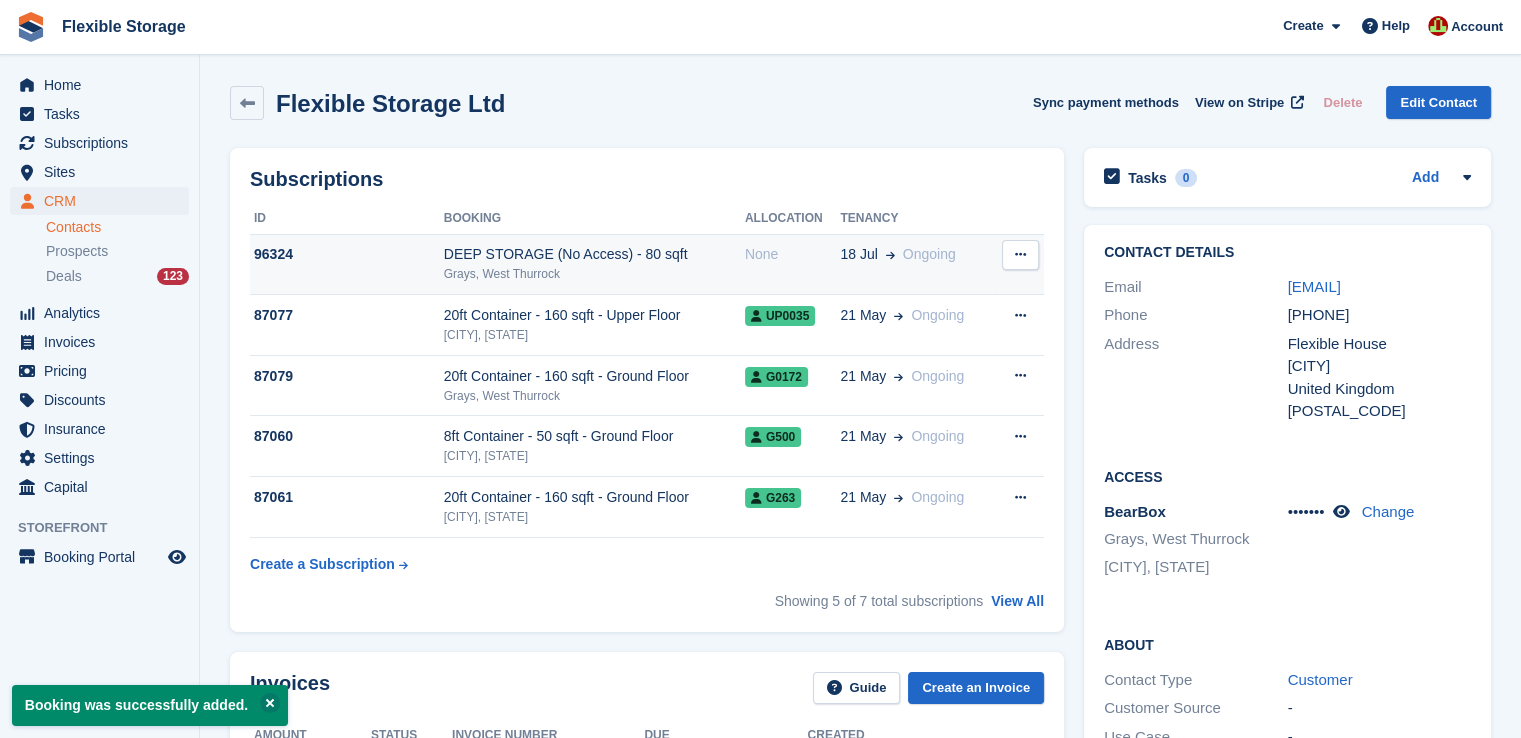 click on "DEEP STORAGE (No Access) - 80 sqft" at bounding box center (594, 254) 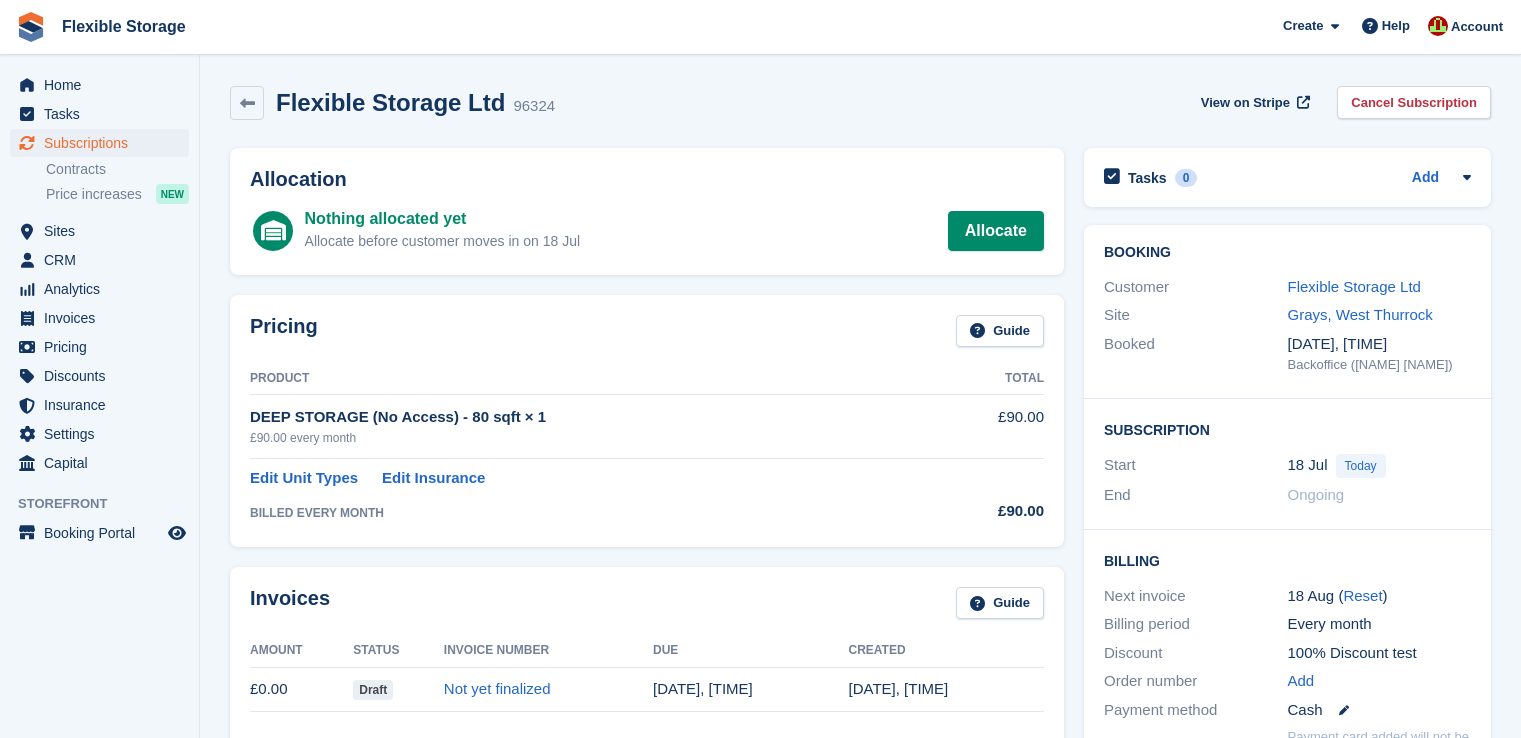 scroll, scrollTop: 0, scrollLeft: 0, axis: both 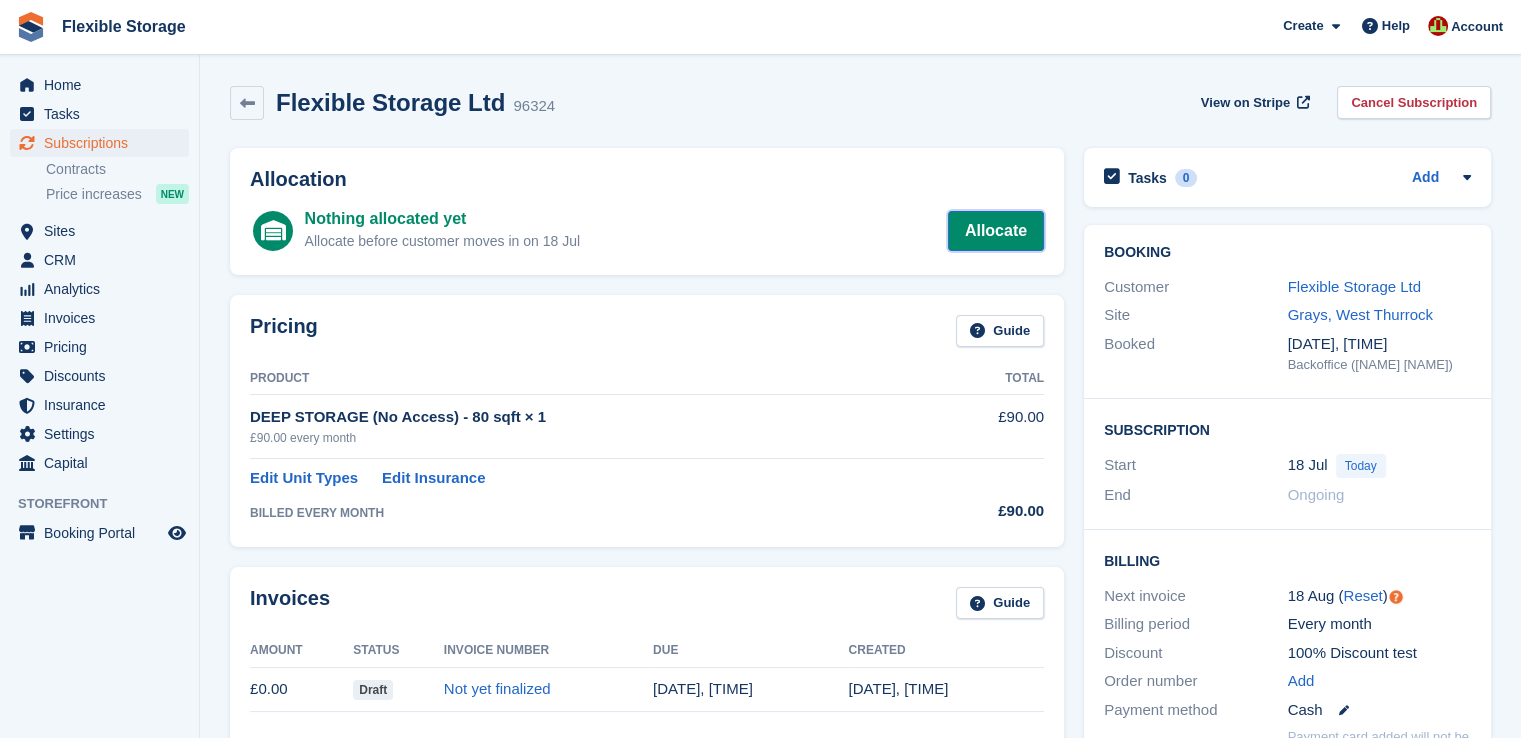 click on "Allocate" at bounding box center (996, 231) 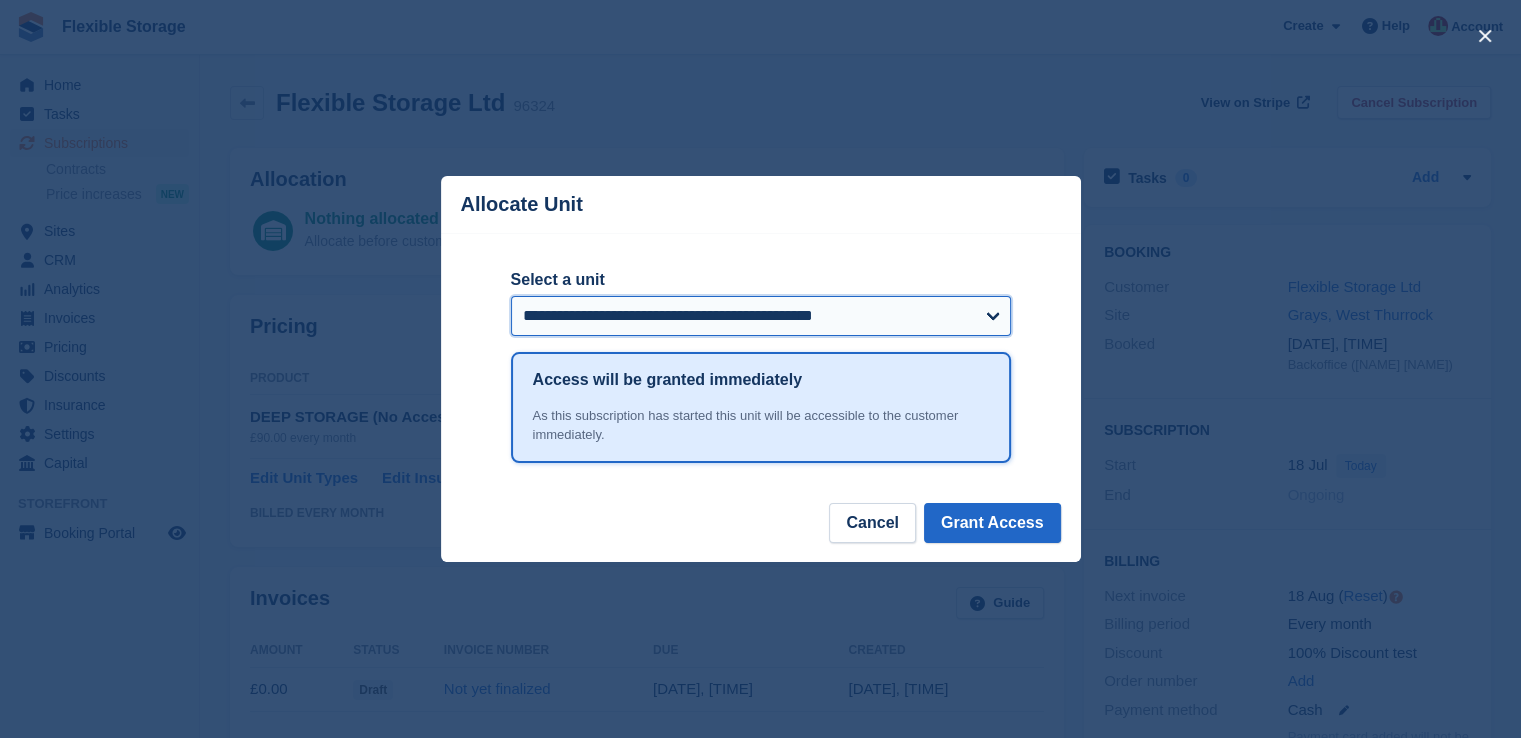 click on "**********" at bounding box center [761, 316] 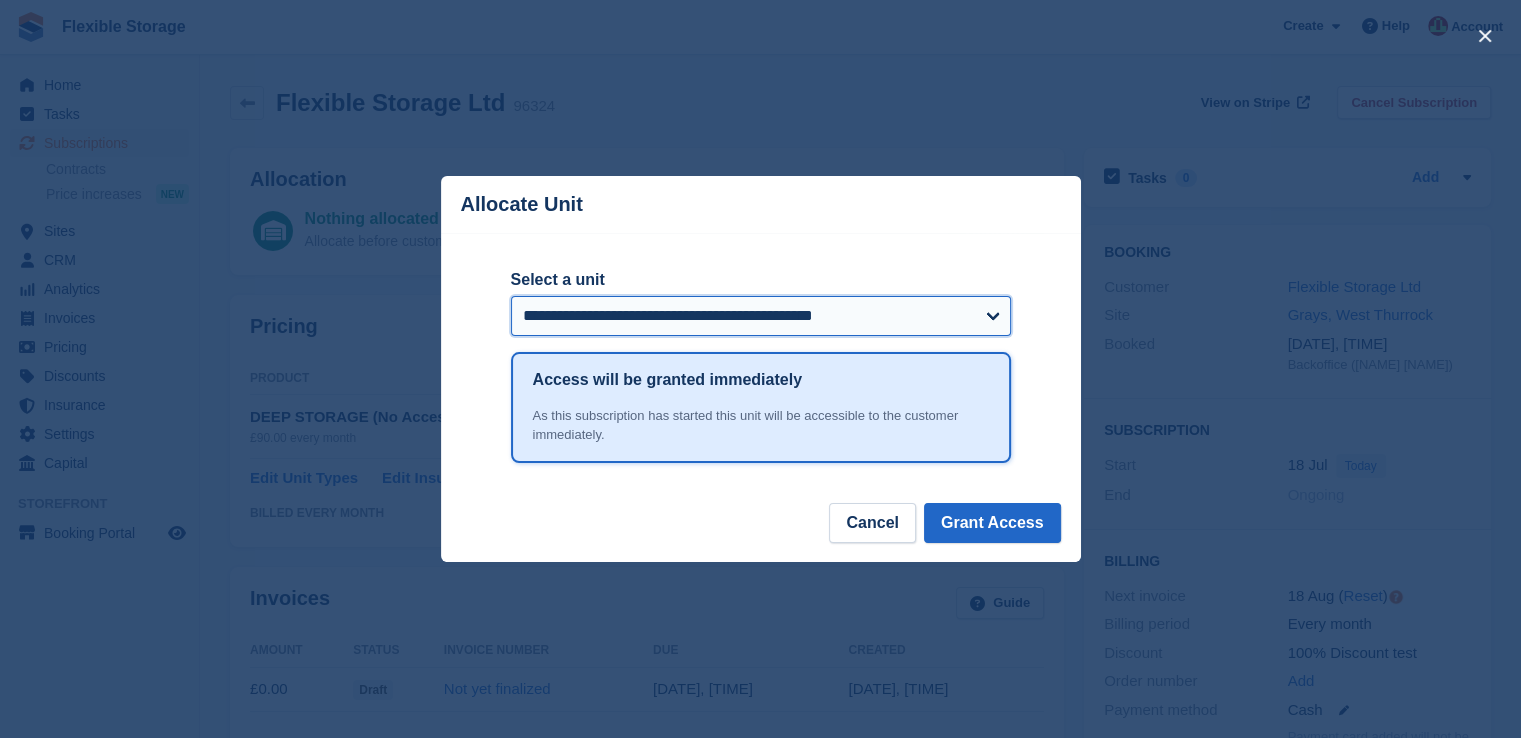select on "******" 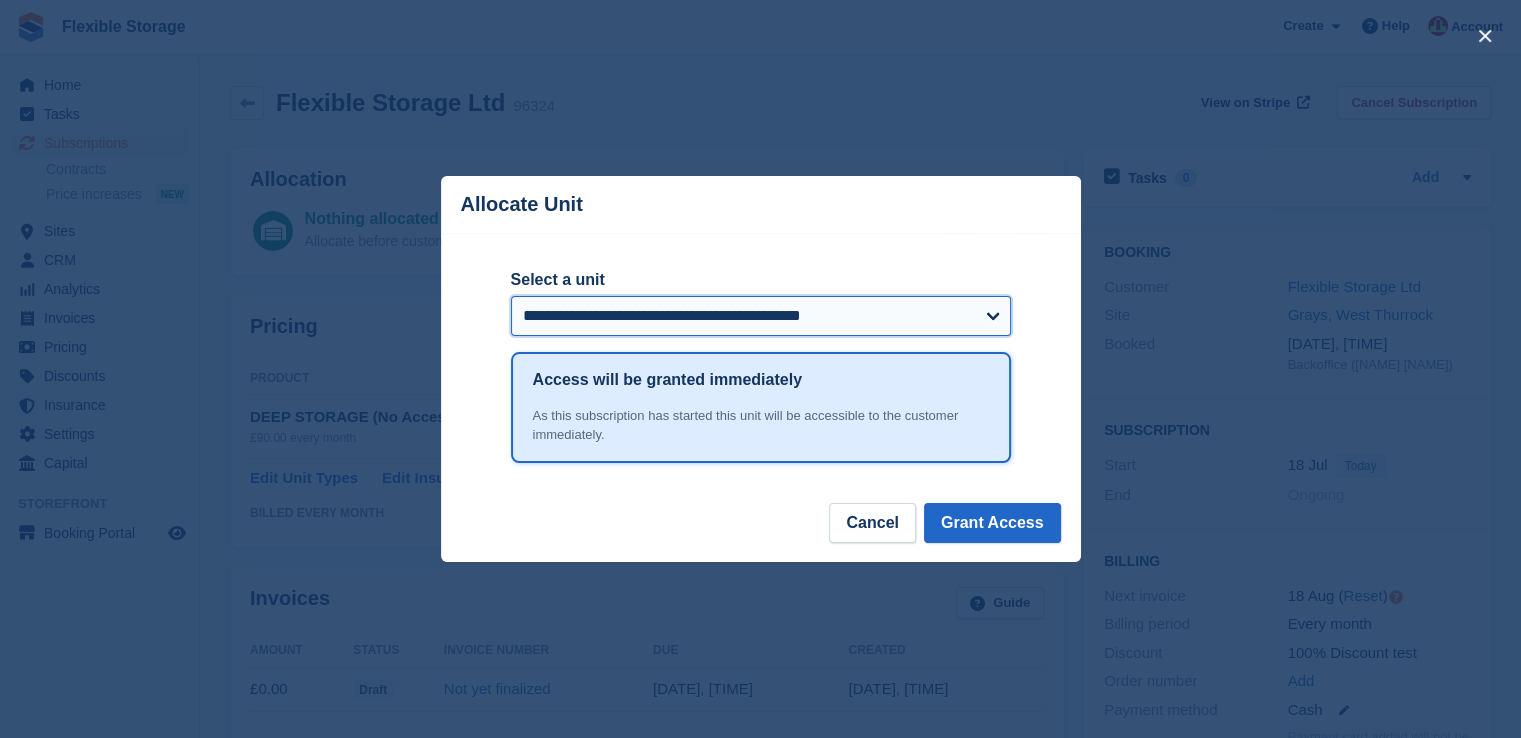 click on "**********" at bounding box center [761, 316] 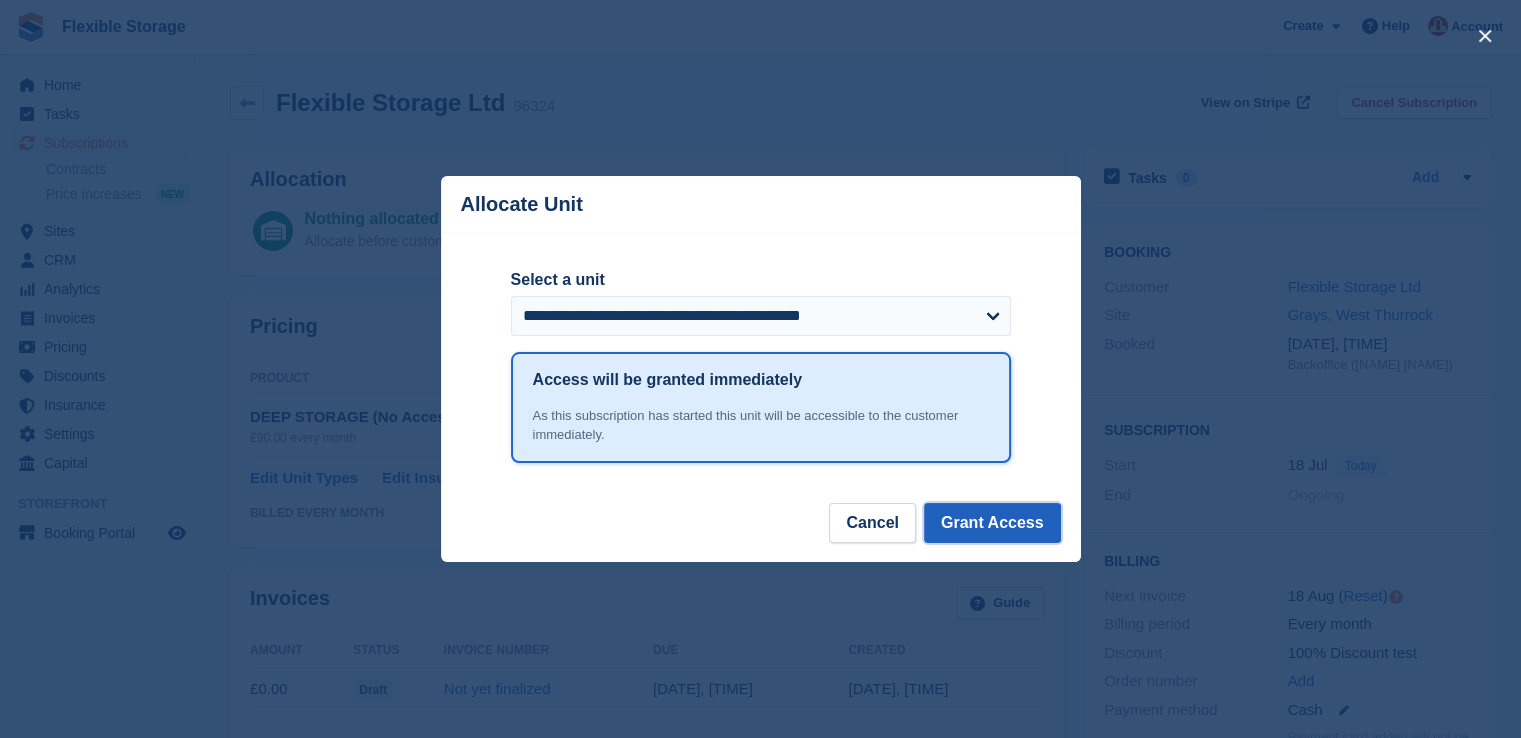 click on "Grant Access" at bounding box center [992, 523] 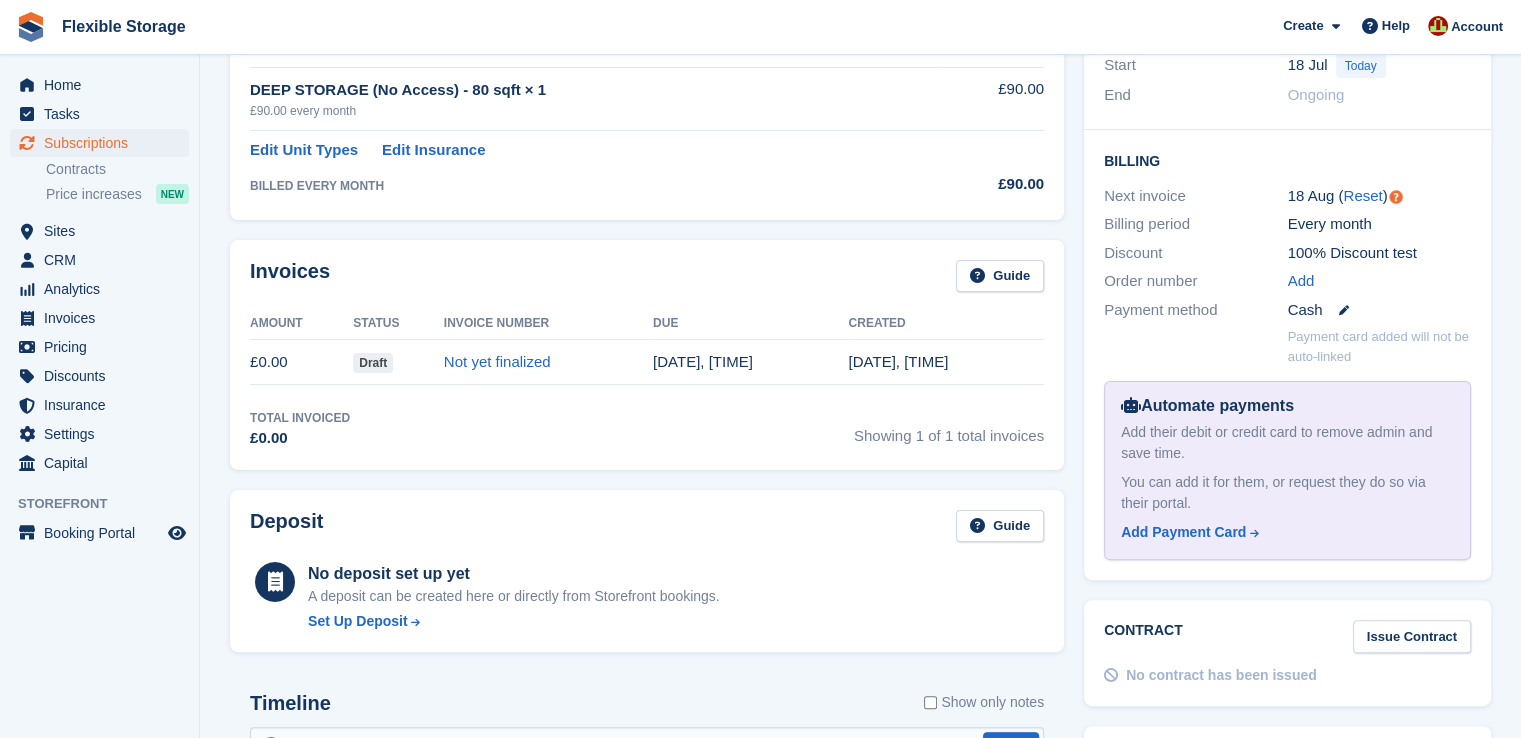 scroll, scrollTop: 0, scrollLeft: 0, axis: both 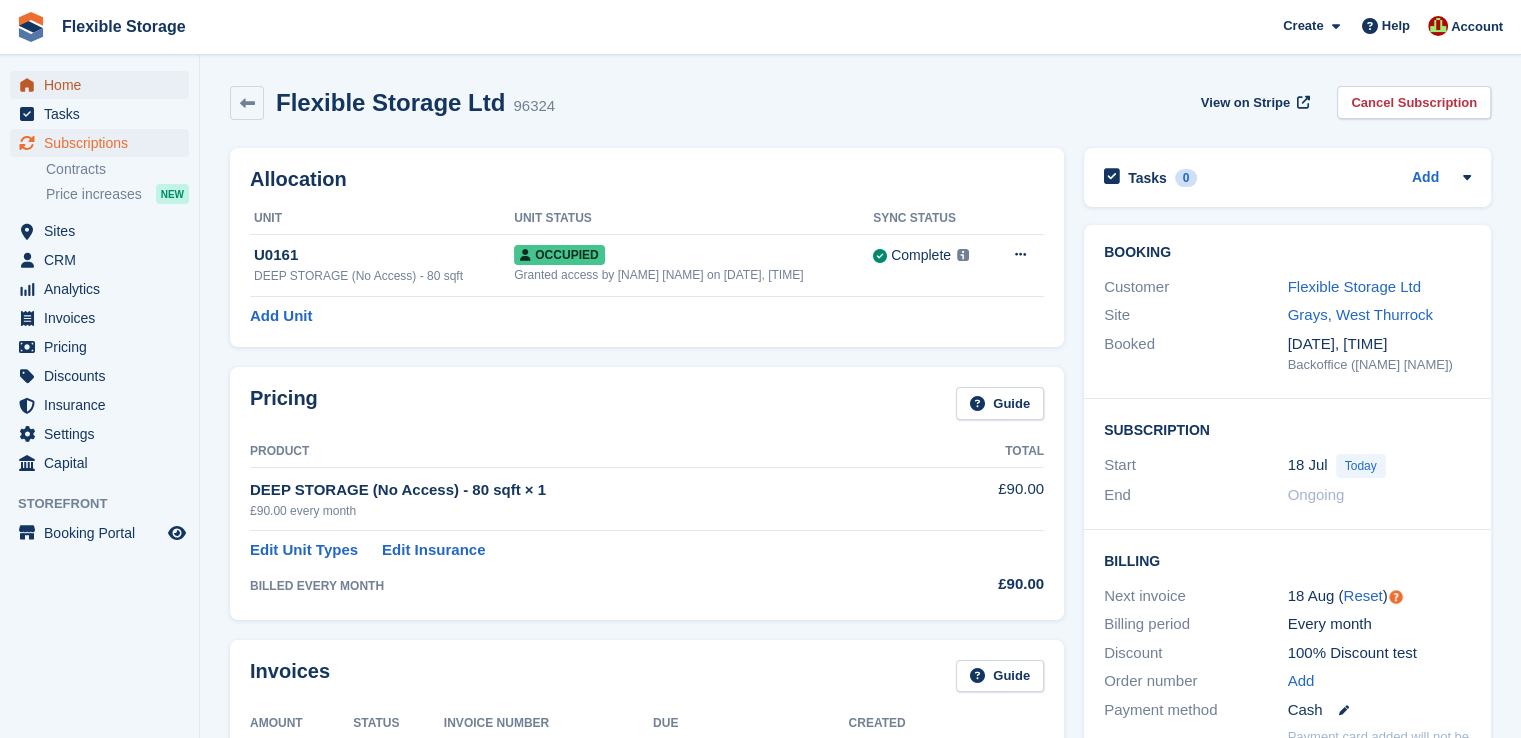 click on "Home" at bounding box center (104, 85) 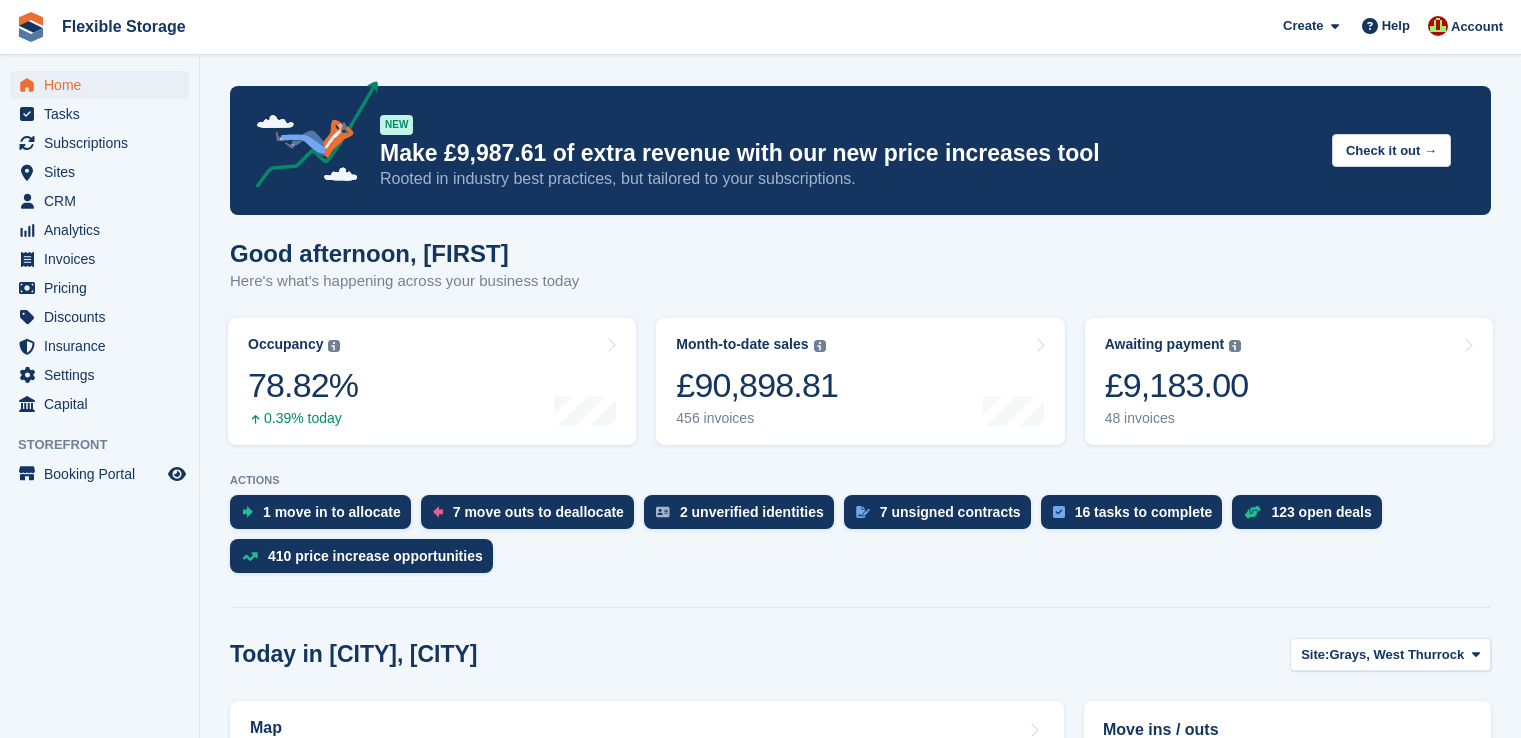 scroll, scrollTop: 0, scrollLeft: 0, axis: both 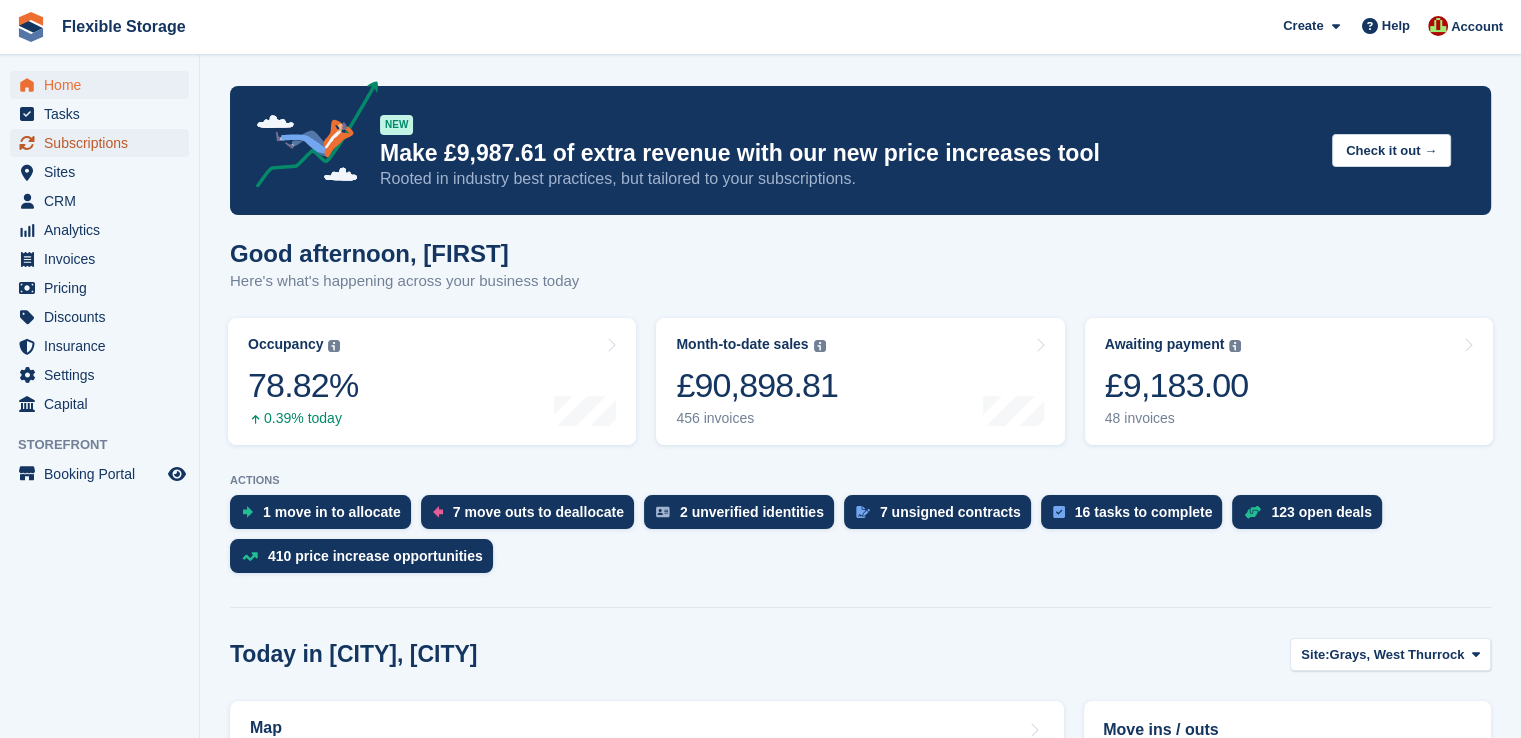 click on "Subscriptions" at bounding box center (104, 143) 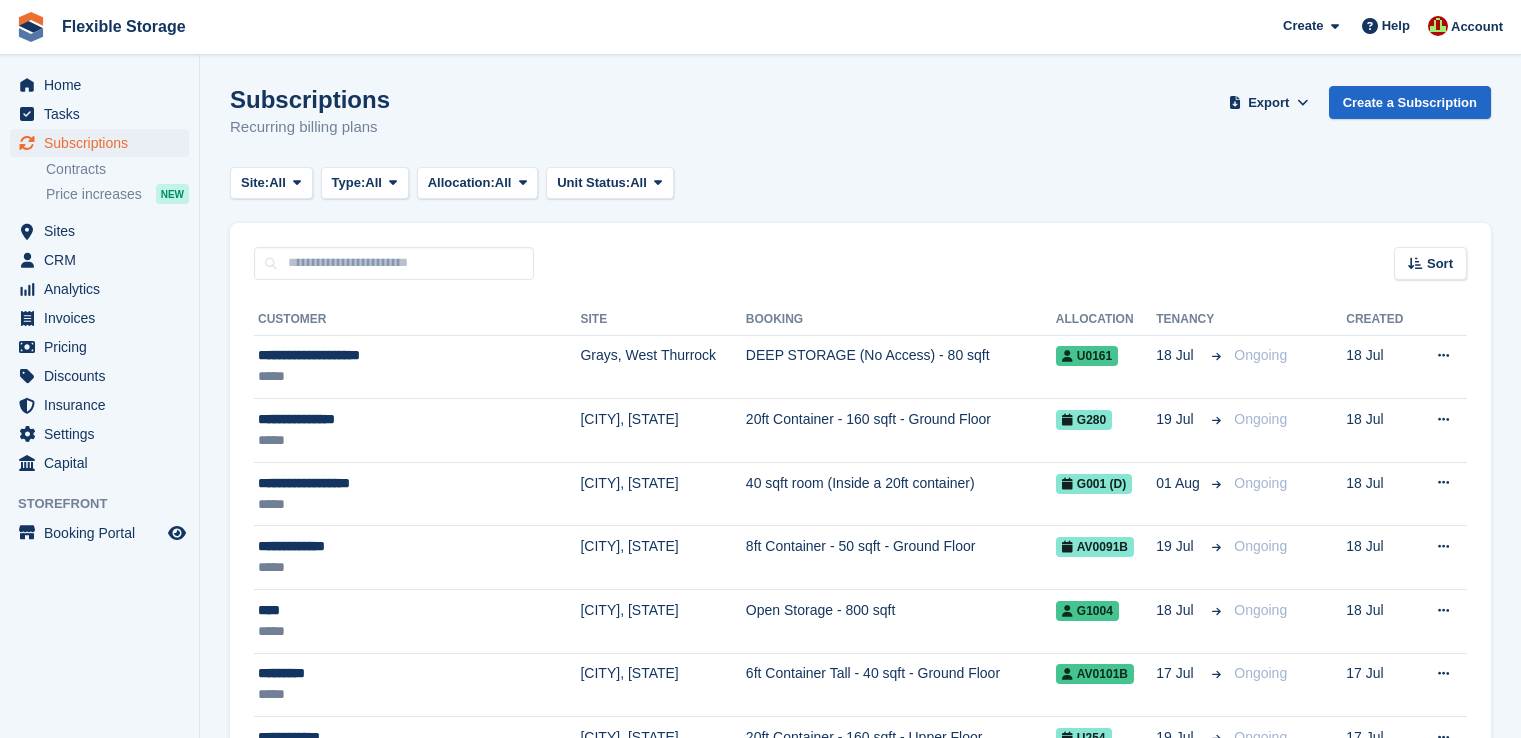 scroll, scrollTop: 0, scrollLeft: 0, axis: both 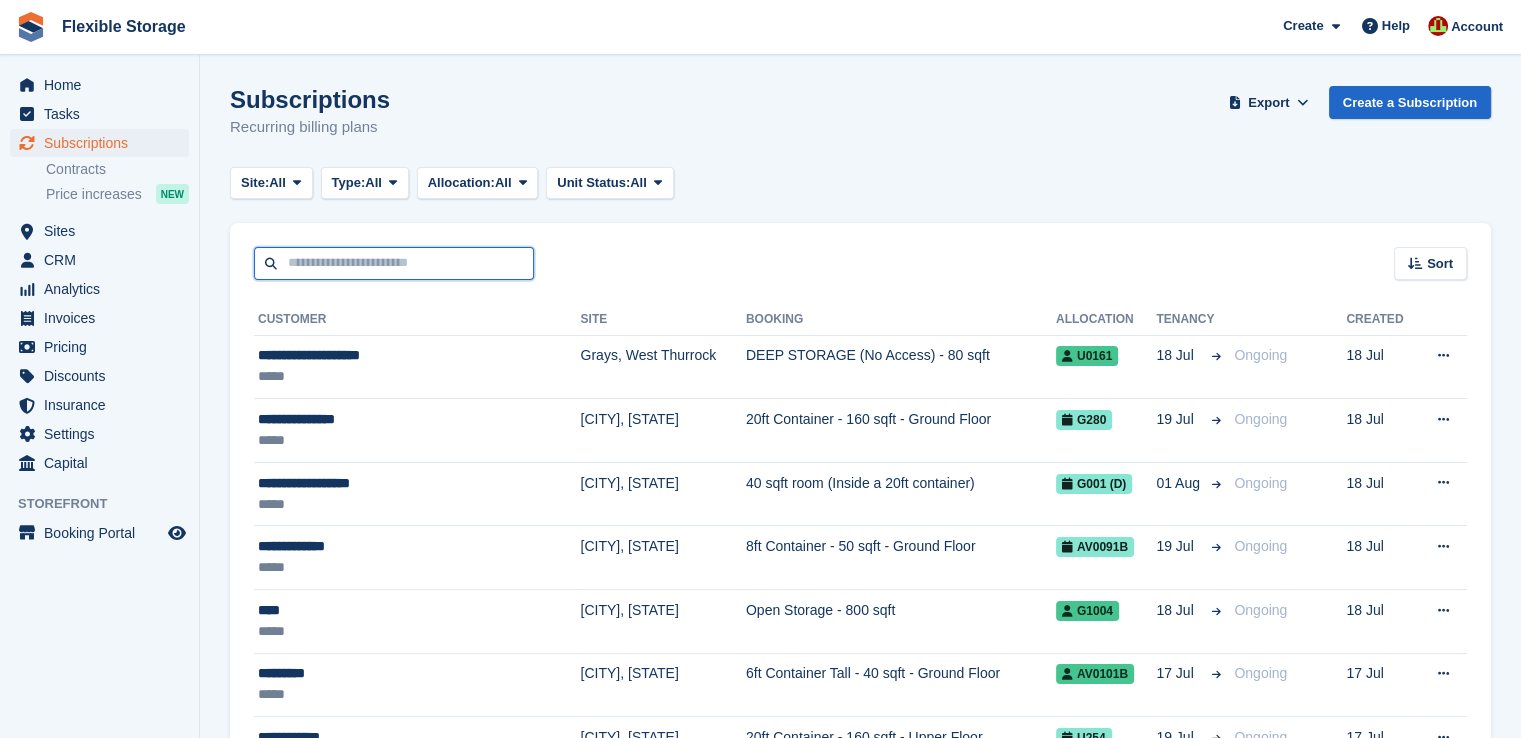click at bounding box center (394, 263) 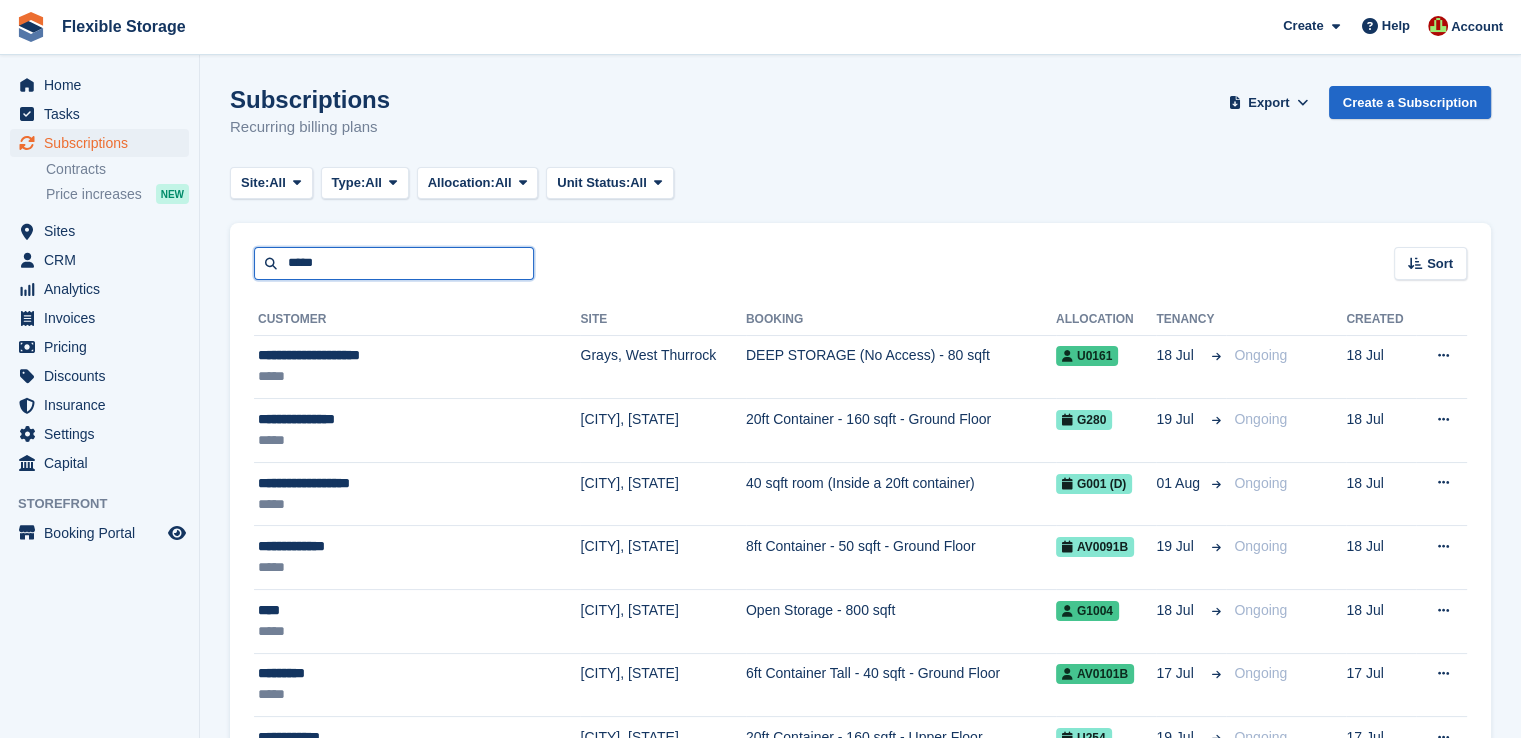 type on "*****" 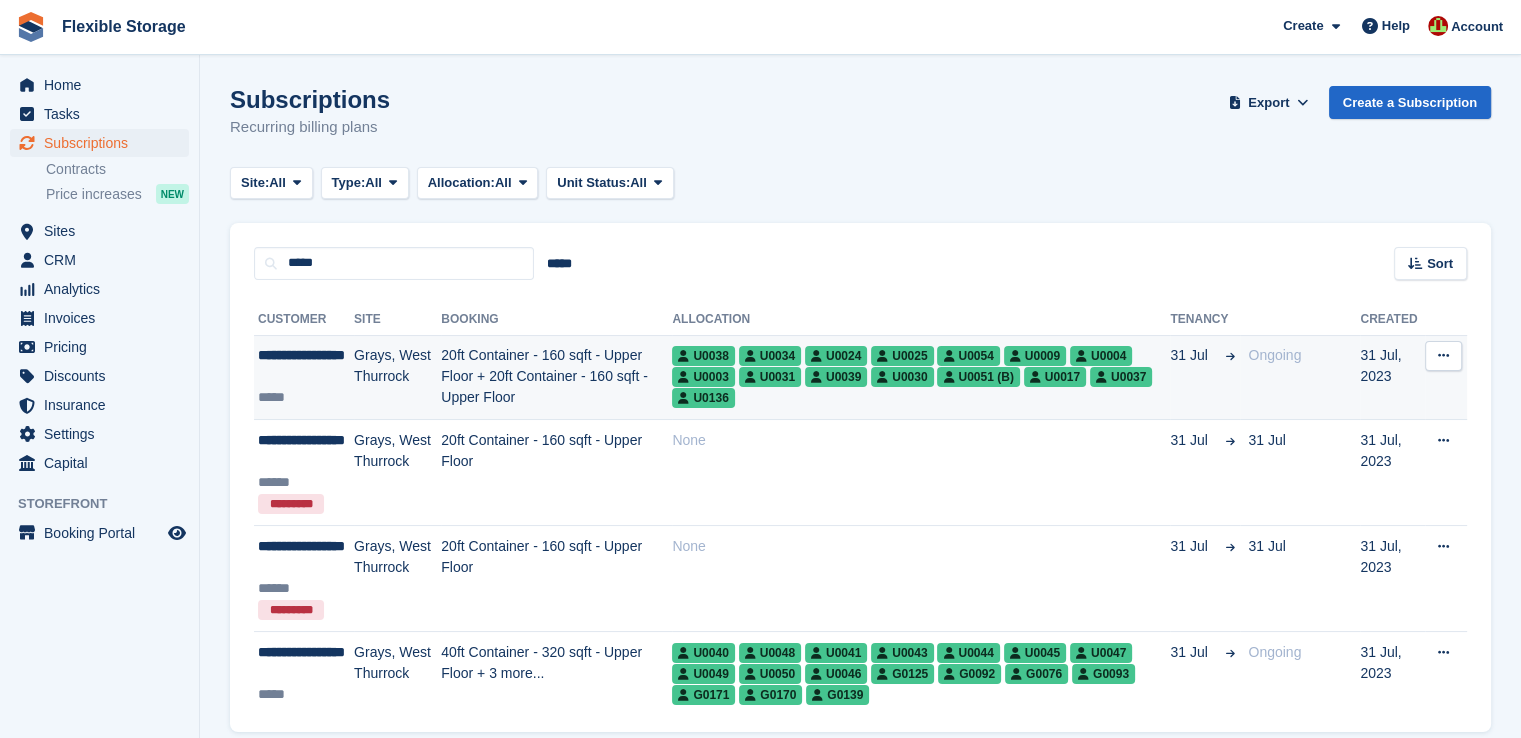 click on "20ft Container - 160 sqft - Upper Floor + 20ft Container - 160 sqft - Upper Floor" at bounding box center (556, 377) 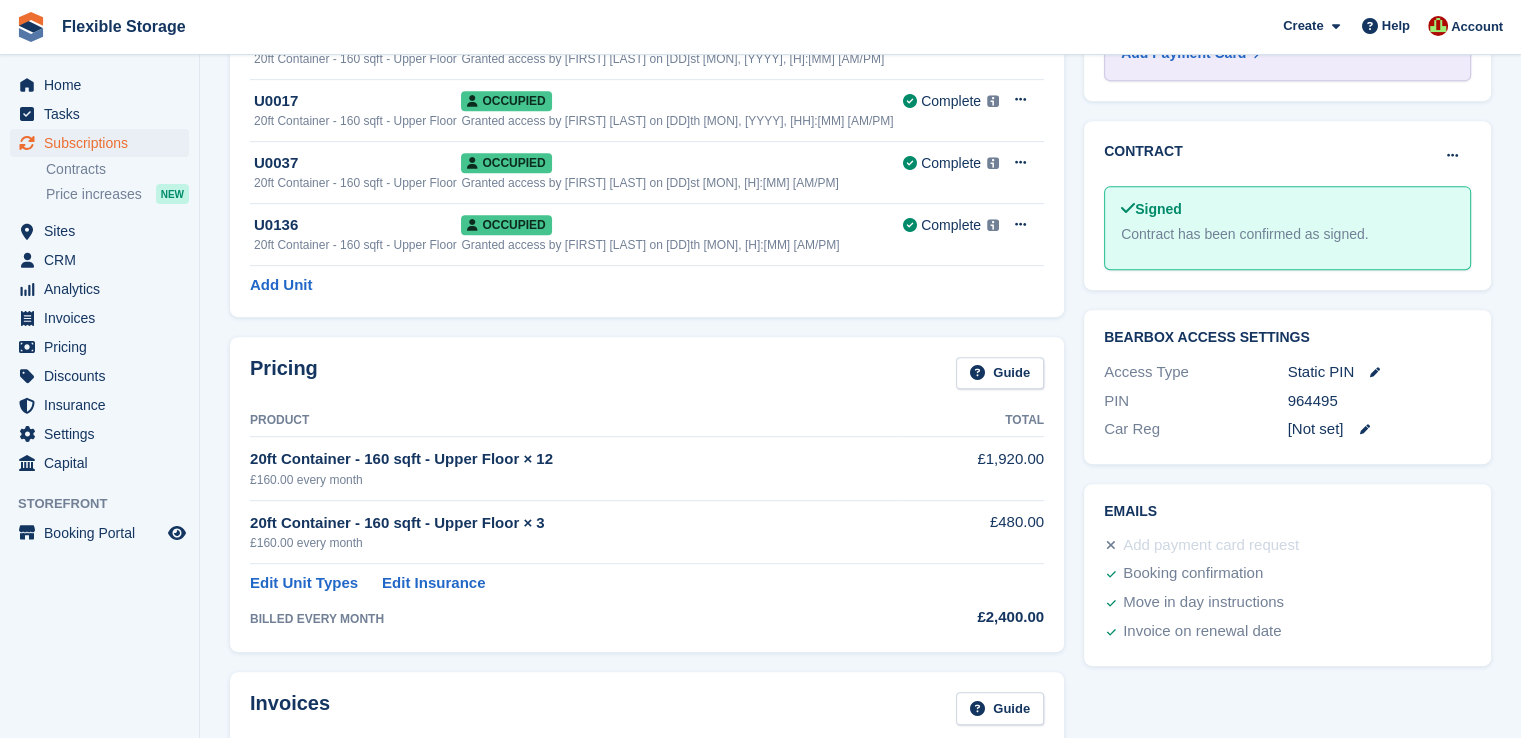 scroll, scrollTop: 1000, scrollLeft: 0, axis: vertical 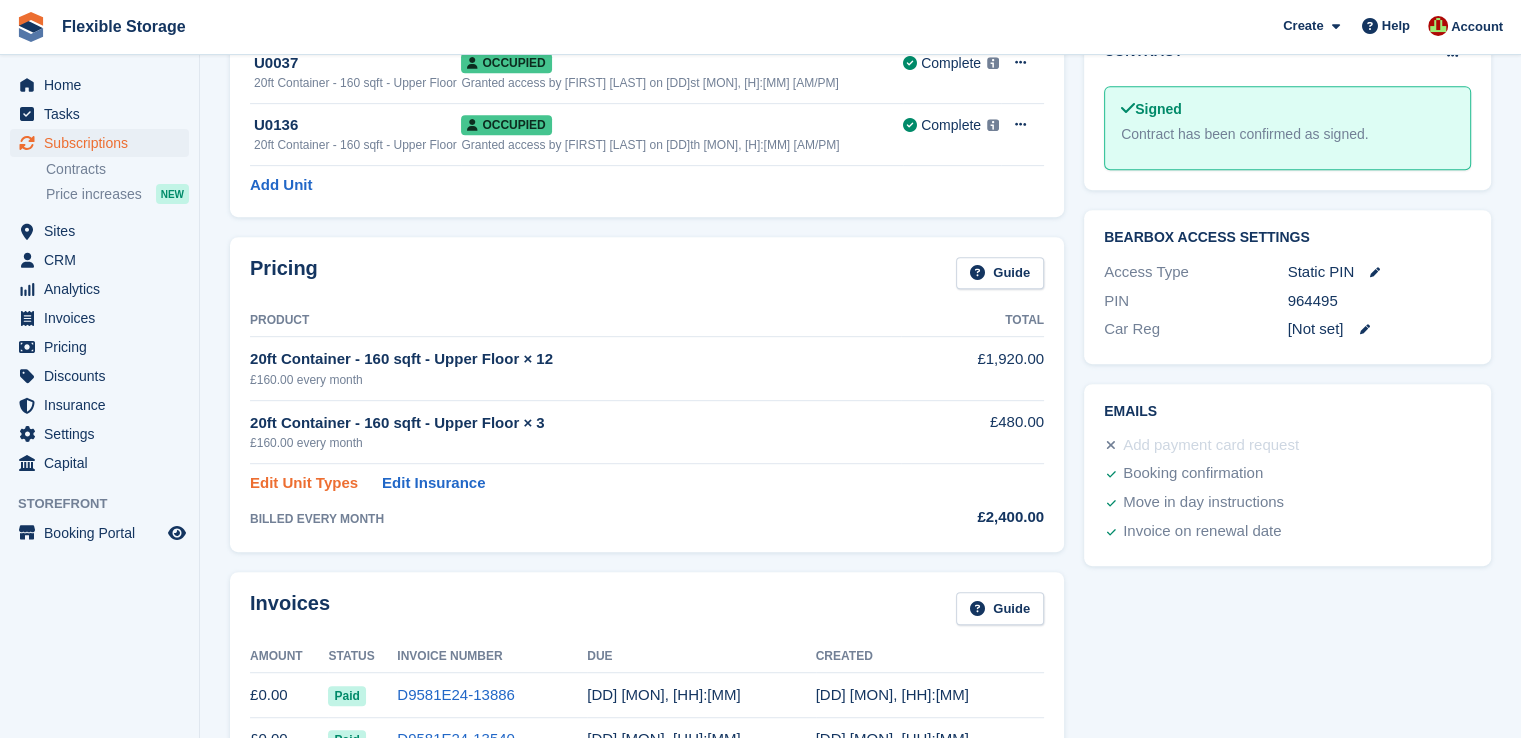 click on "Edit Unit Types" at bounding box center [304, 483] 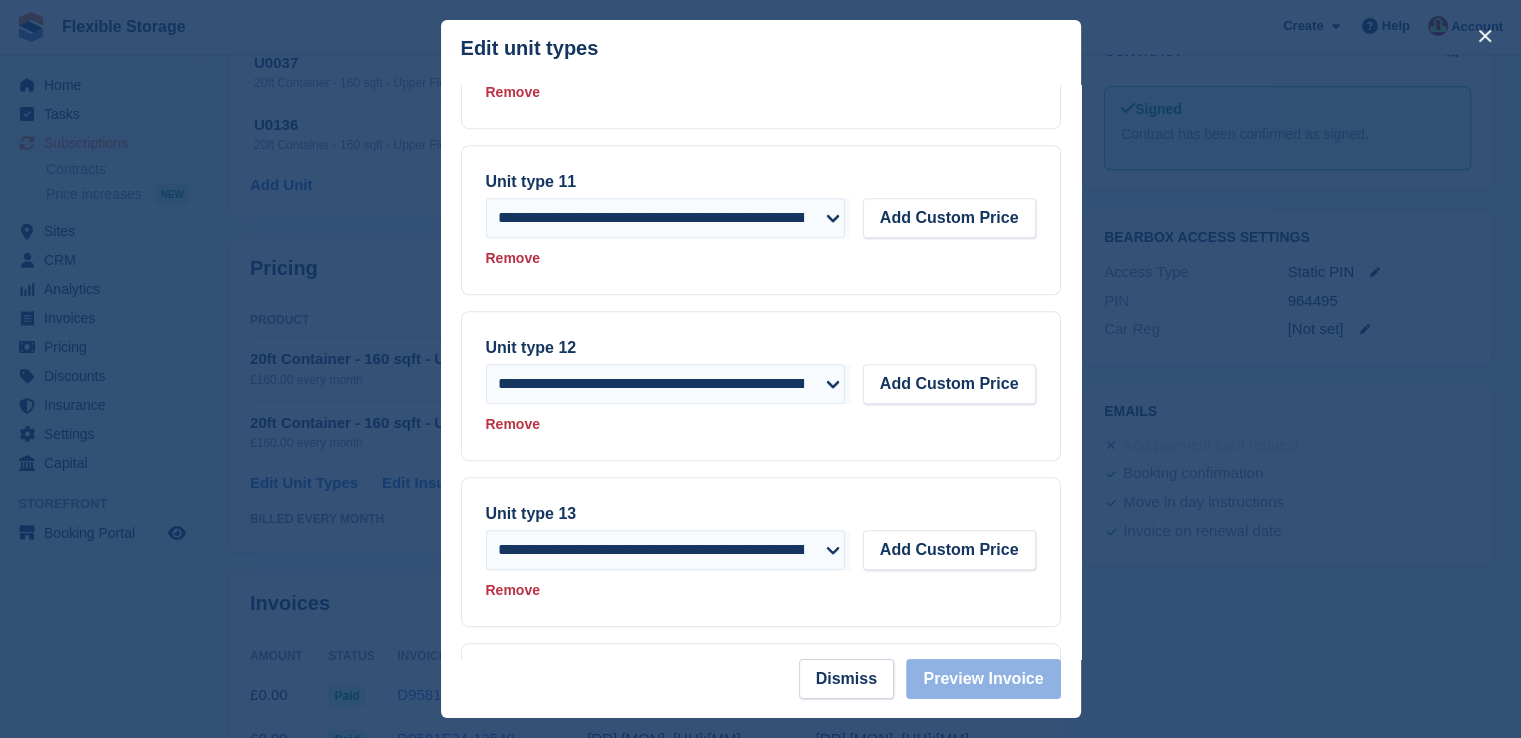 scroll, scrollTop: 1995, scrollLeft: 0, axis: vertical 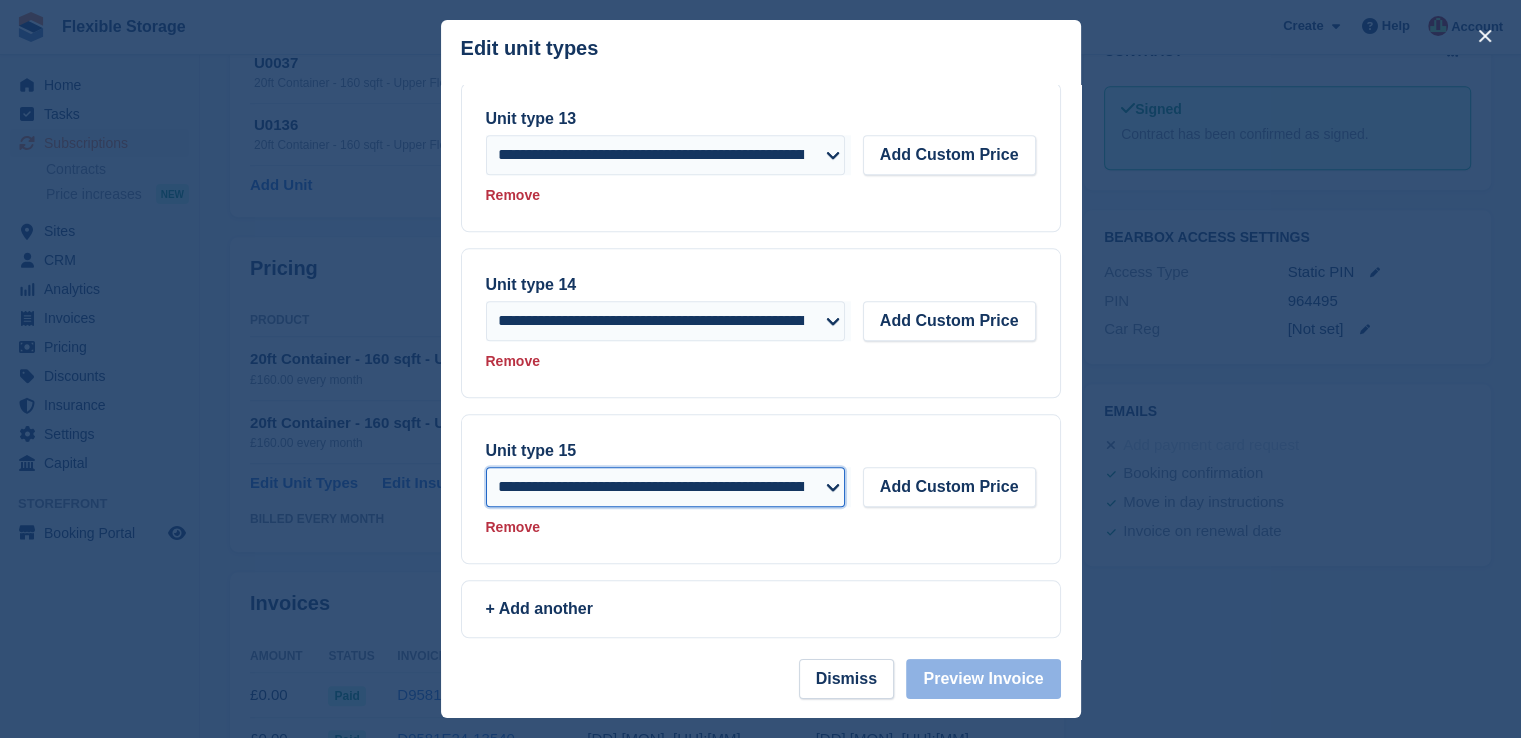 click on "**********" at bounding box center [666, 487] 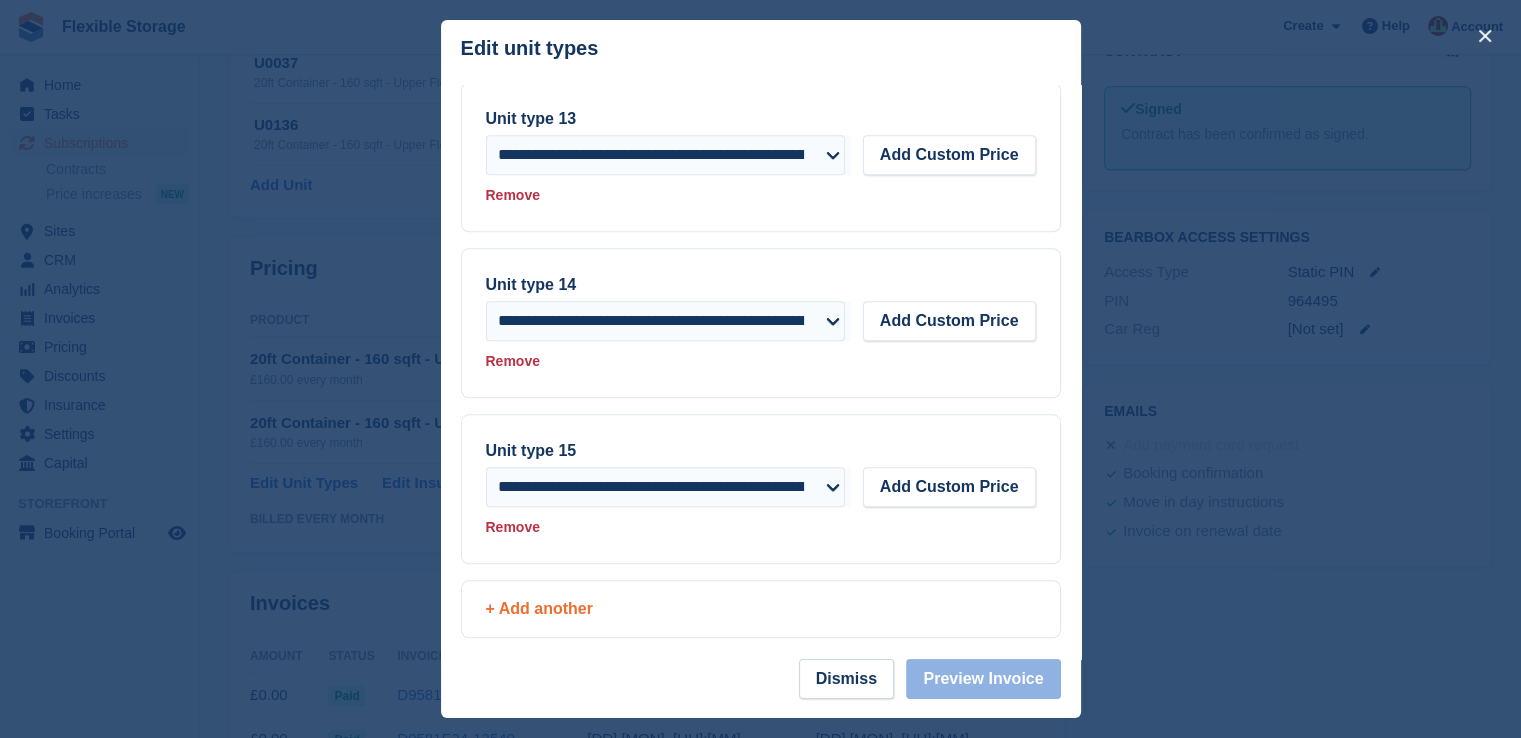 click on "+ Add another" at bounding box center (761, 609) 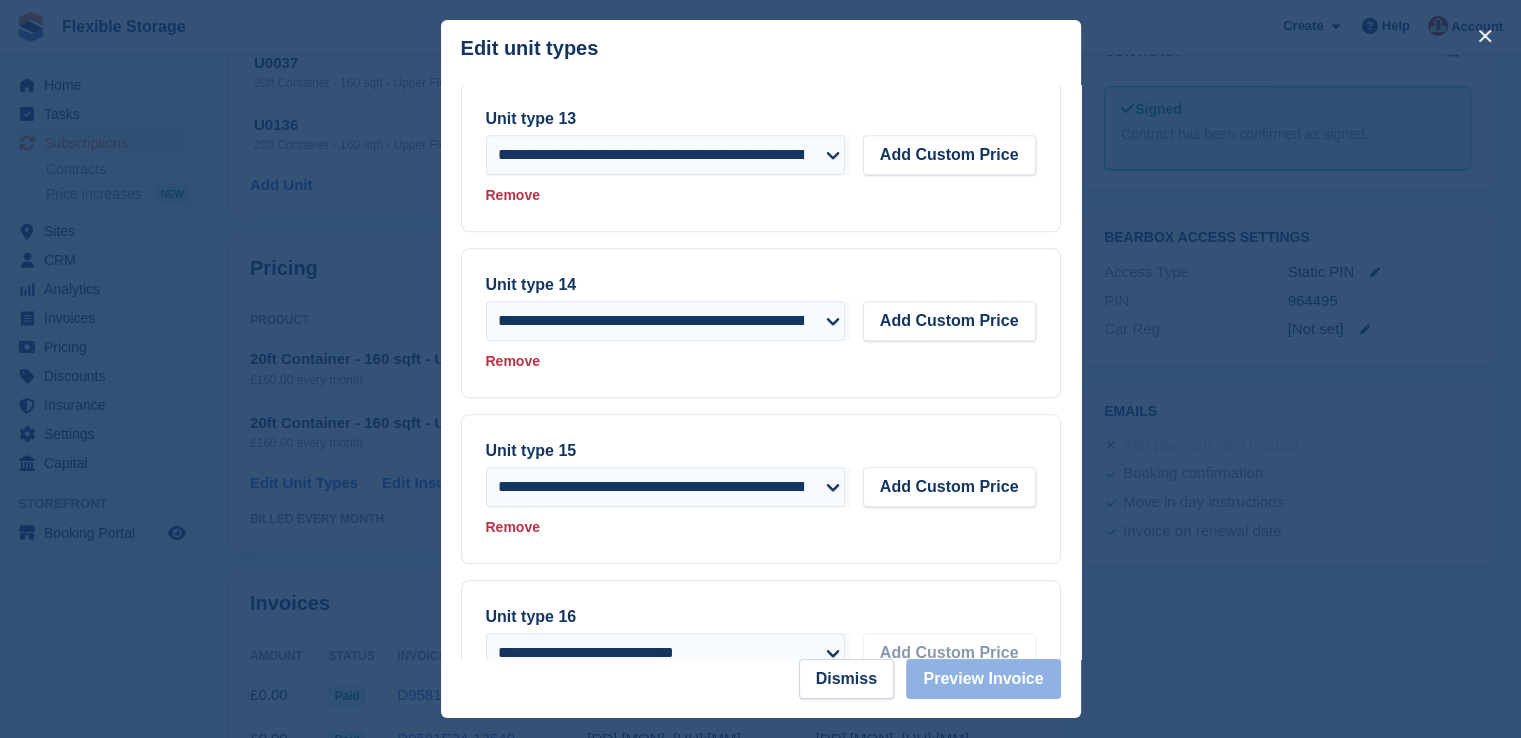 scroll, scrollTop: 2160, scrollLeft: 0, axis: vertical 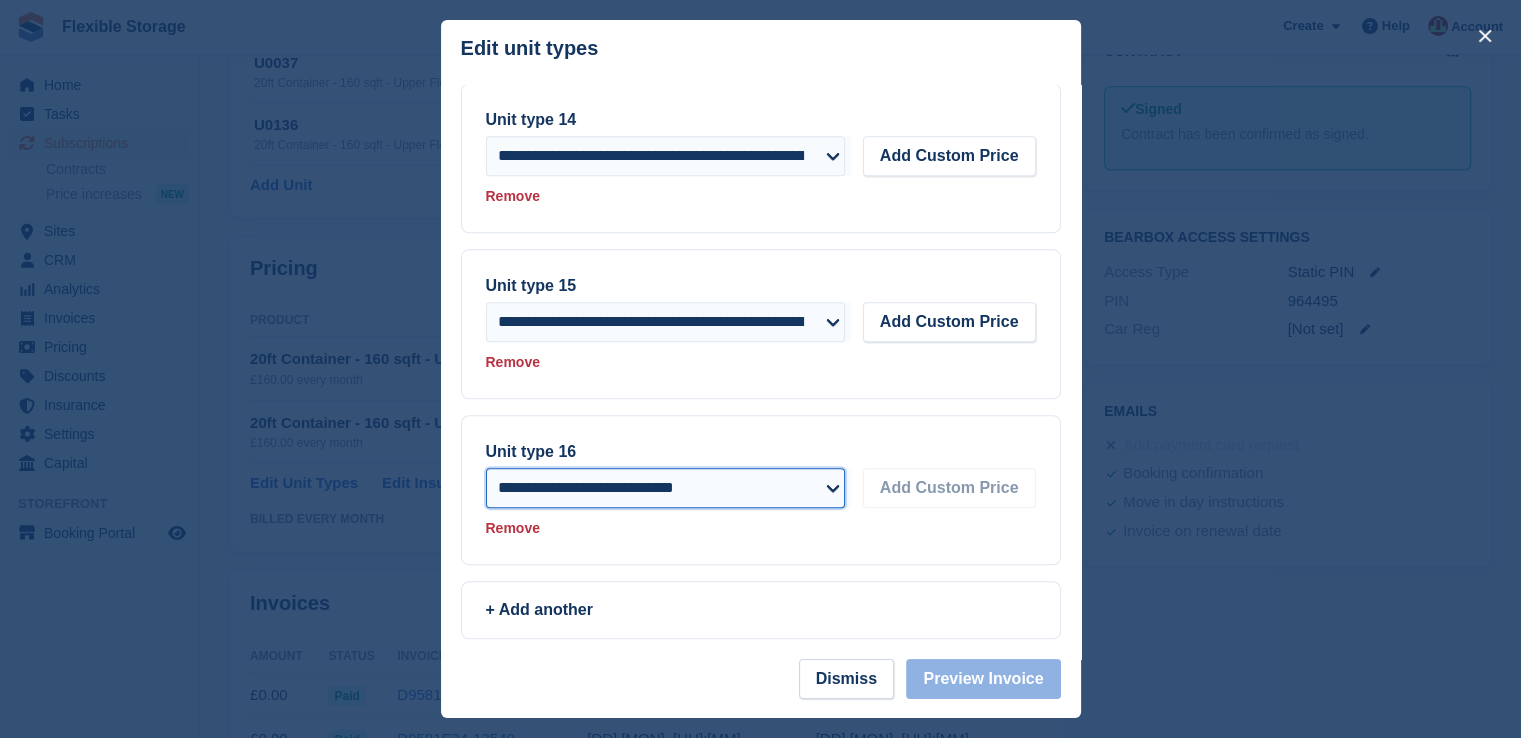 click on "**********" at bounding box center [666, 488] 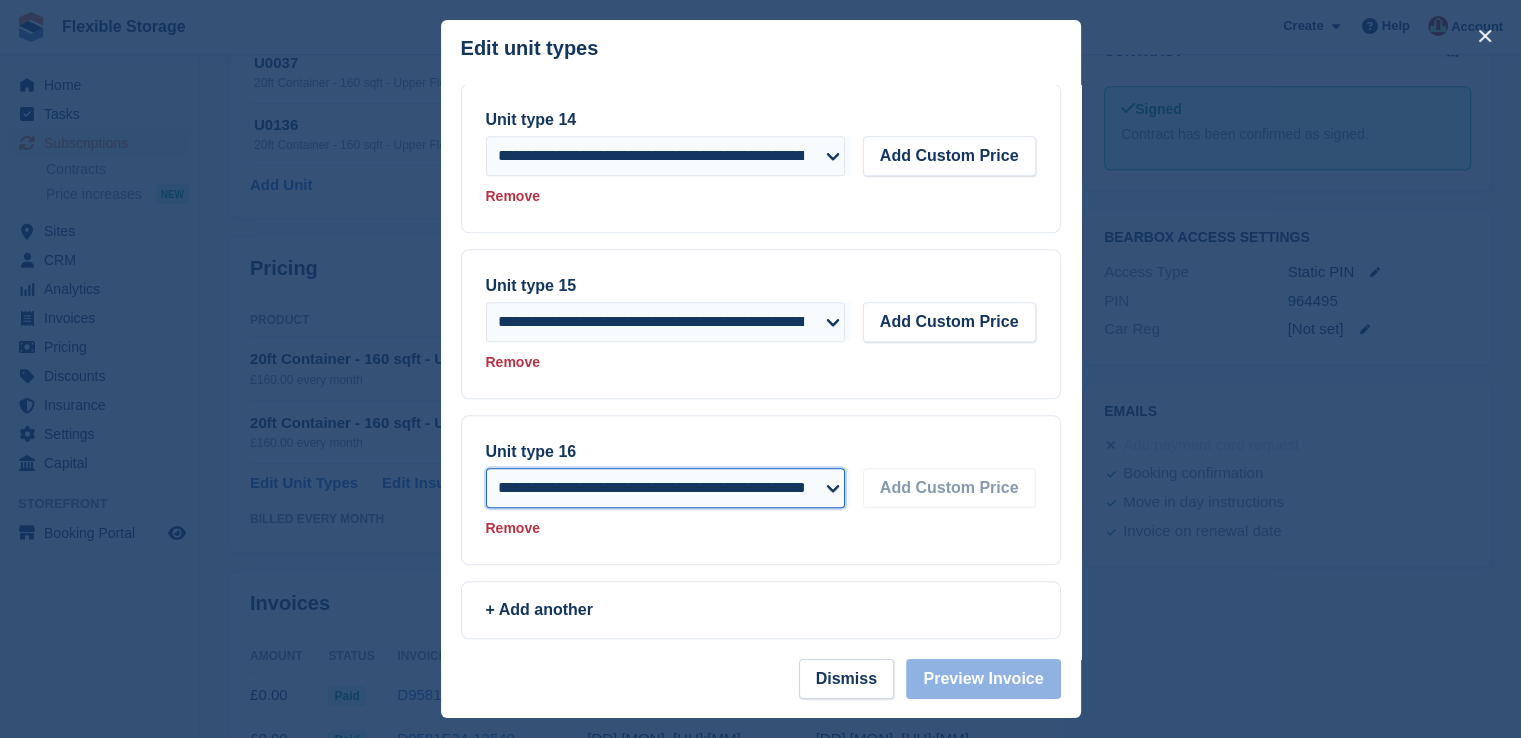 click on "**********" at bounding box center [666, 488] 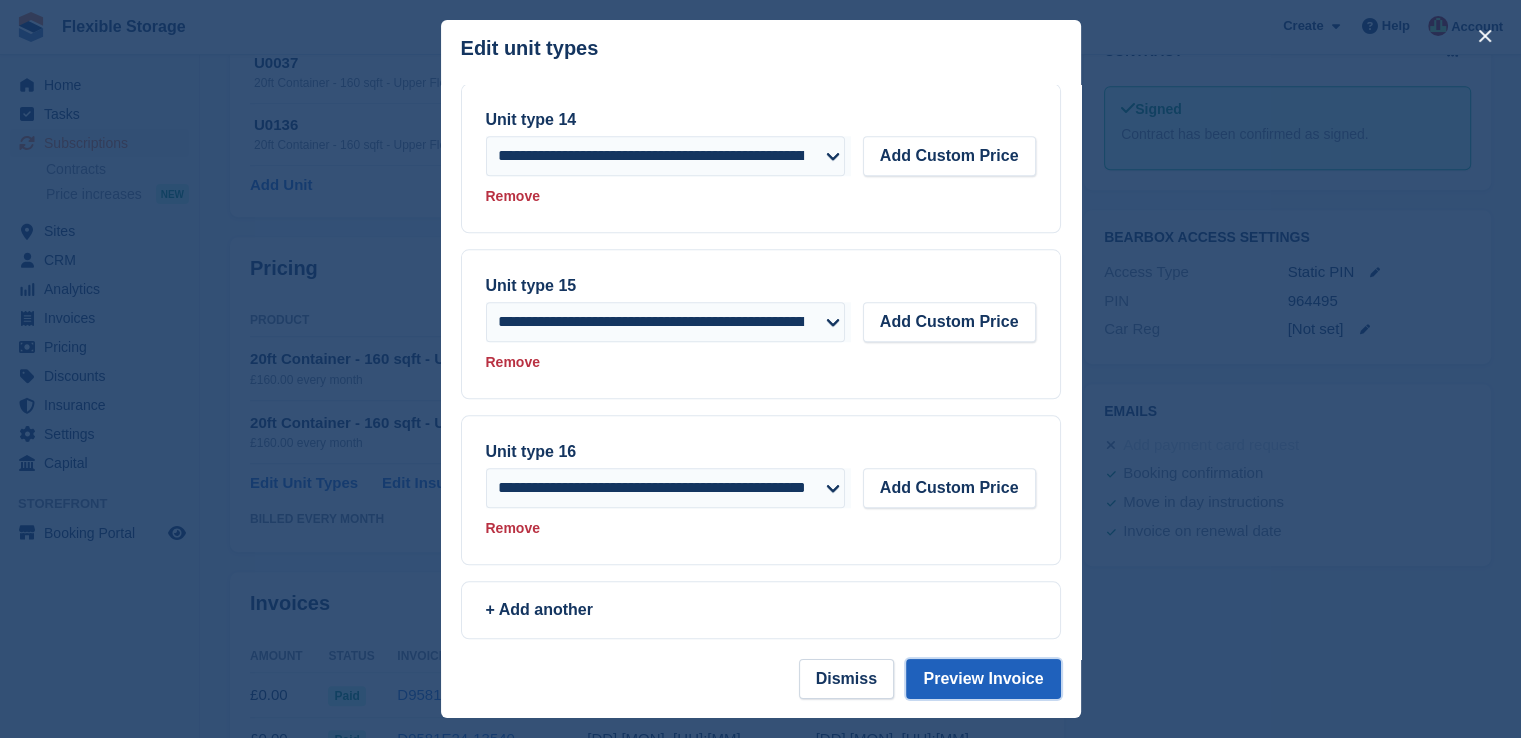 click on "Preview Invoice" at bounding box center [983, 679] 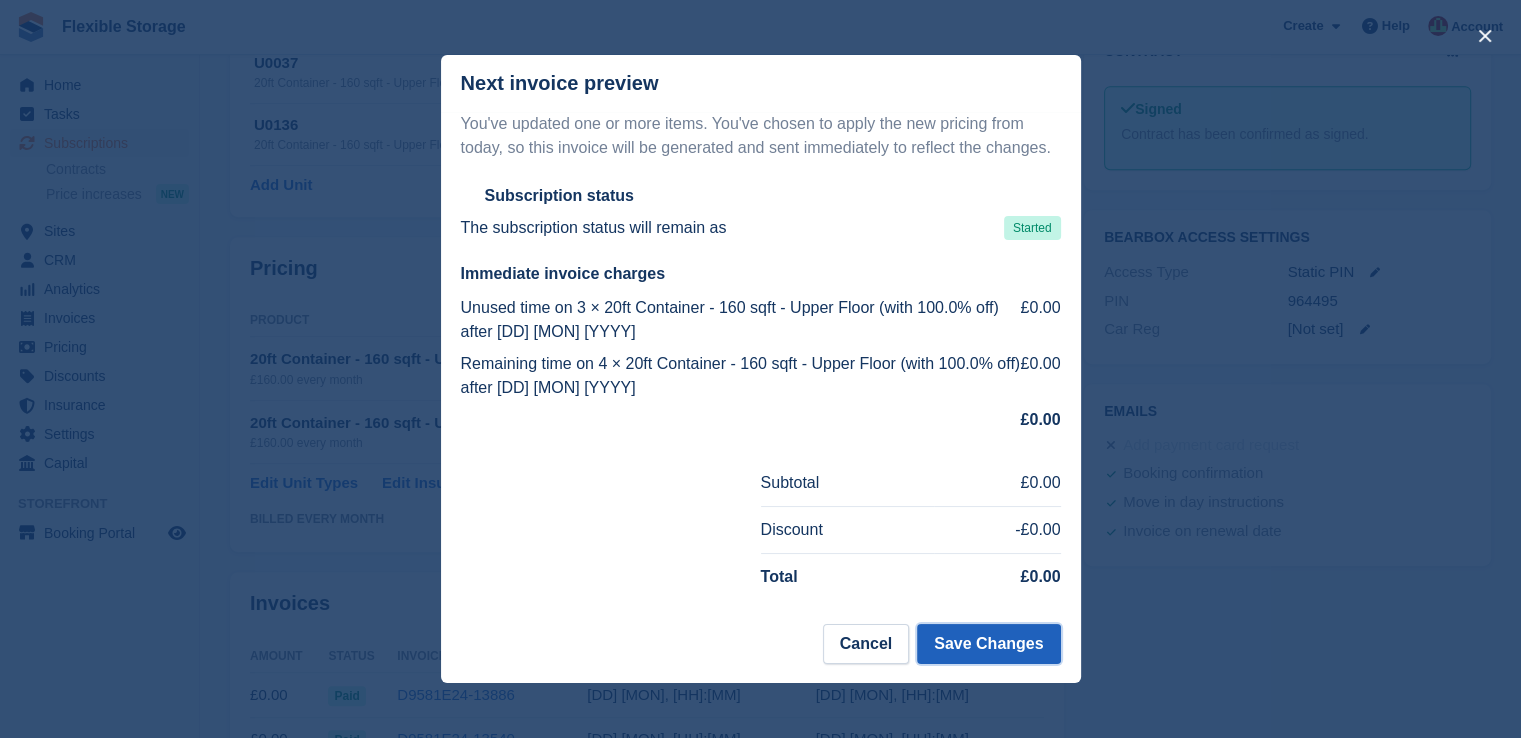 click on "Save Changes" at bounding box center [988, 644] 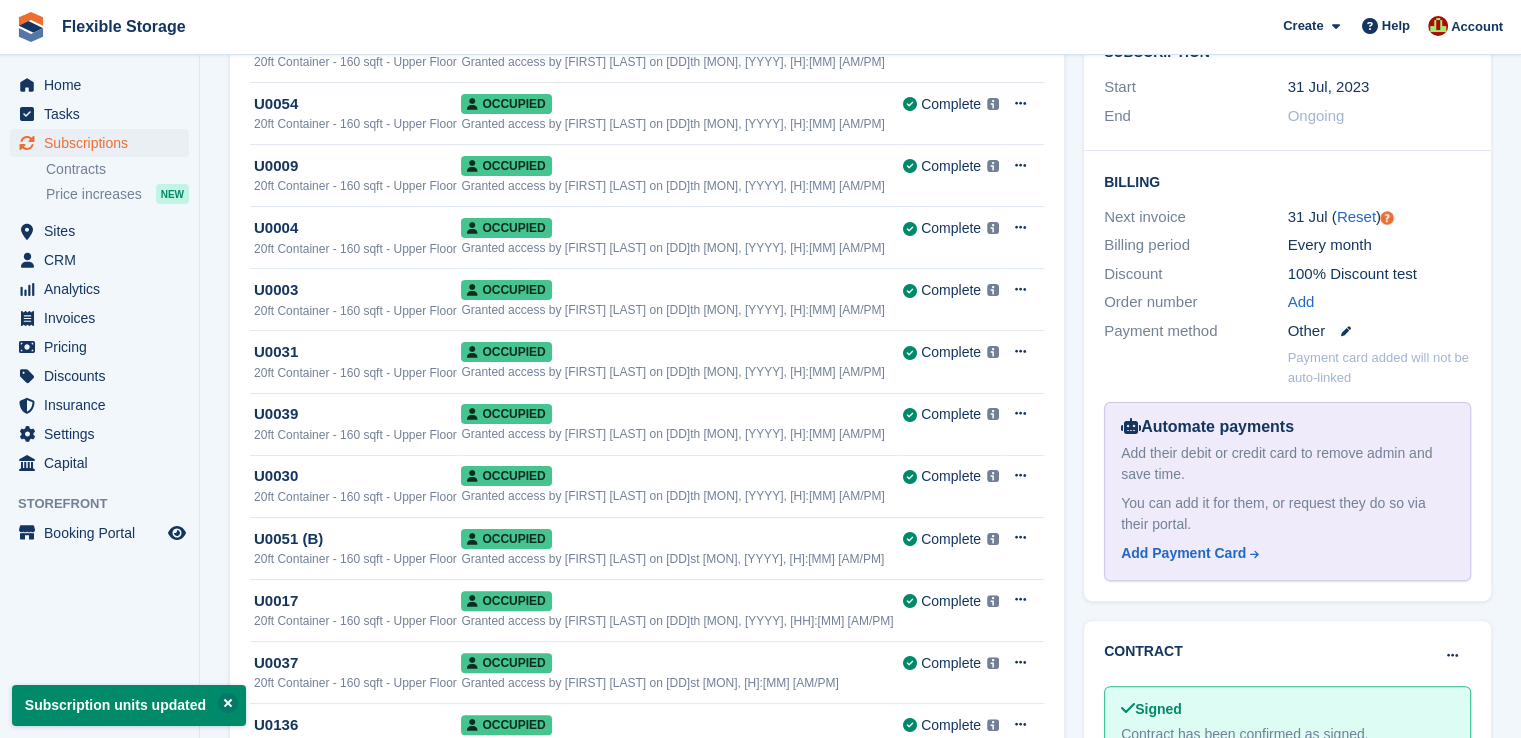 scroll, scrollTop: 600, scrollLeft: 0, axis: vertical 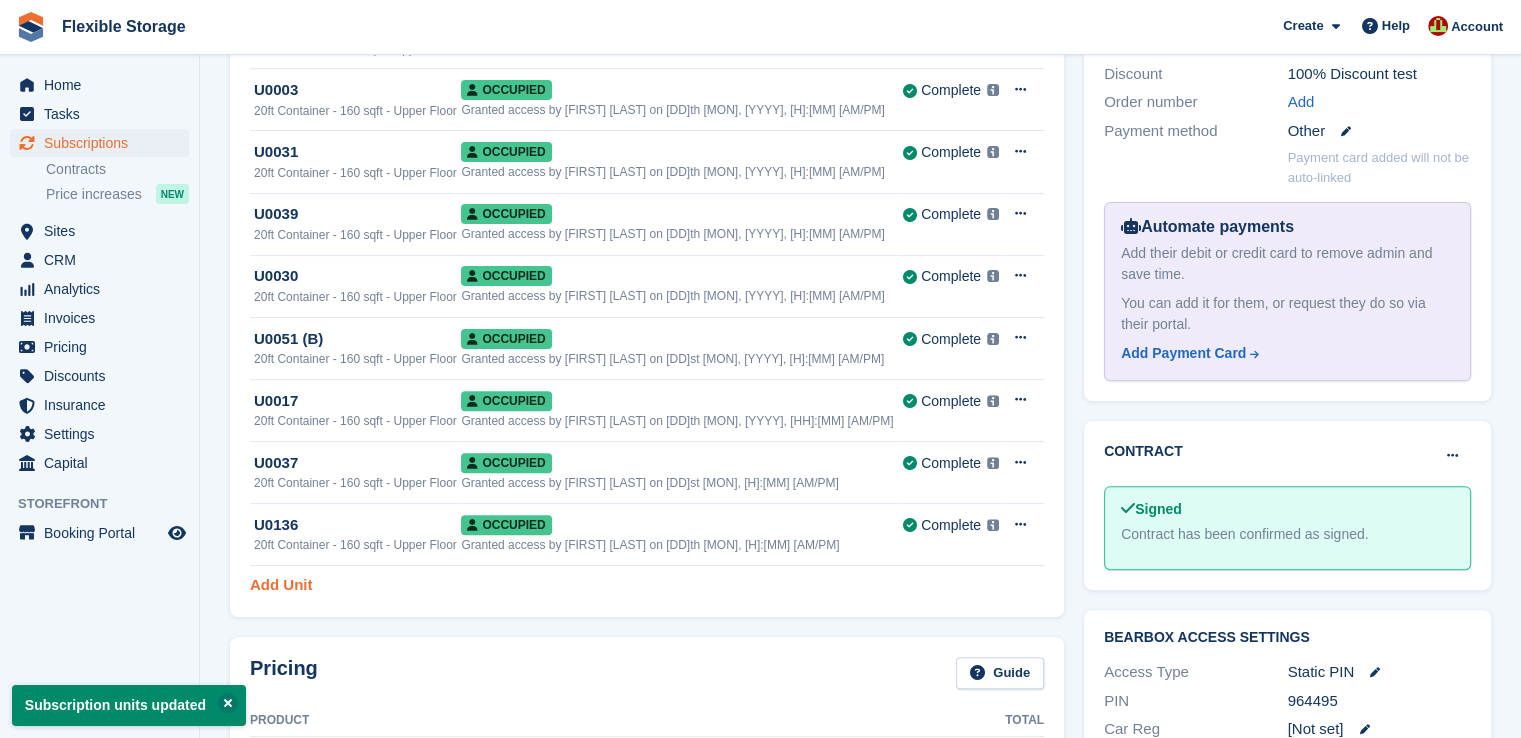 click on "Add Unit" at bounding box center (281, 585) 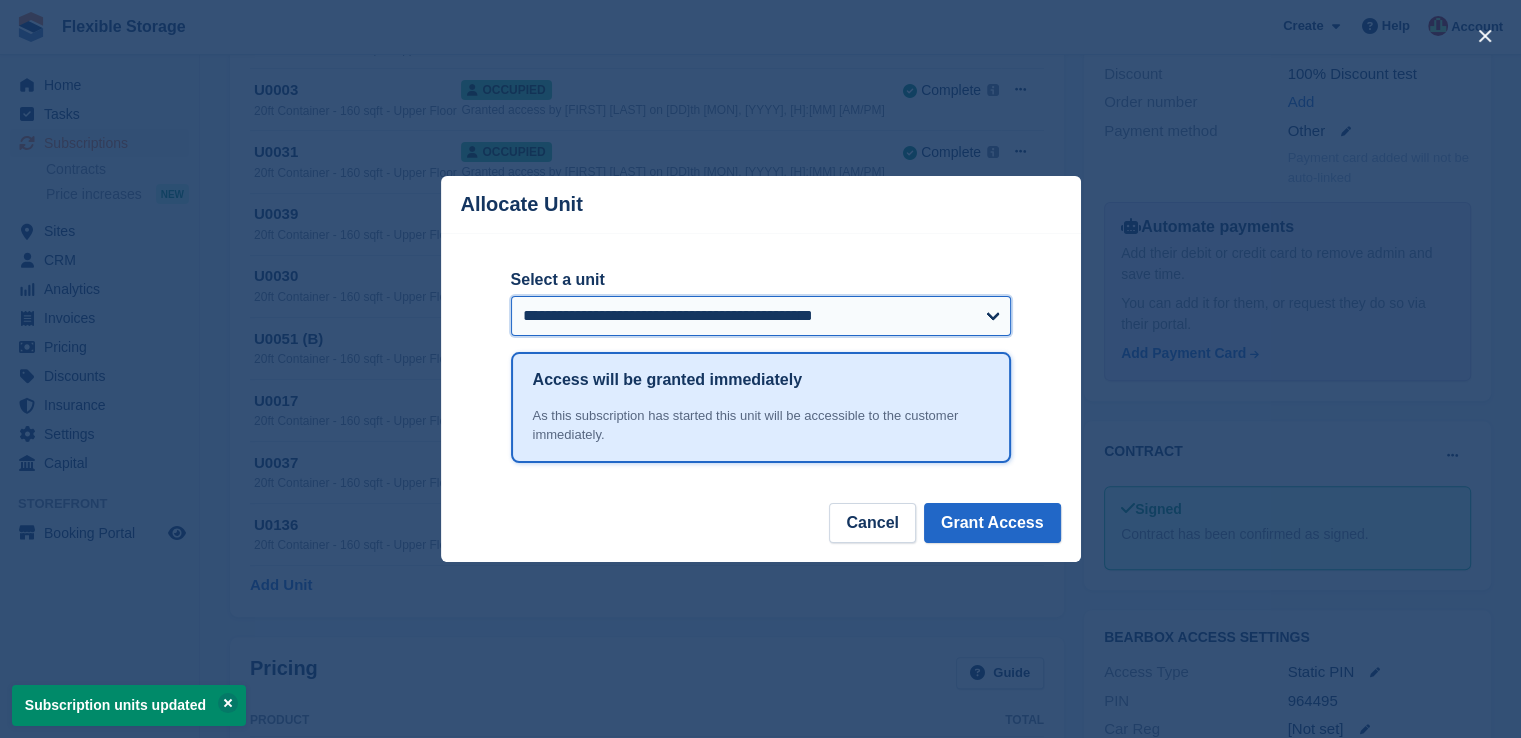click on "**********" at bounding box center [761, 316] 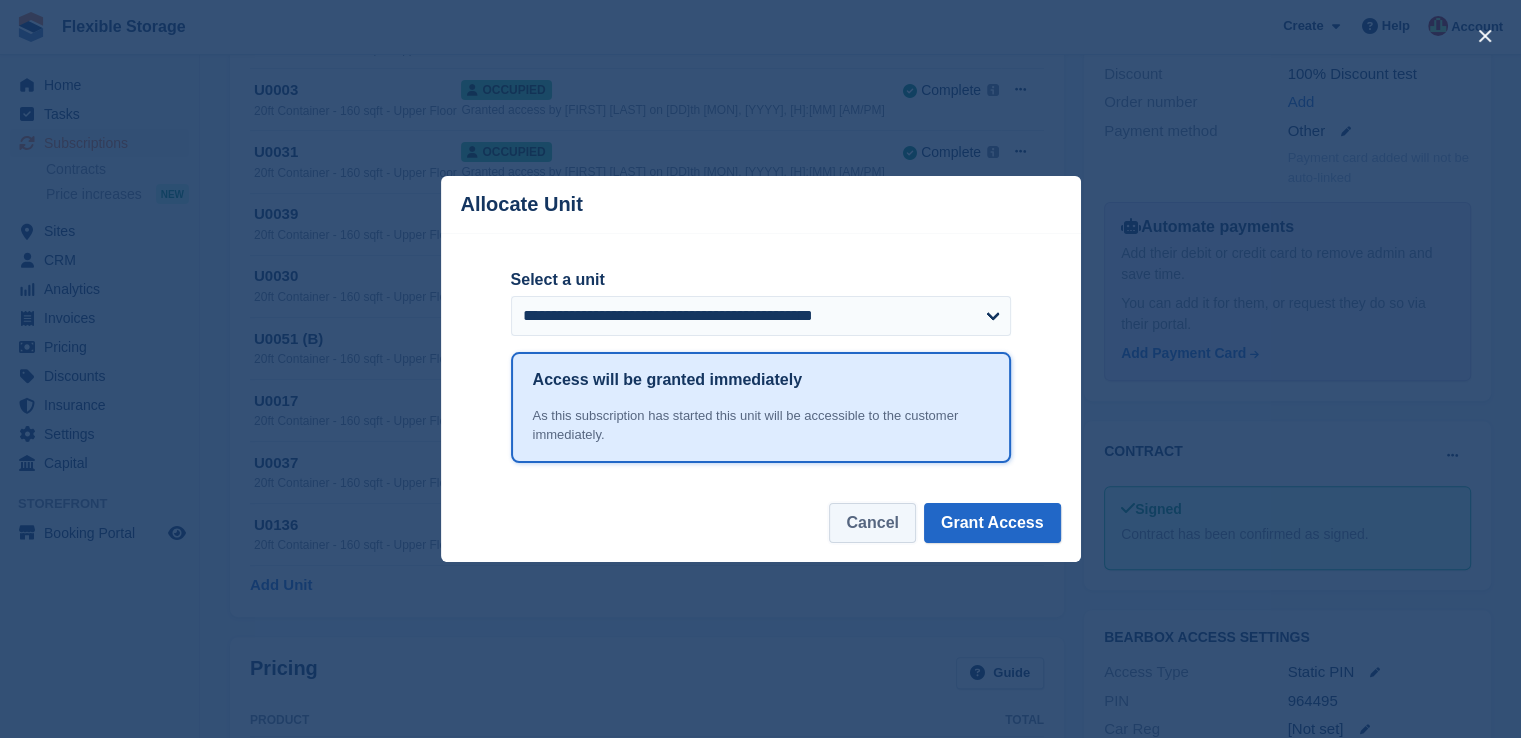 click on "Cancel" at bounding box center (872, 523) 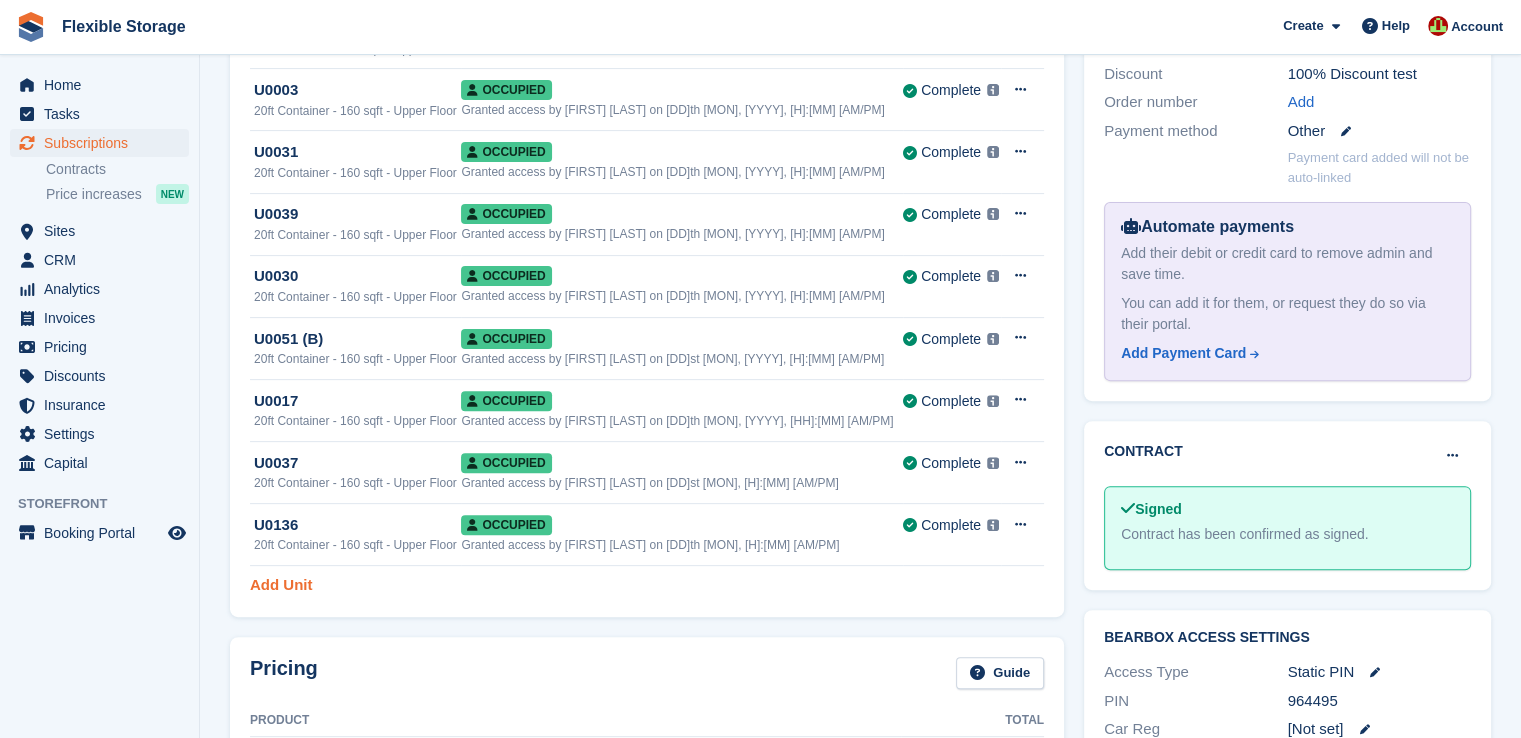 click on "Add Unit" at bounding box center (281, 585) 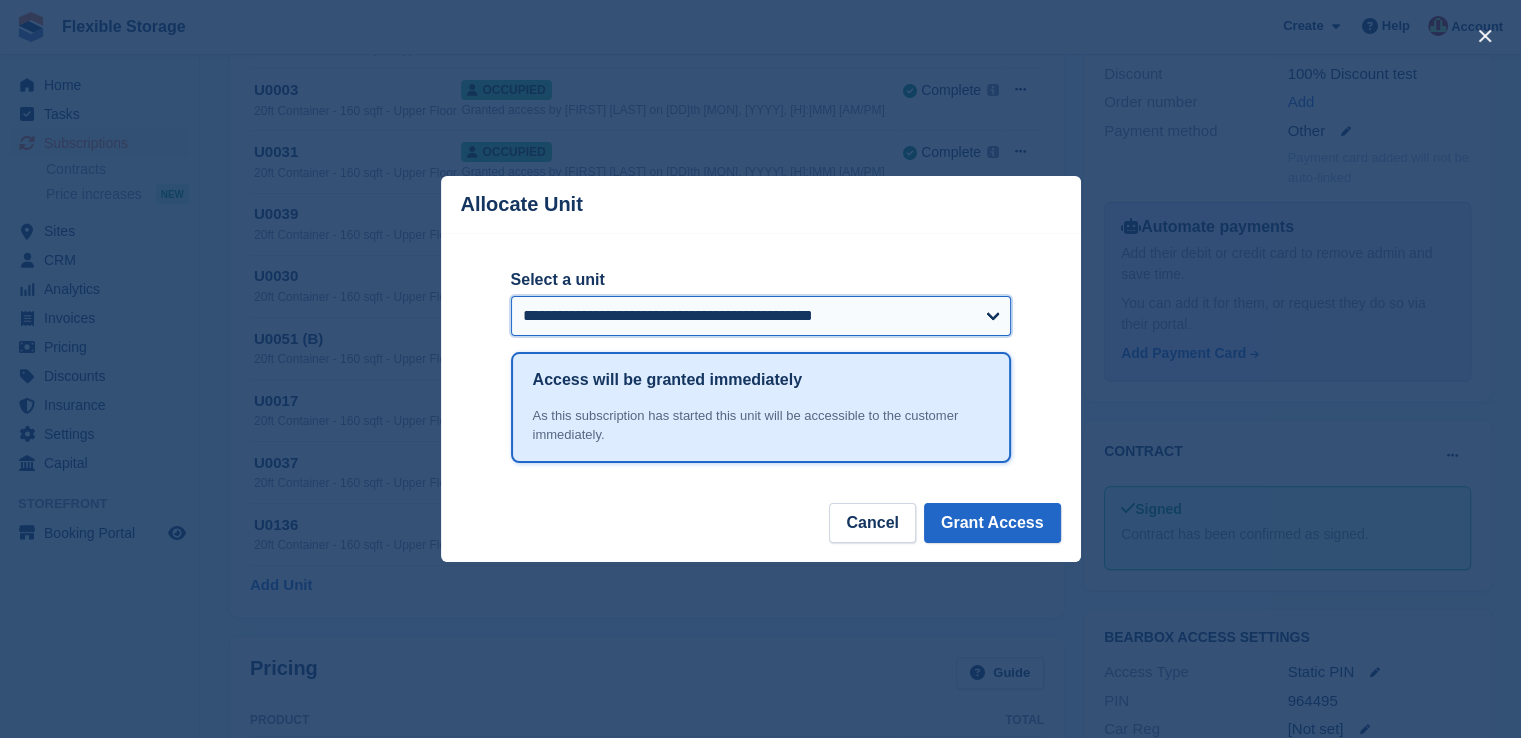 click on "**********" at bounding box center (761, 316) 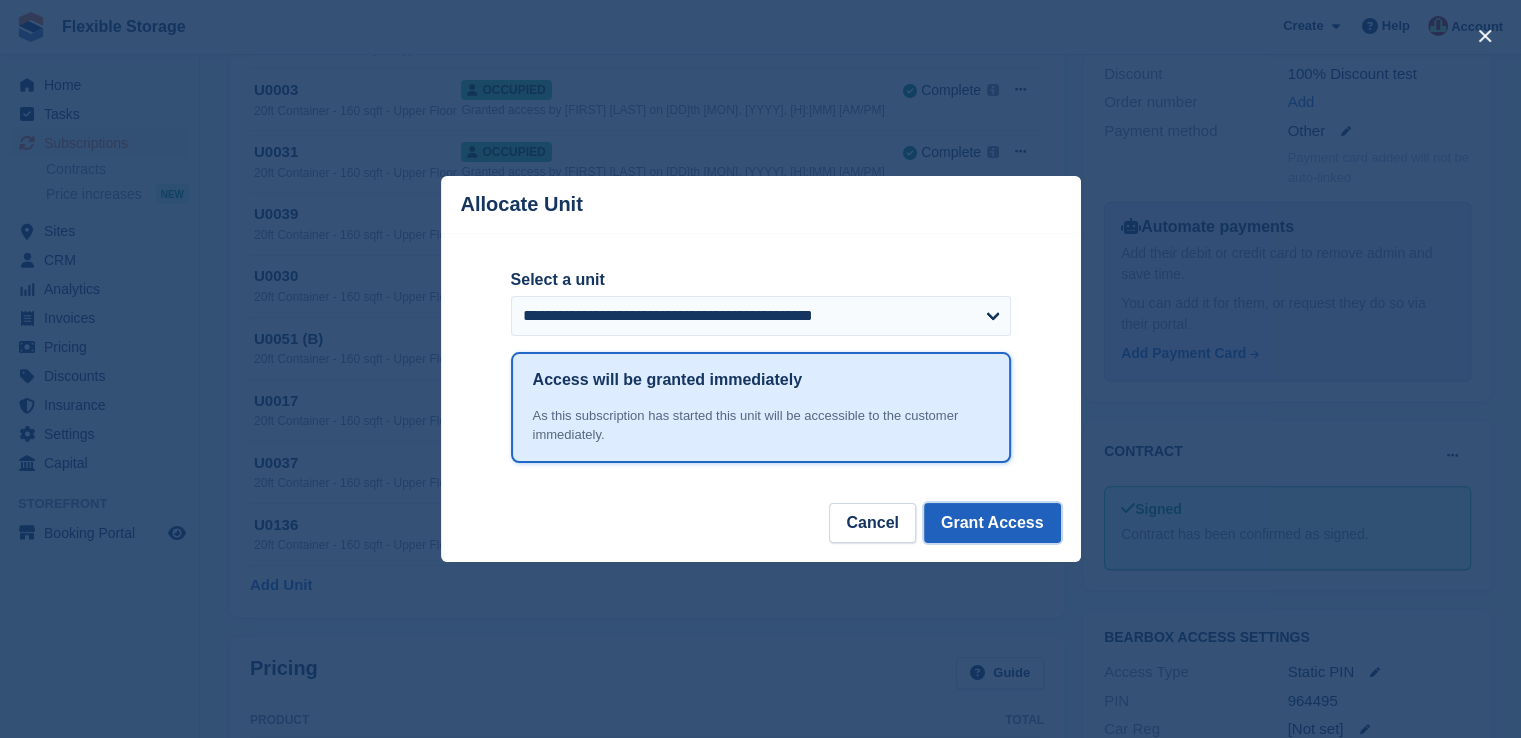 click on "Grant Access" at bounding box center (992, 523) 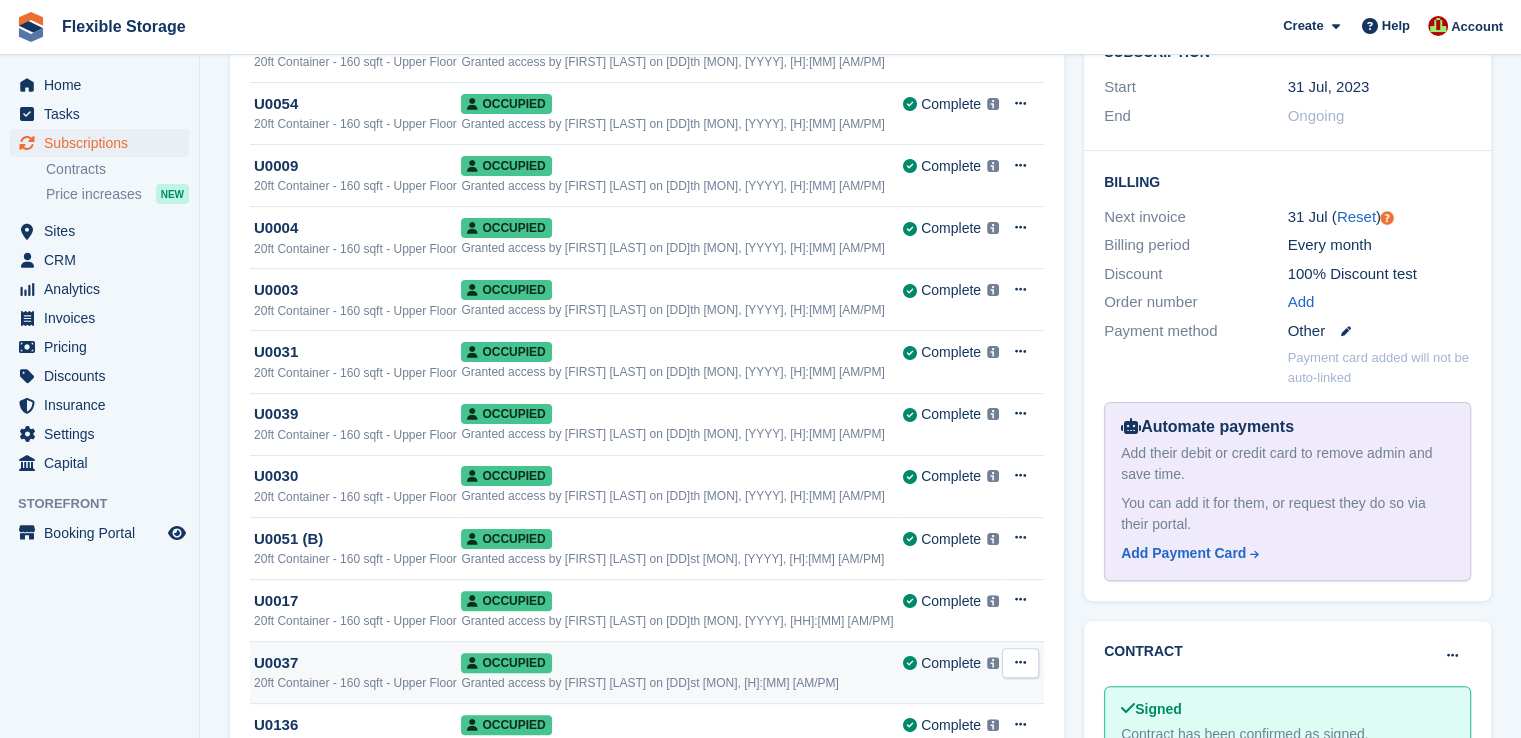 scroll, scrollTop: 0, scrollLeft: 0, axis: both 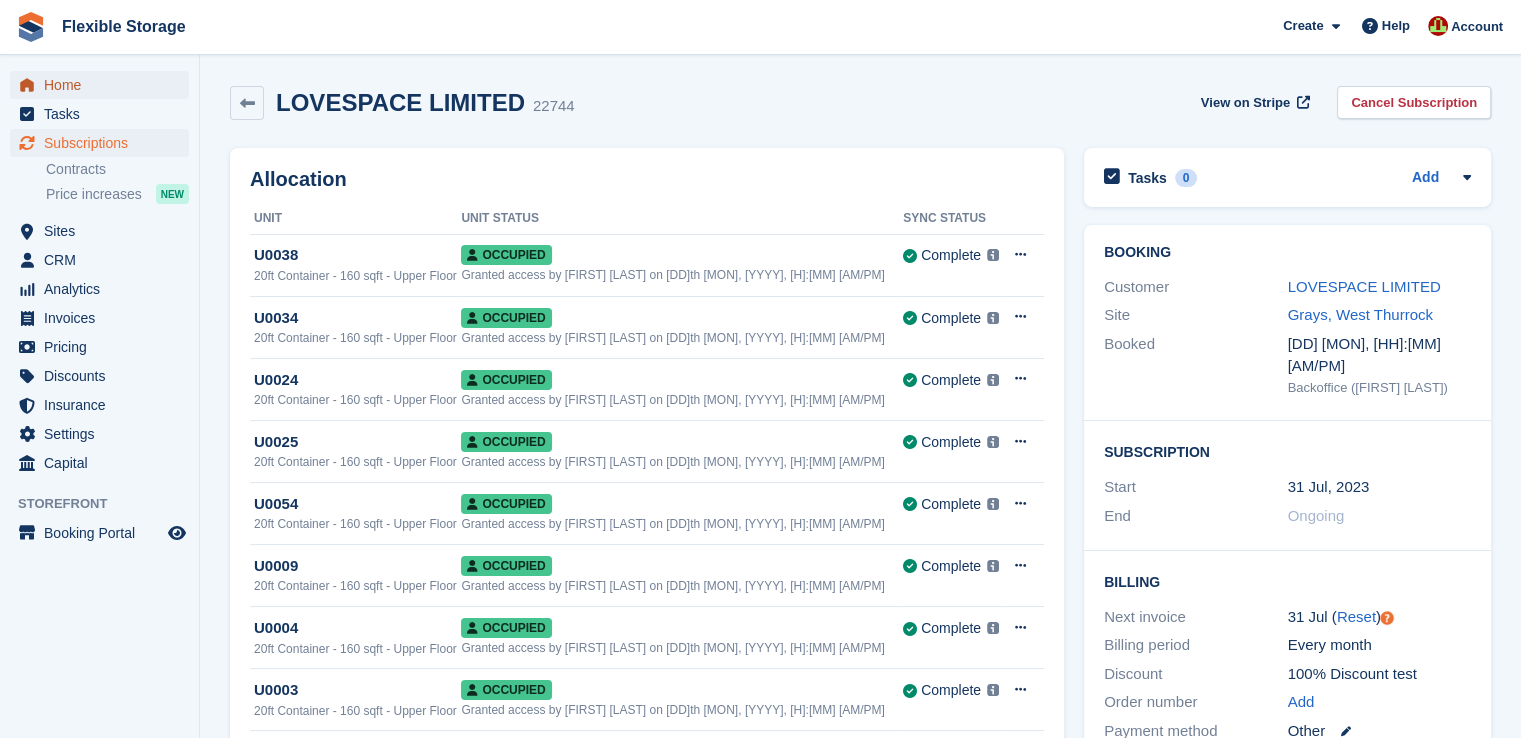 click on "Home" at bounding box center [104, 85] 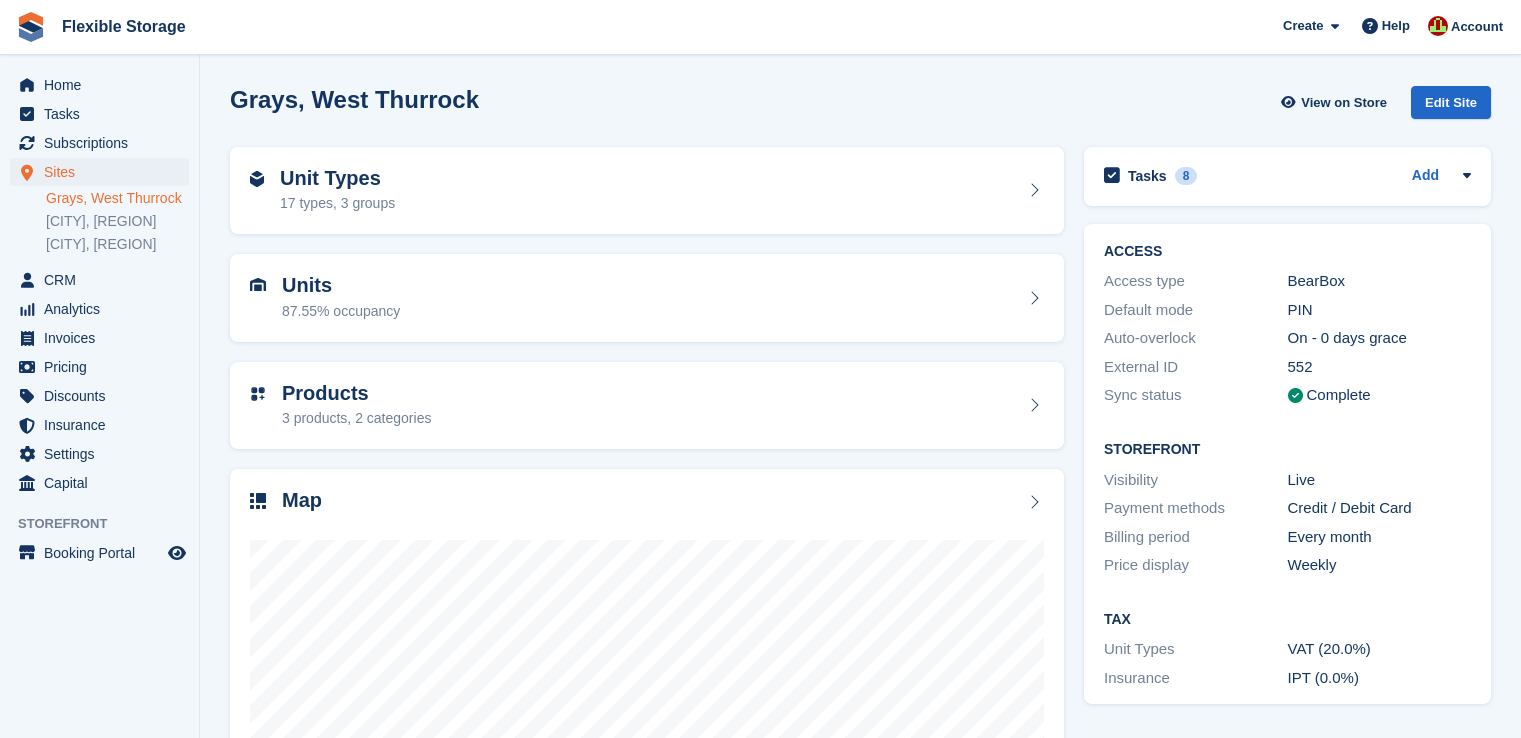 scroll, scrollTop: 0, scrollLeft: 0, axis: both 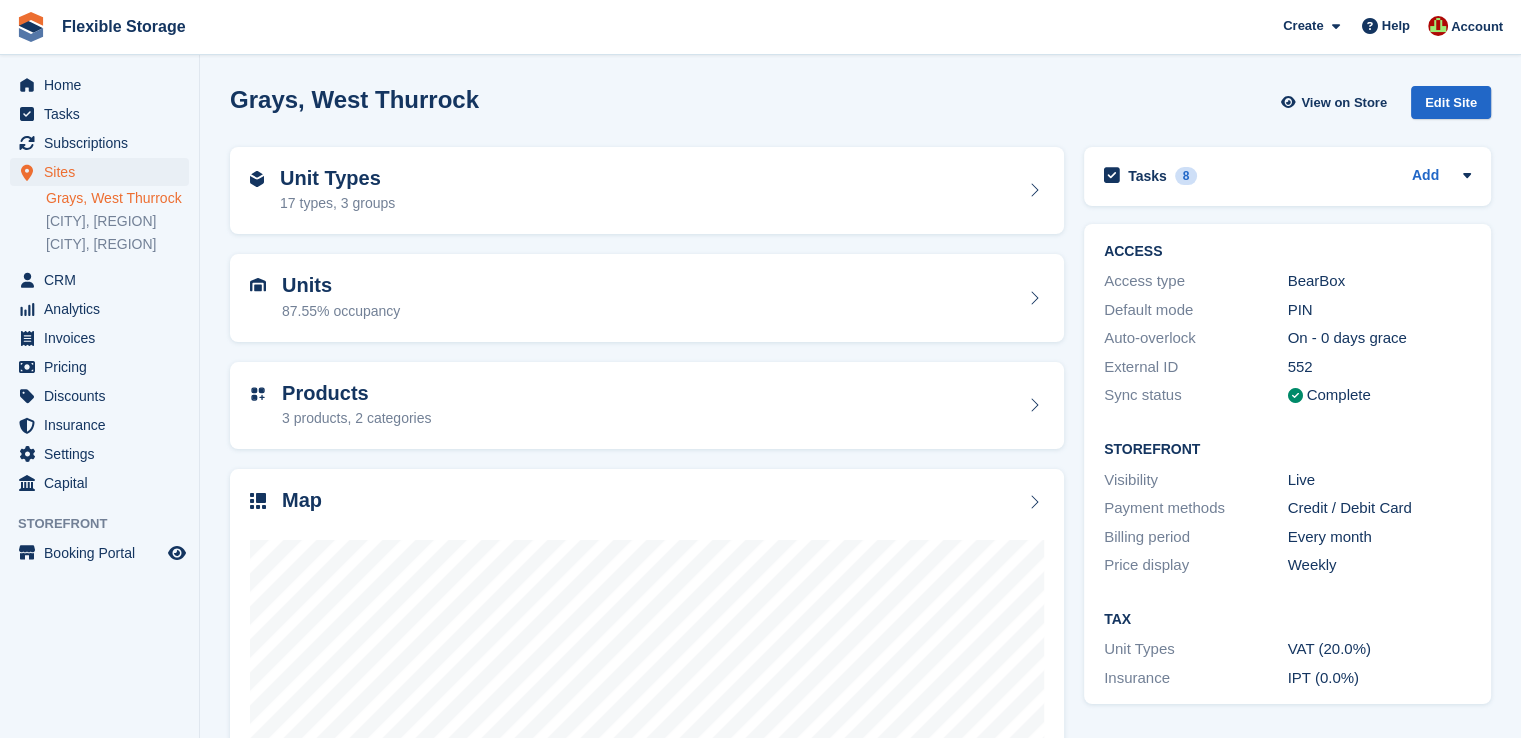 click on "Units
87.55% occupancy" at bounding box center (647, 298) 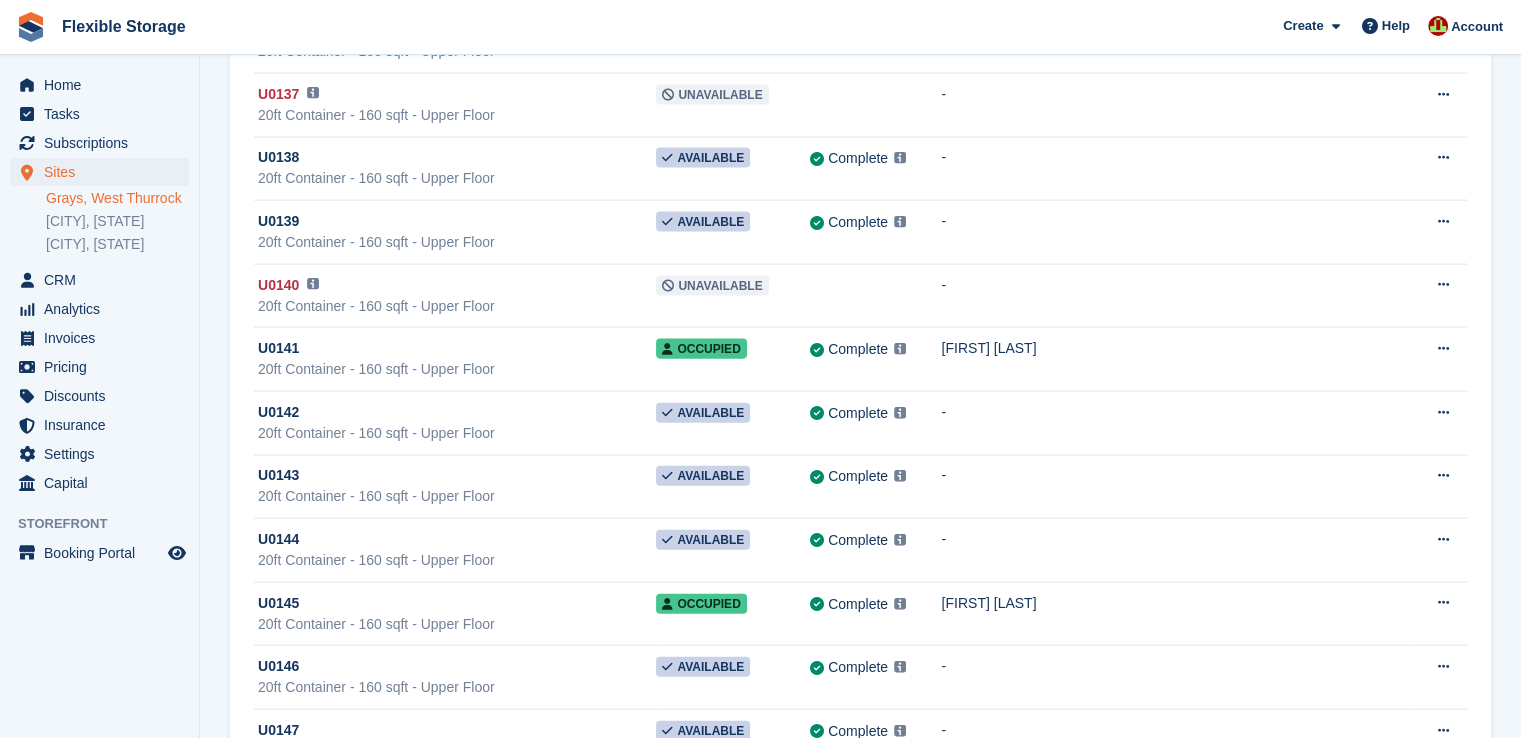 scroll, scrollTop: 26806, scrollLeft: 0, axis: vertical 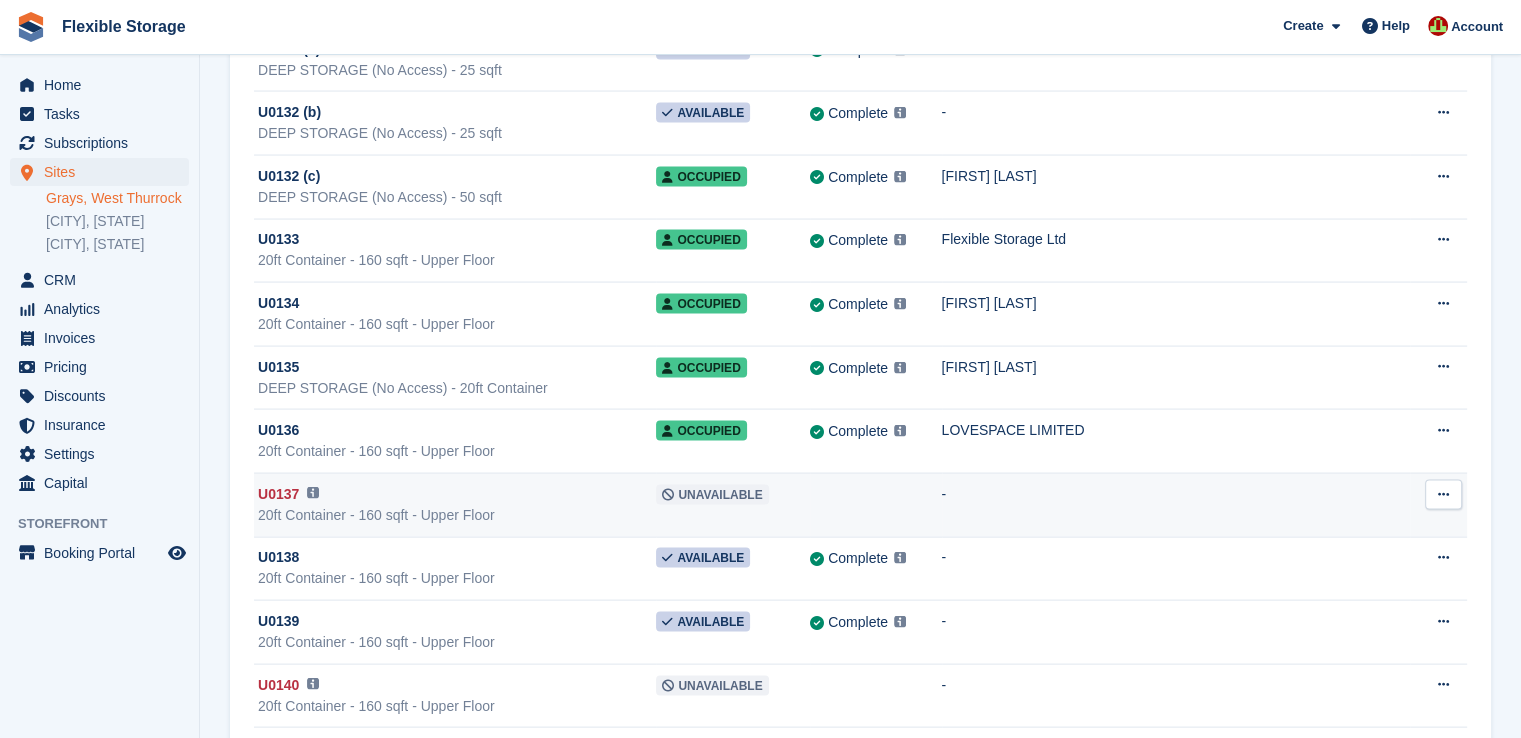 click at bounding box center (1443, 495) 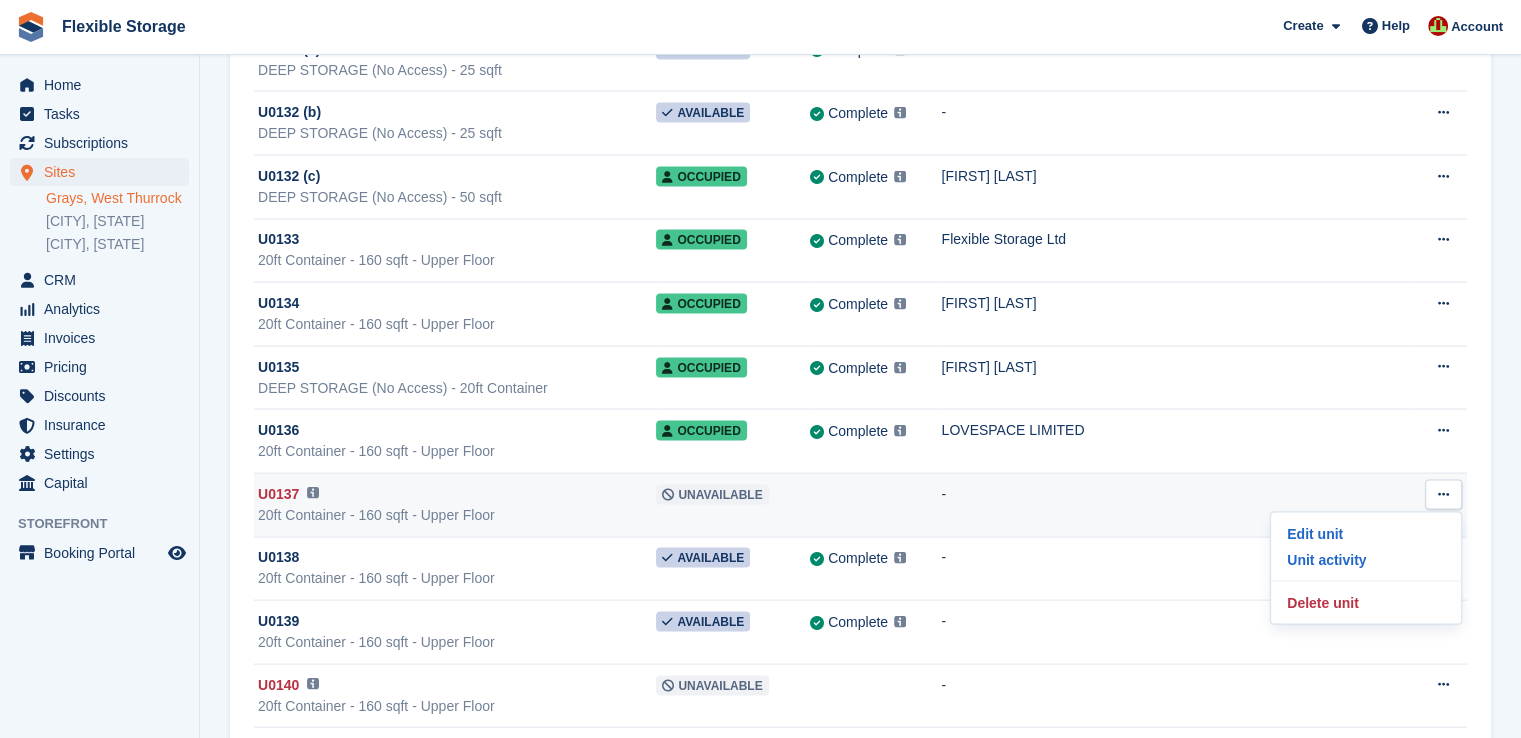 click on "-" at bounding box center (1176, 506) 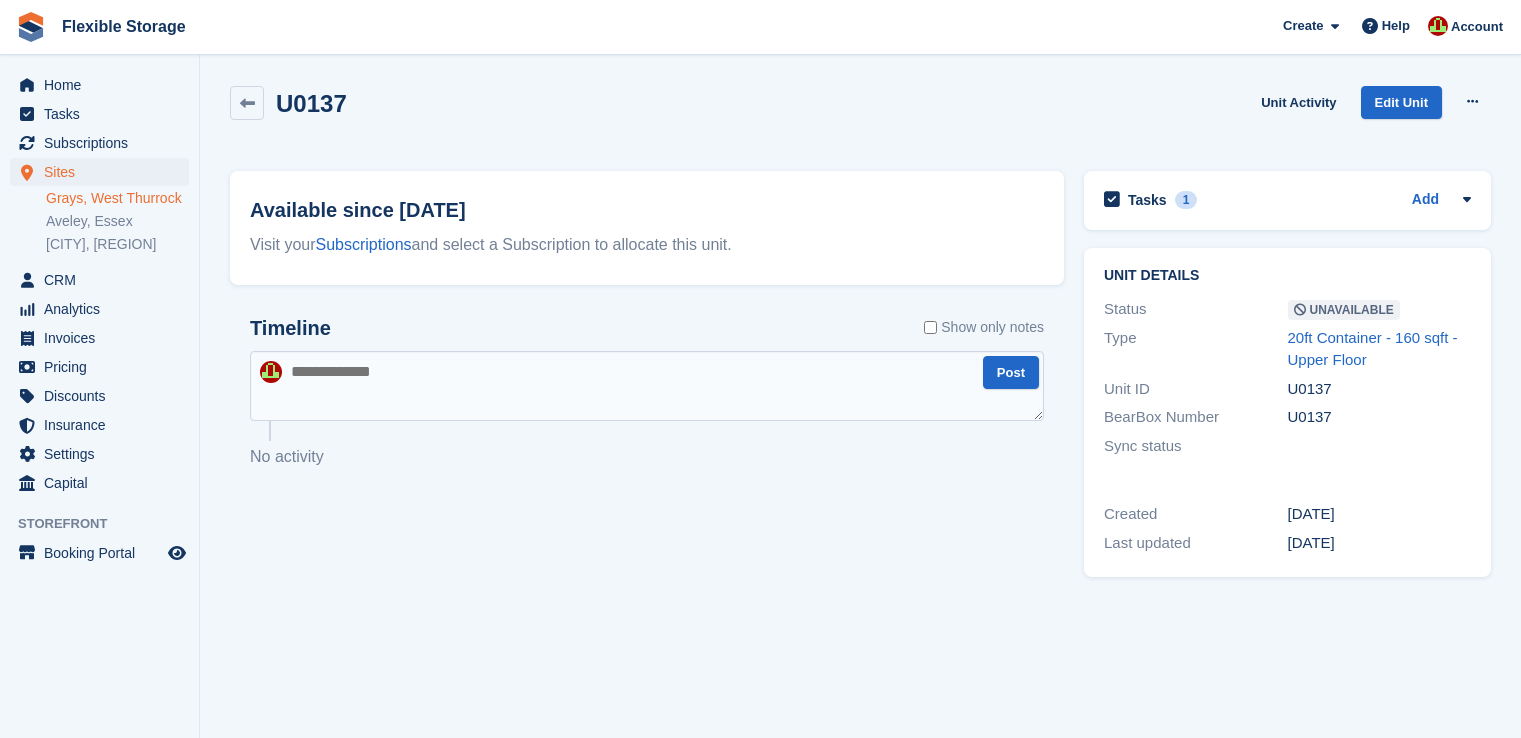 scroll, scrollTop: 0, scrollLeft: 0, axis: both 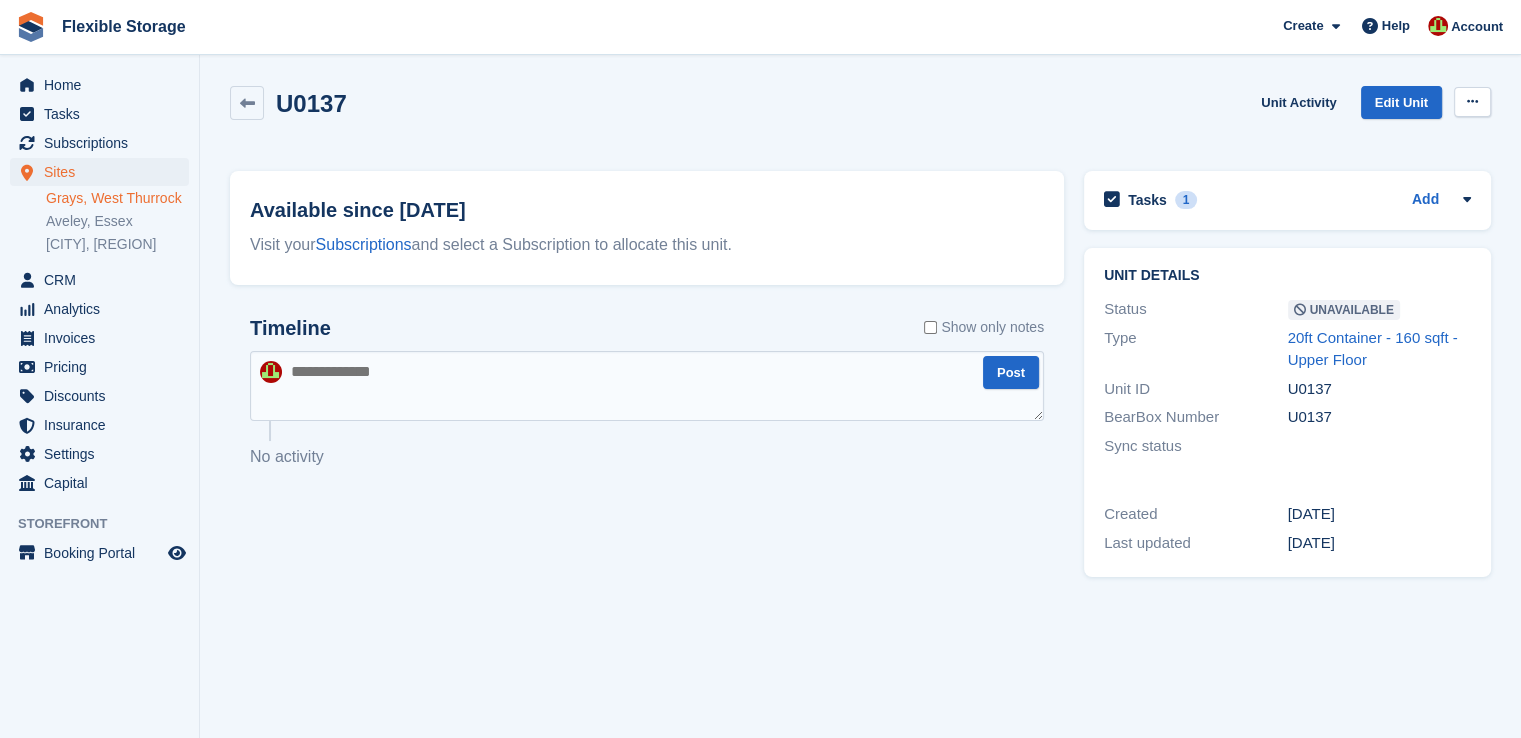 click at bounding box center [1472, 102] 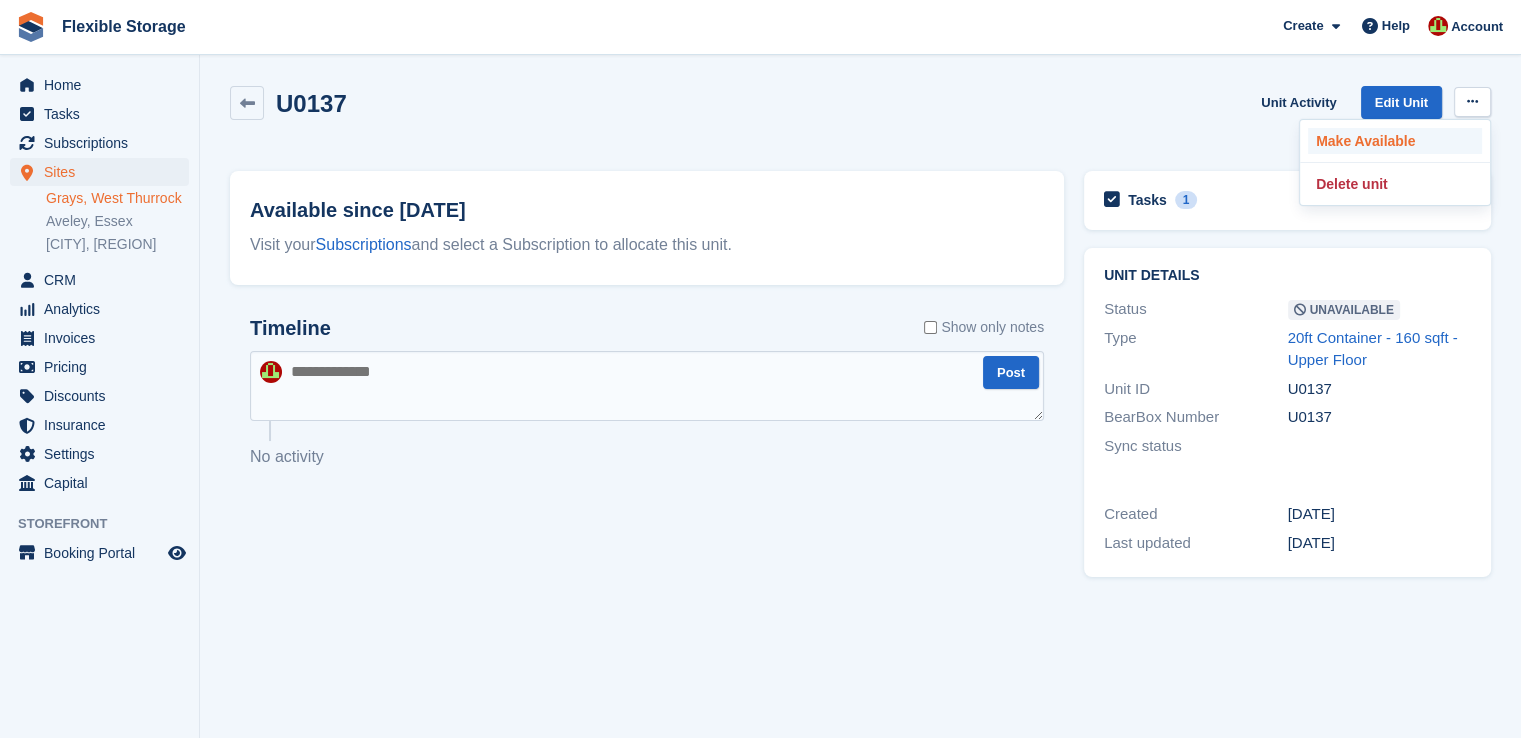 click on "Make Available" at bounding box center (1395, 141) 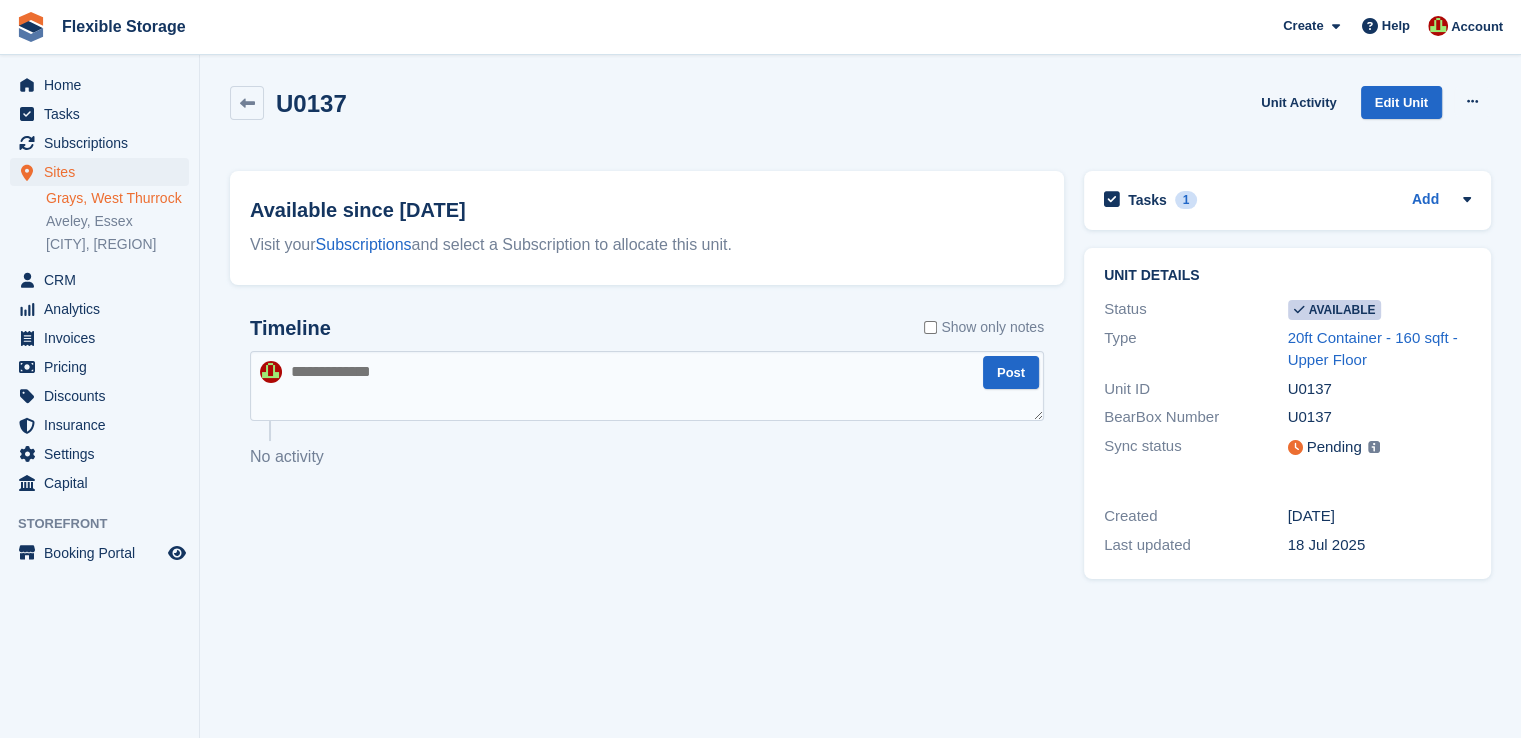 click on "Grays, West Thurrock" at bounding box center [117, 198] 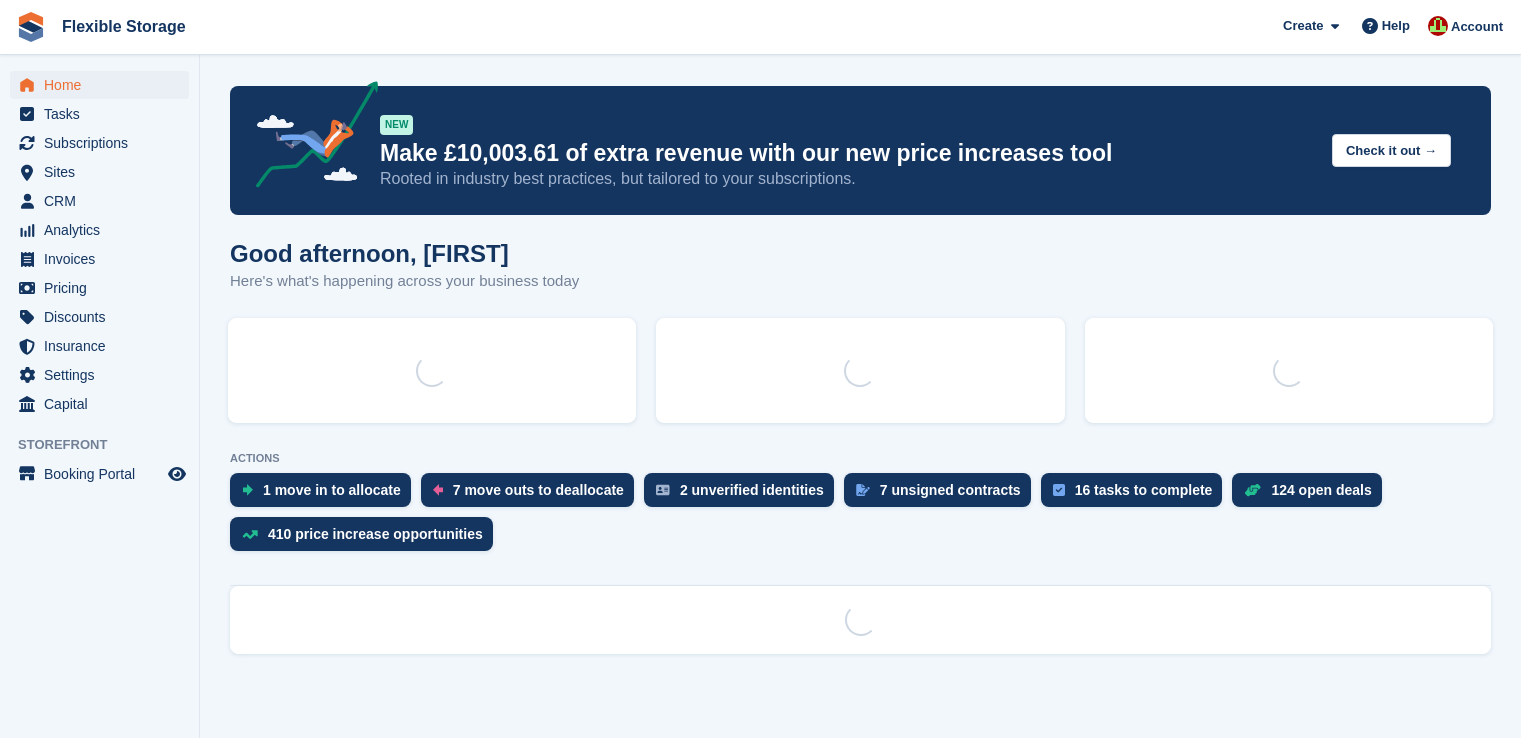 scroll, scrollTop: 0, scrollLeft: 0, axis: both 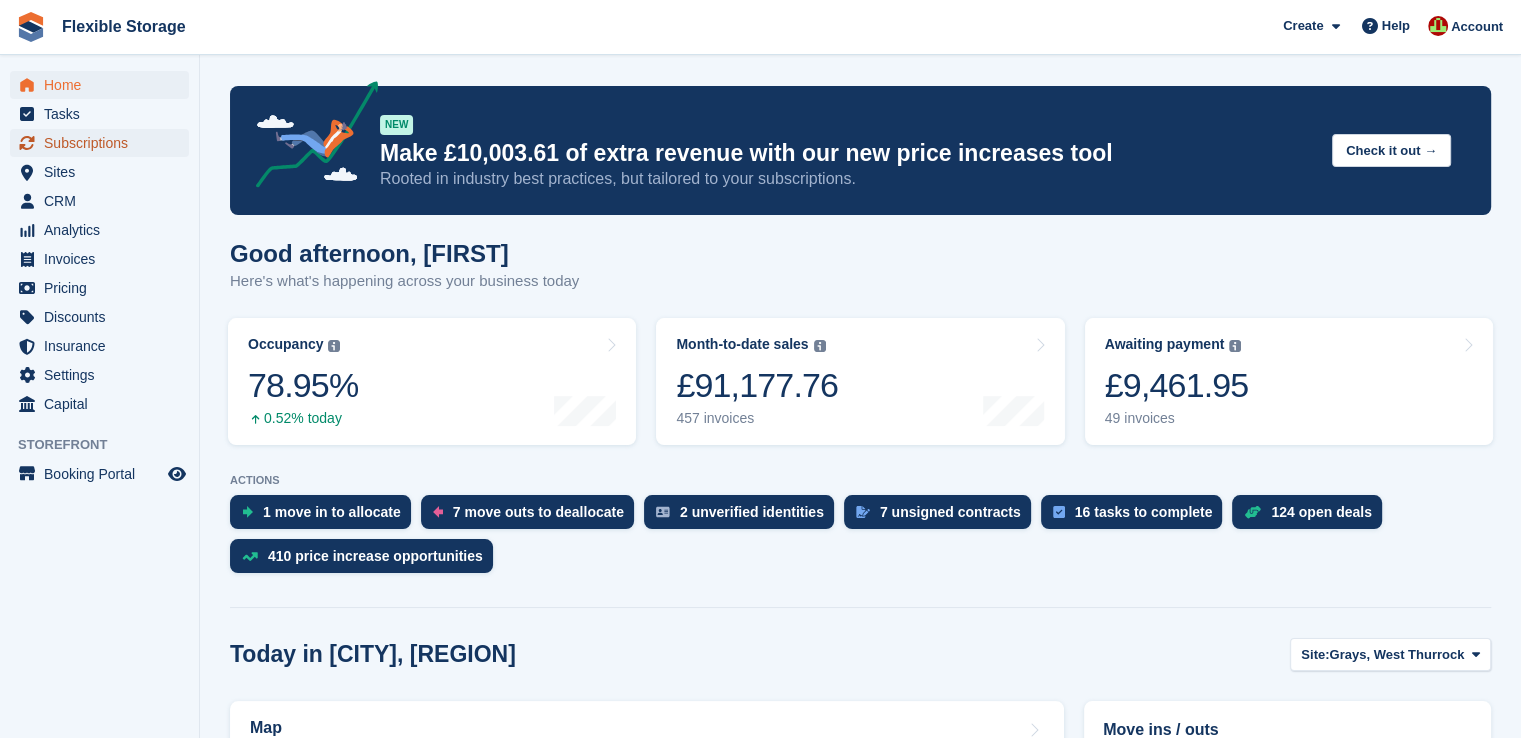 click on "Subscriptions" at bounding box center (104, 143) 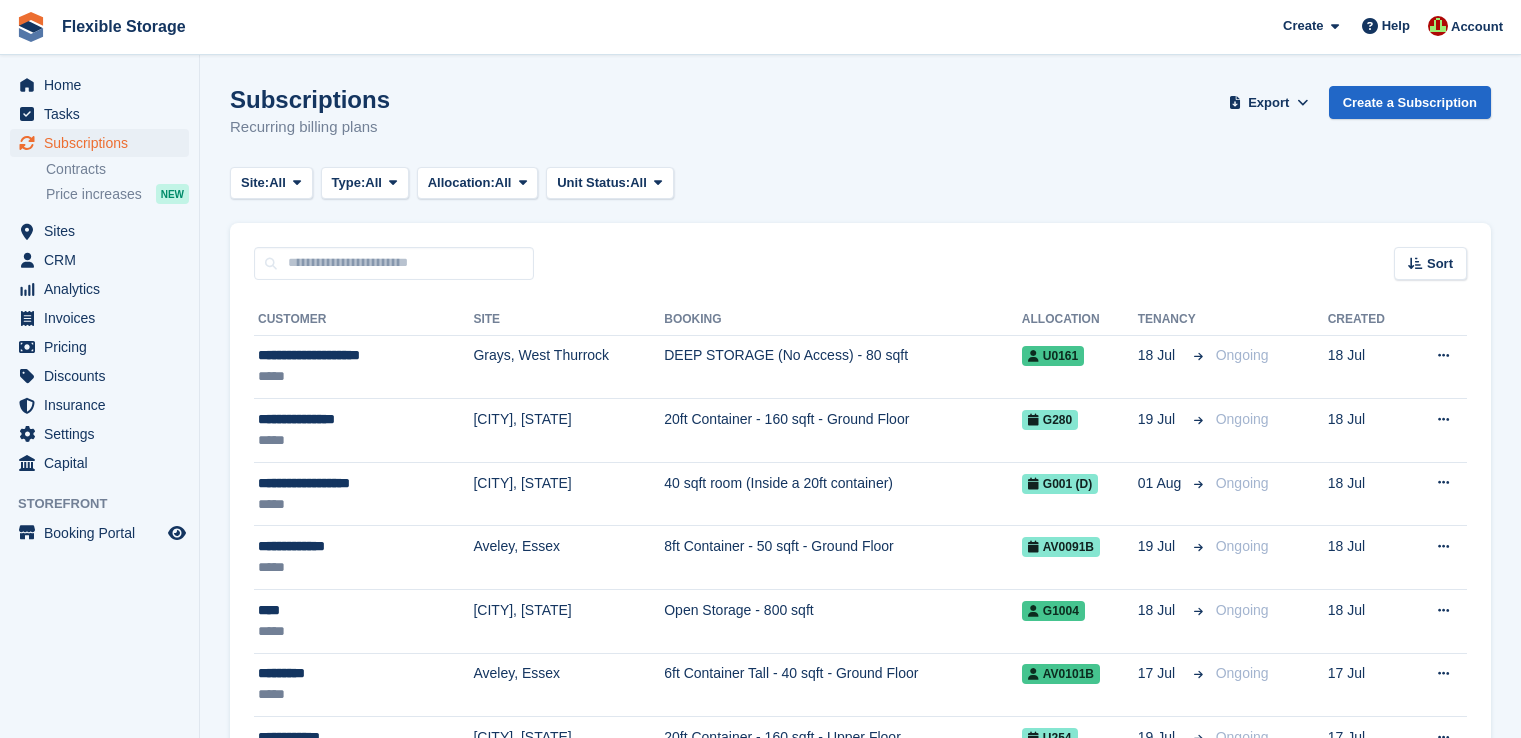 scroll, scrollTop: 0, scrollLeft: 0, axis: both 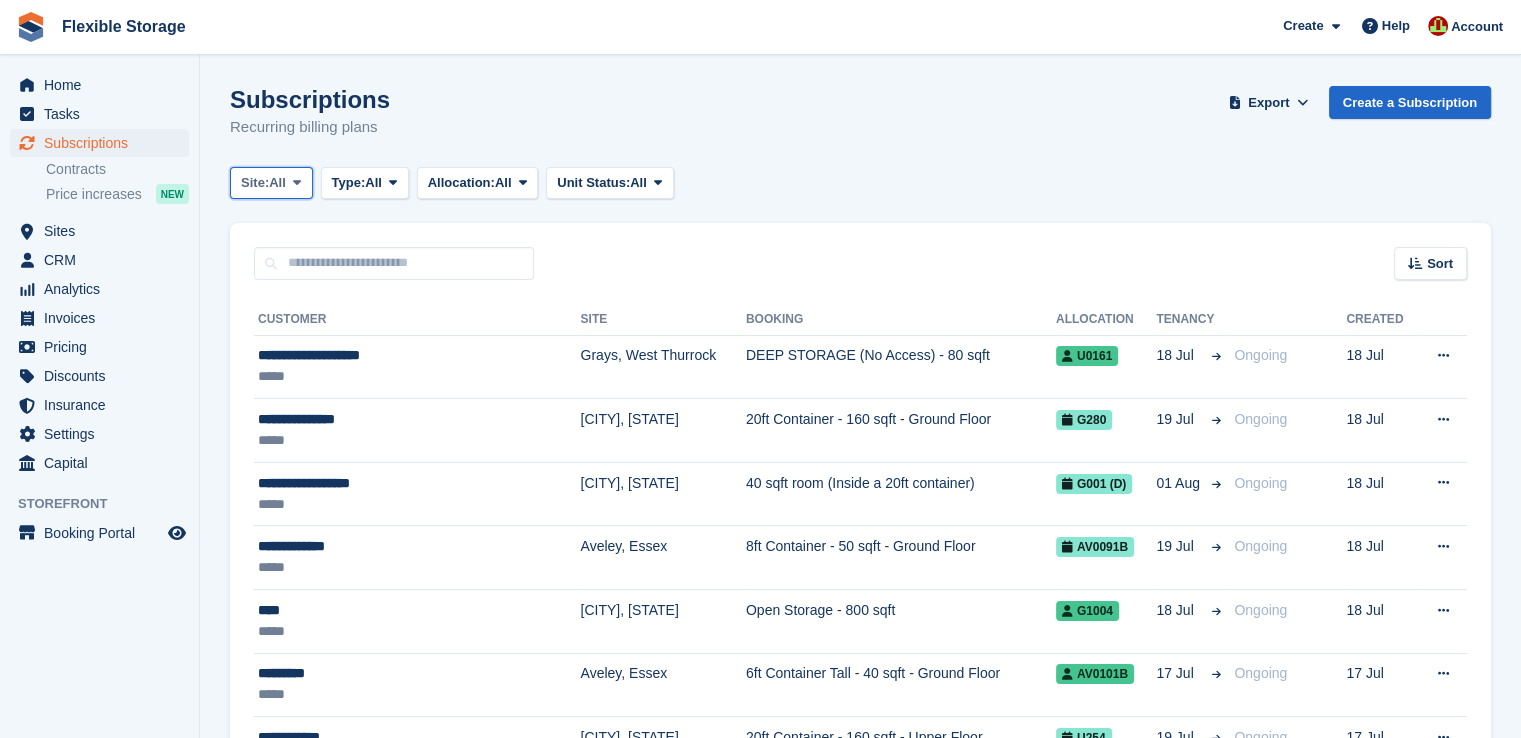 click on "All" at bounding box center [277, 183] 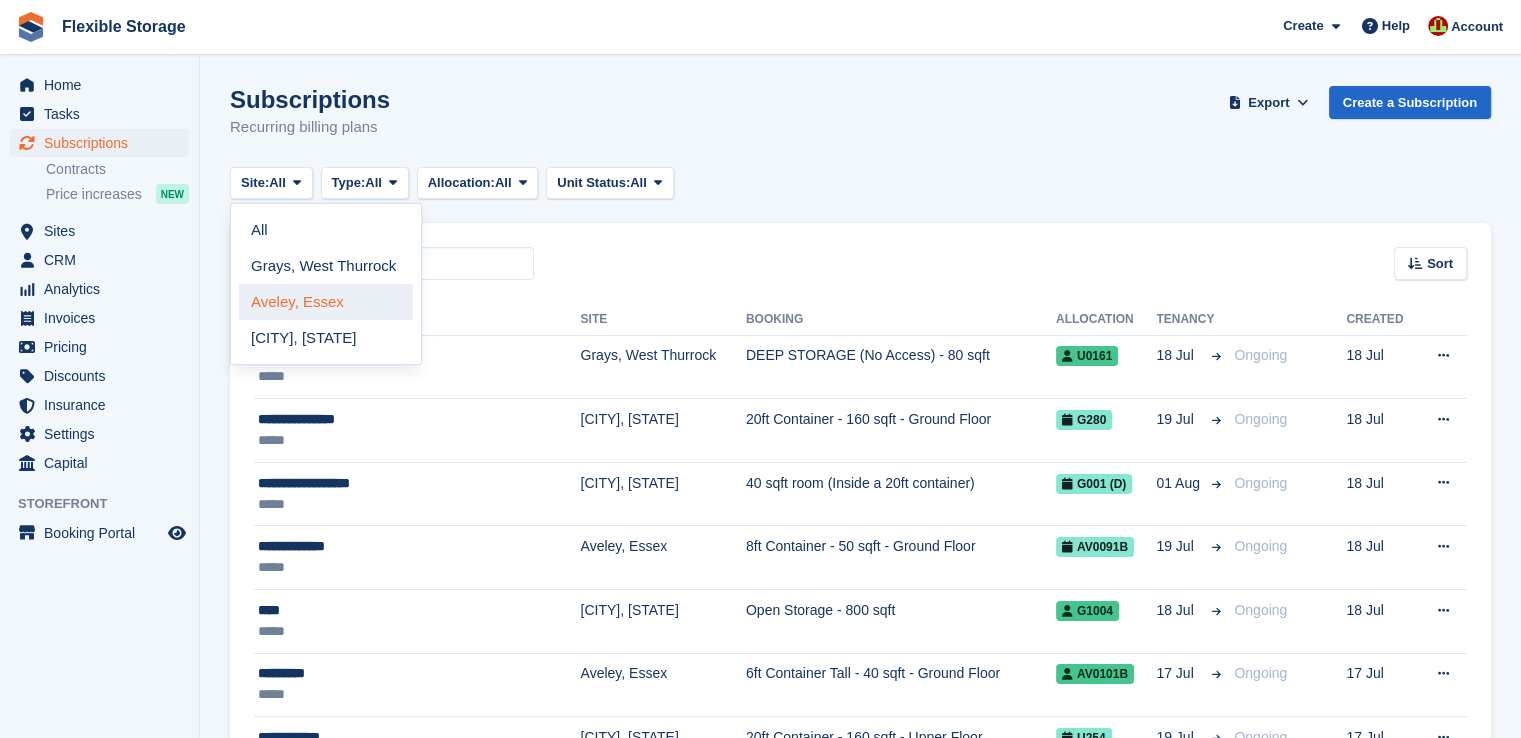 click on "Aveley, Essex" at bounding box center (326, 302) 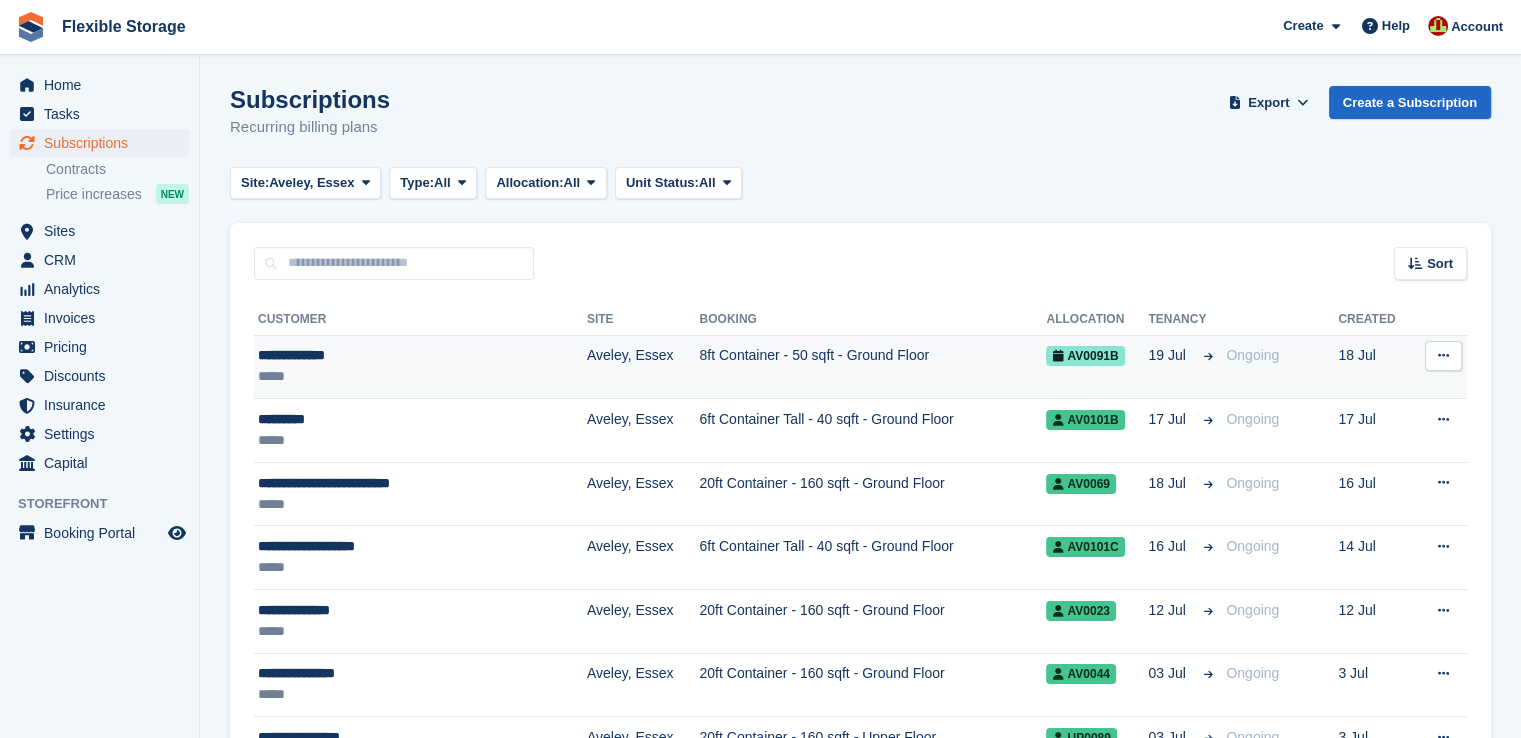 click on "8ft Container - 50 sqft - Ground Floor" at bounding box center (872, 367) 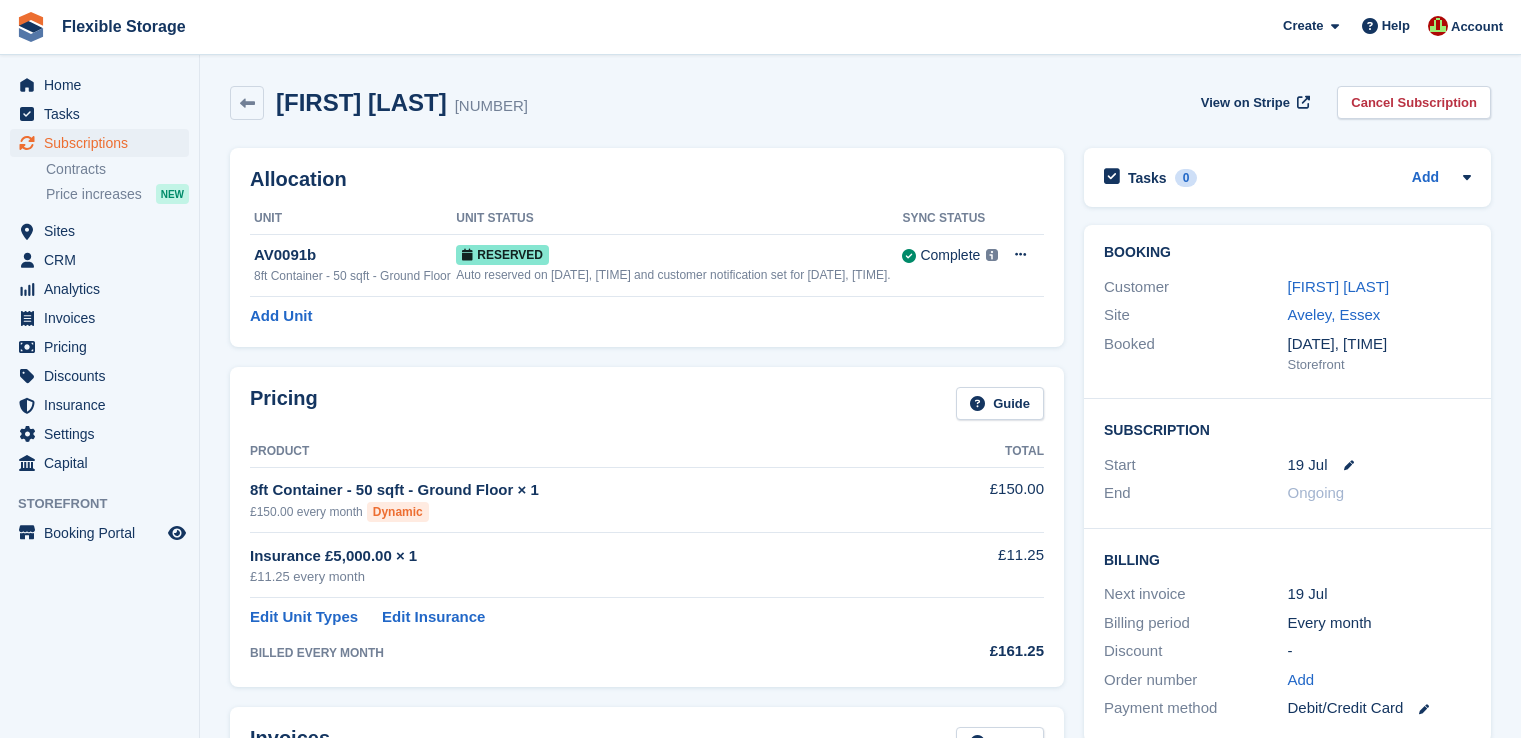 scroll, scrollTop: 0, scrollLeft: 0, axis: both 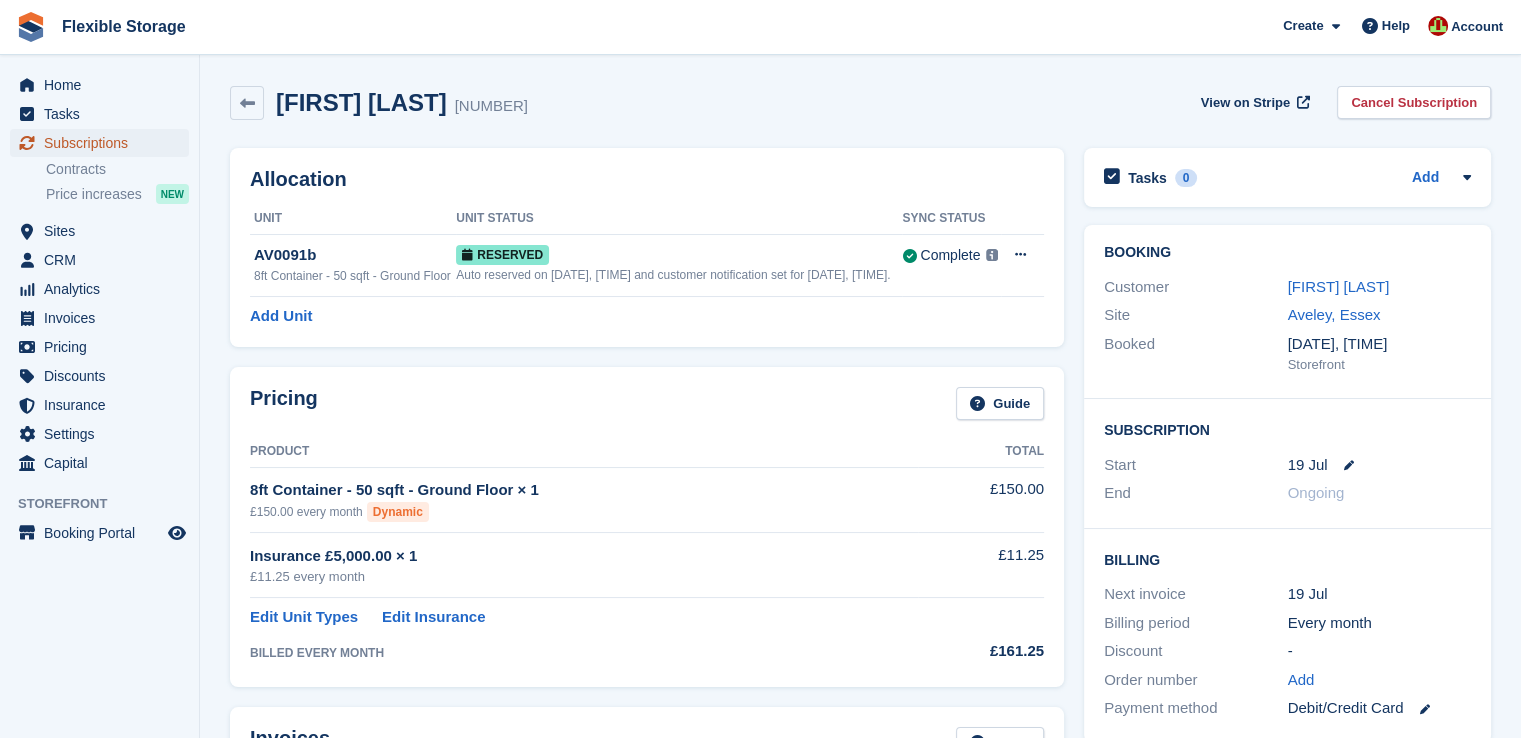 click on "Subscriptions" at bounding box center [104, 143] 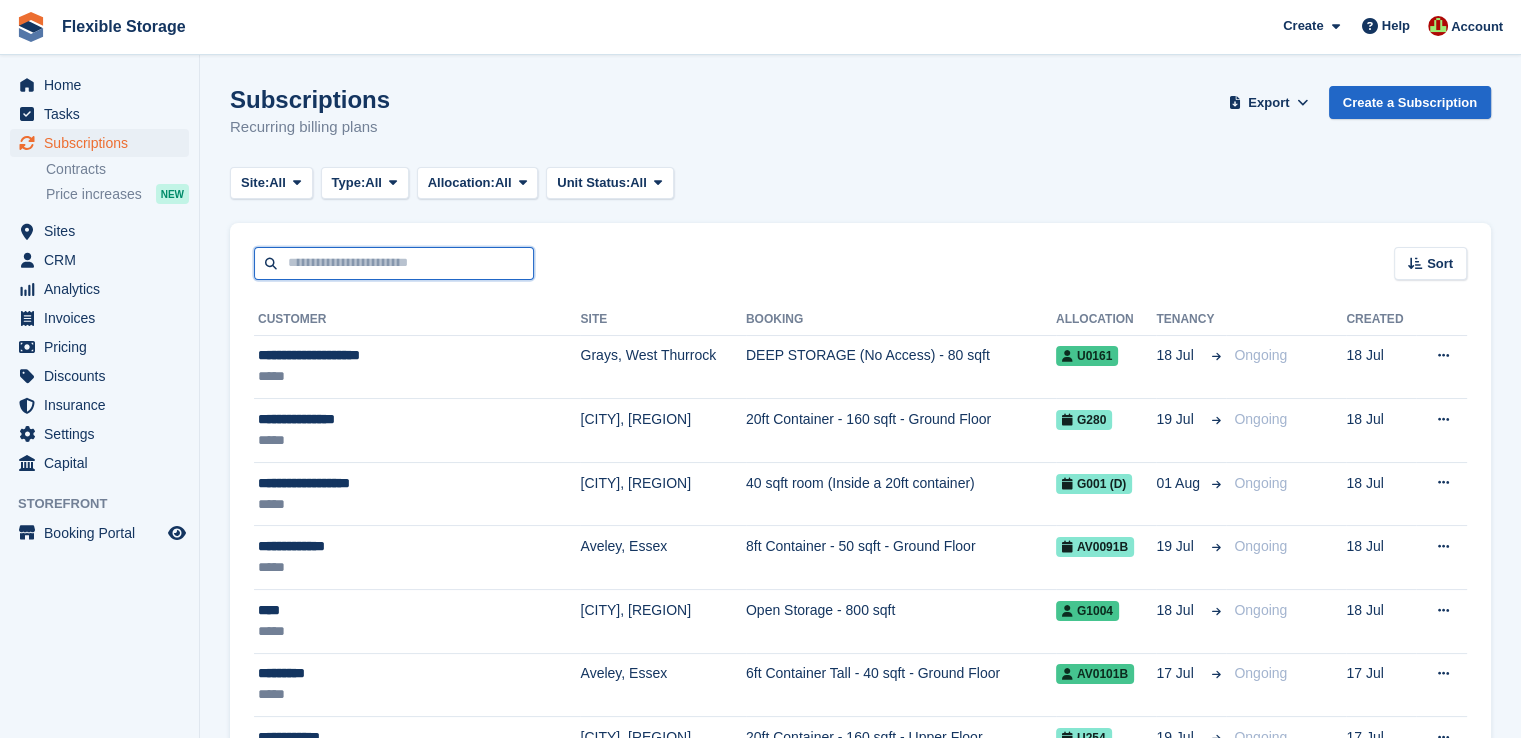 click at bounding box center (394, 263) 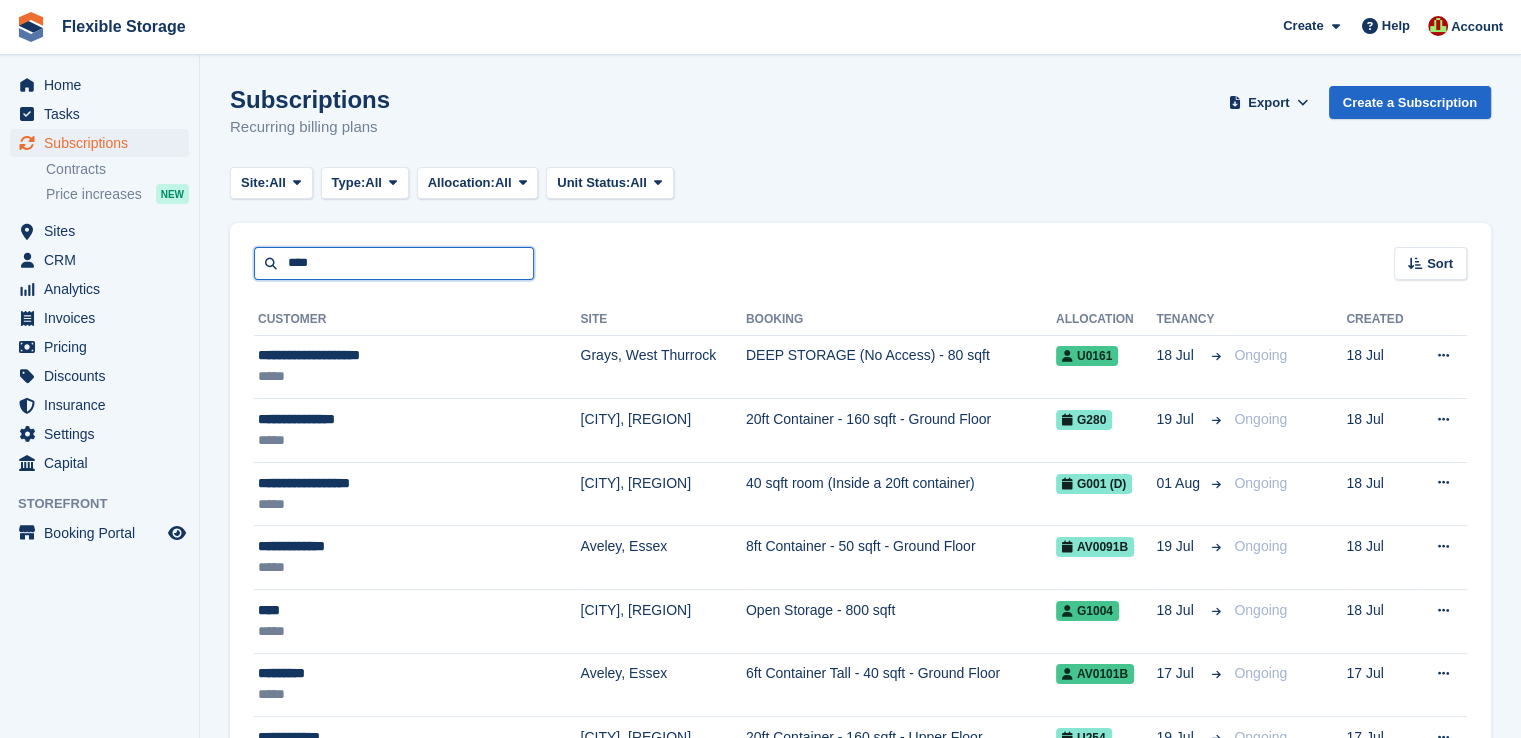 type on "****" 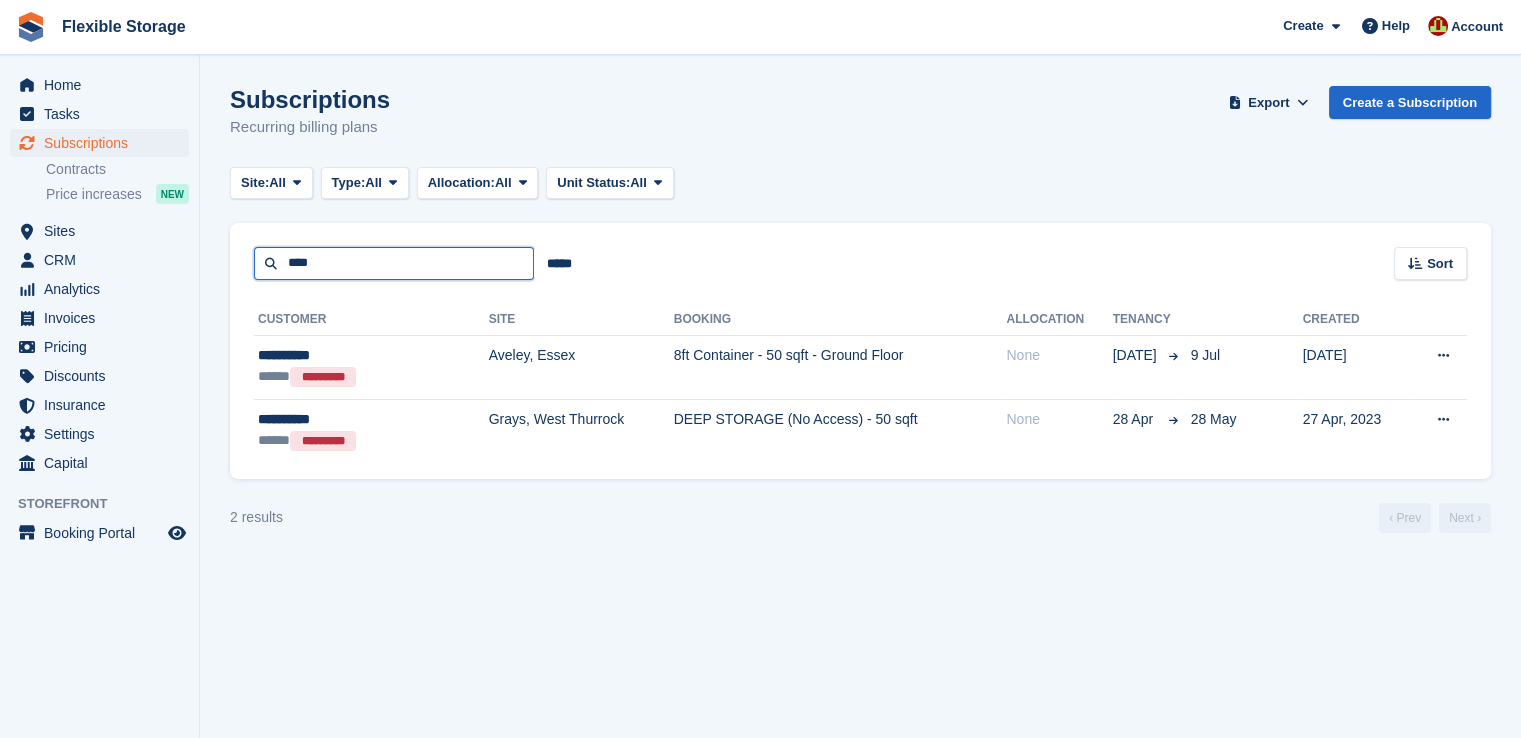 click on "****" at bounding box center (394, 263) 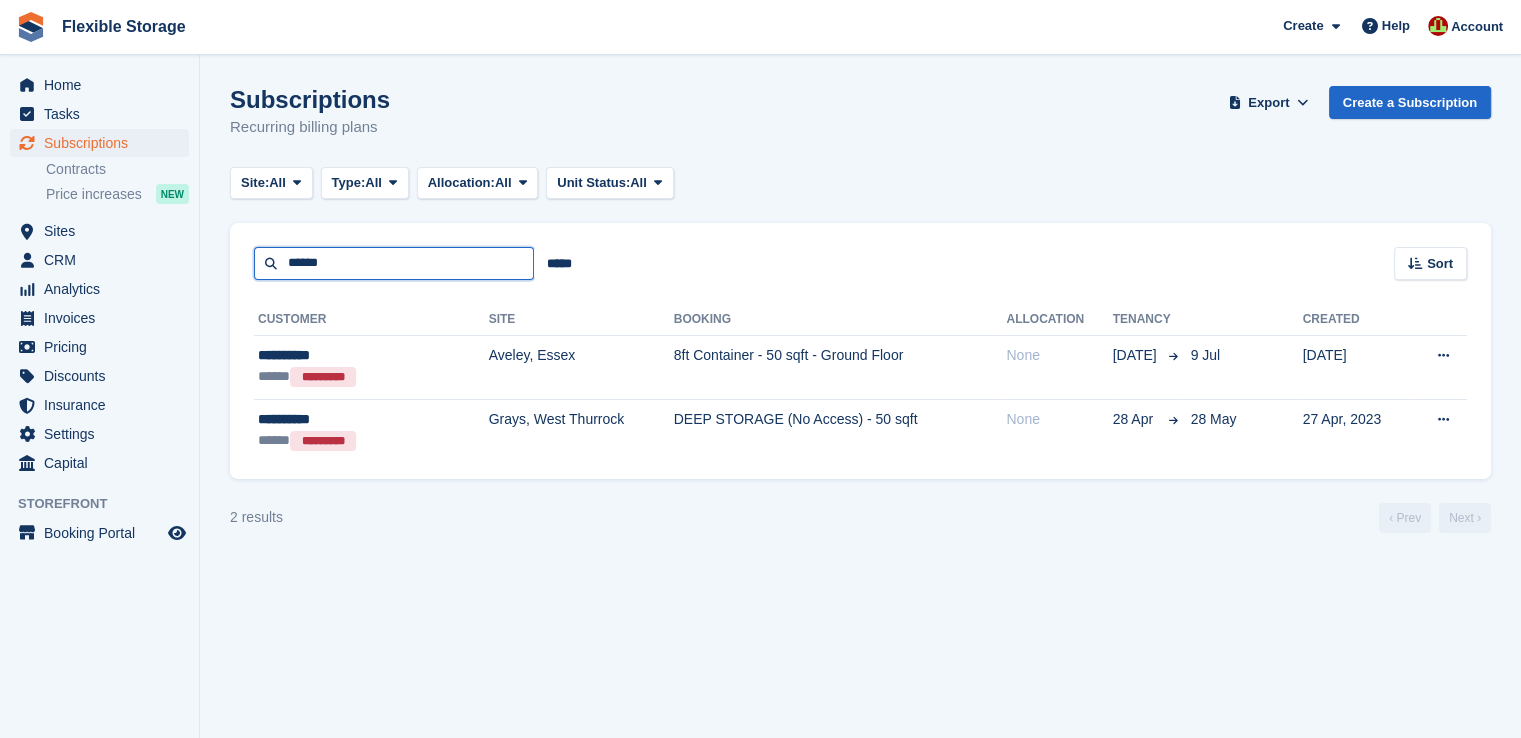type on "******" 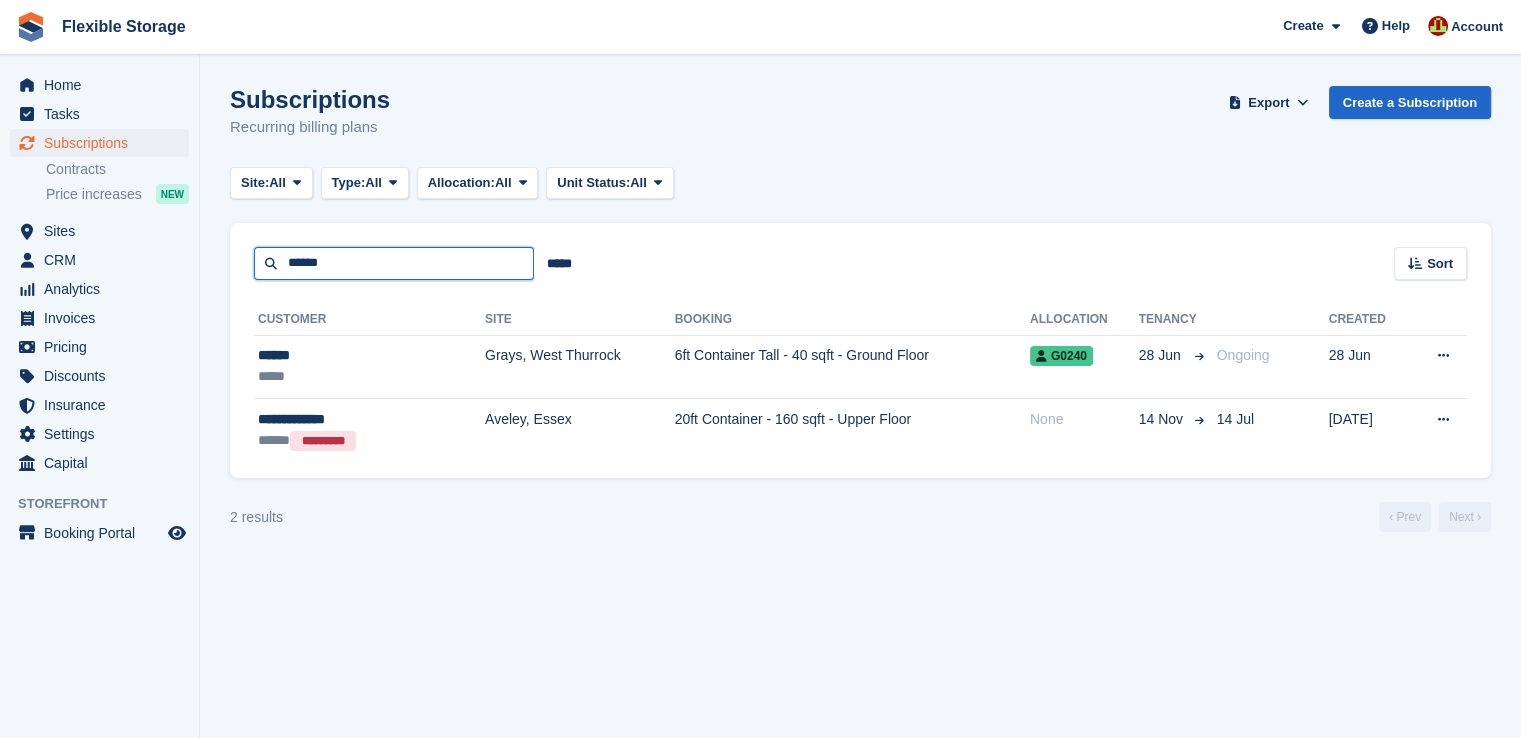 click on "******" at bounding box center (394, 263) 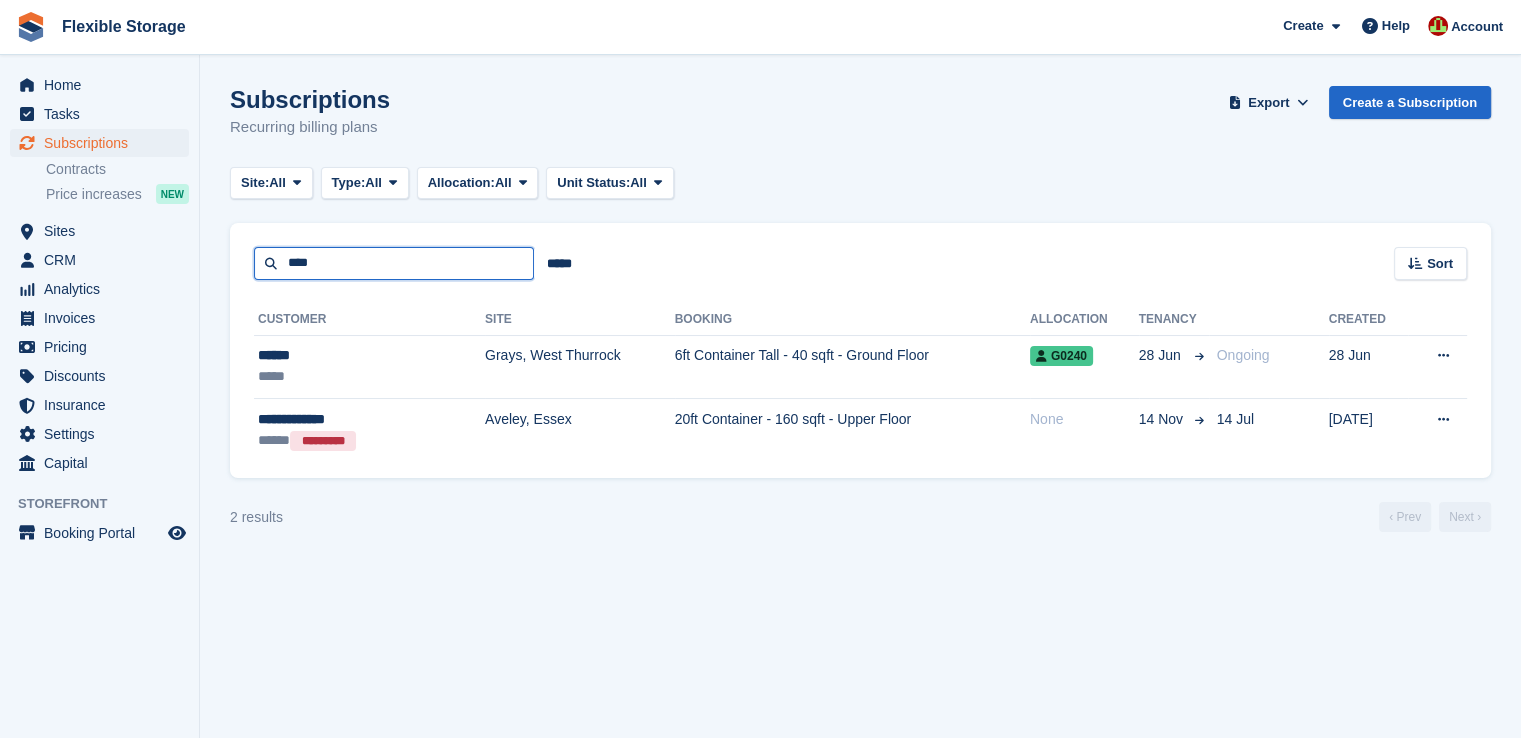 type on "****" 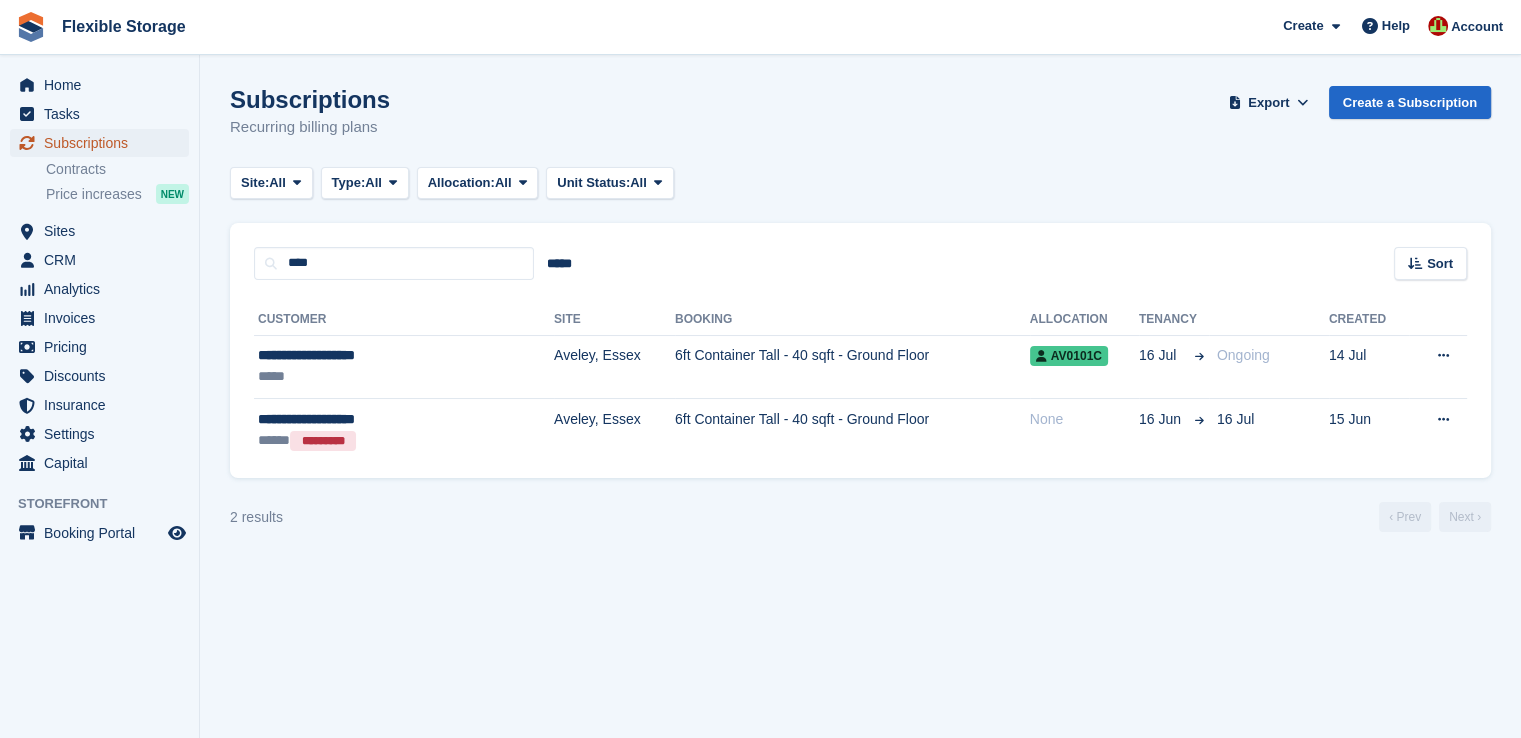 click on "Subscriptions" at bounding box center [104, 143] 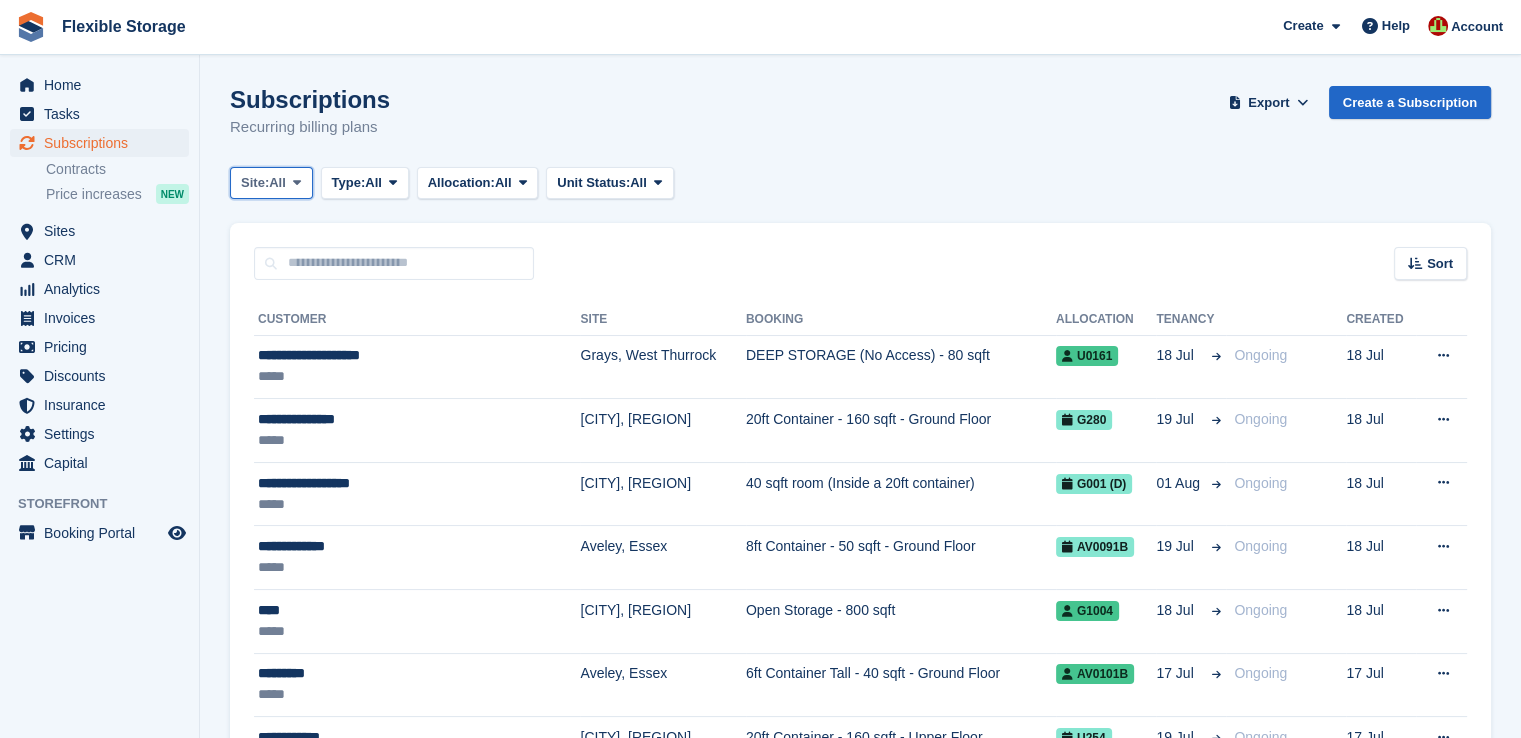 click at bounding box center [297, 183] 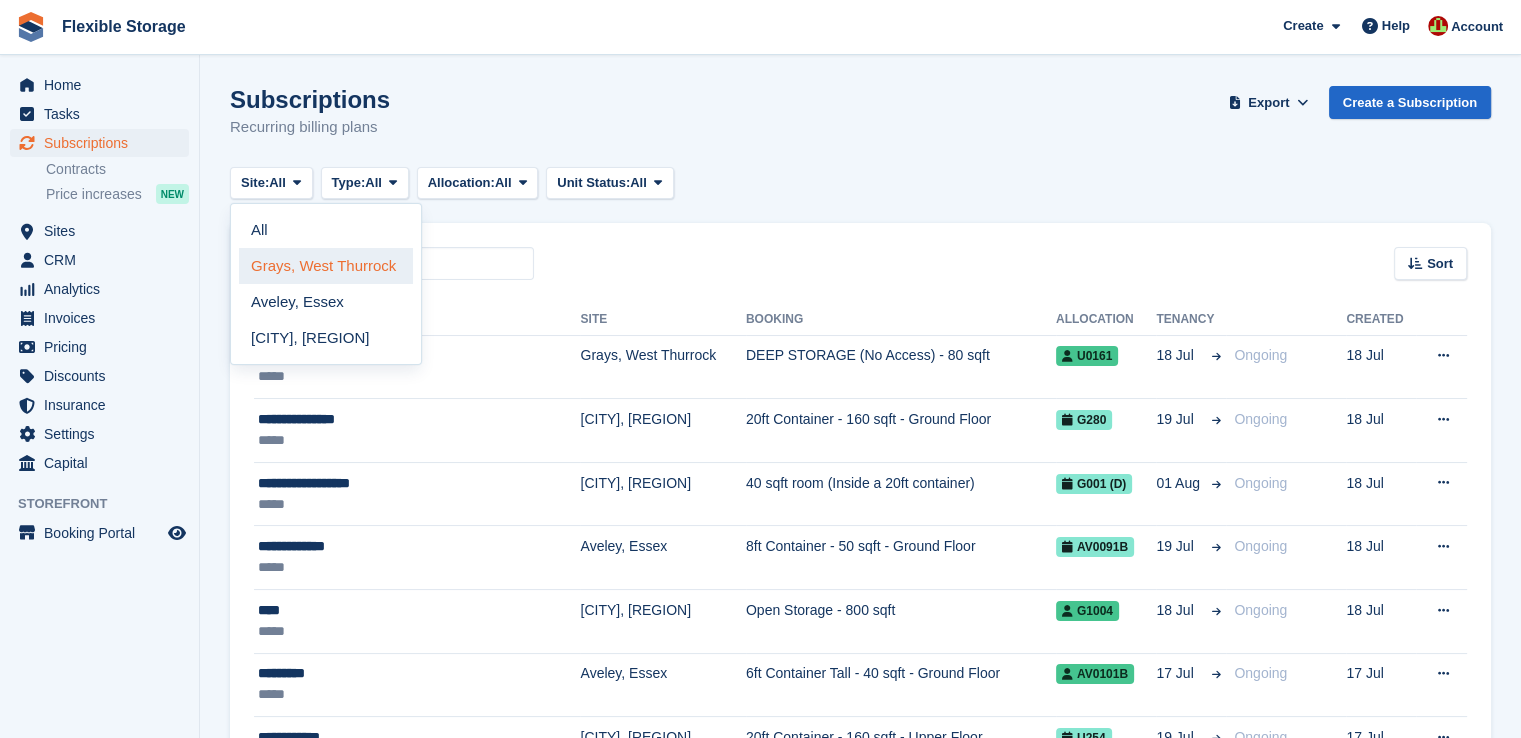 click on "Grays, West Thurrock" at bounding box center (326, 266) 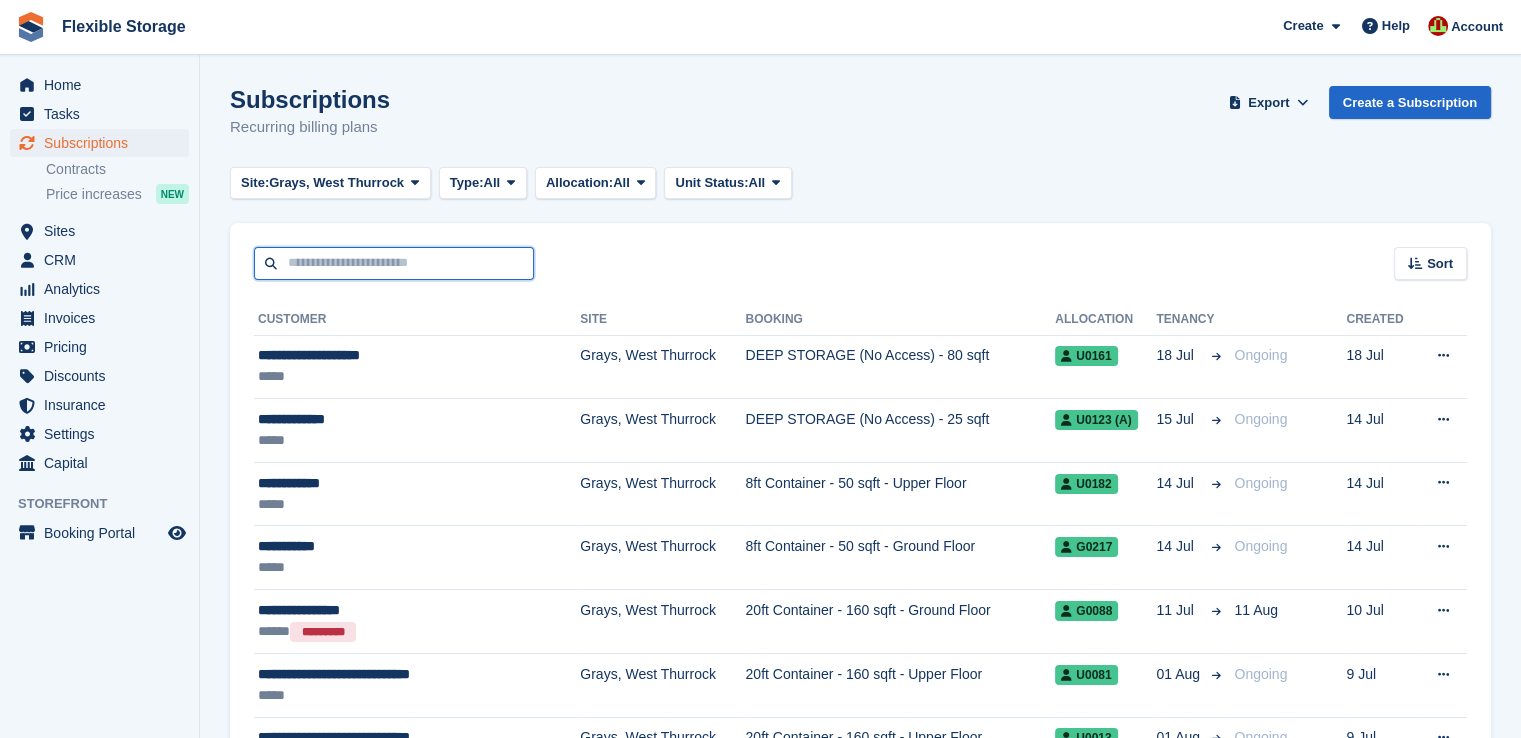 click at bounding box center (394, 263) 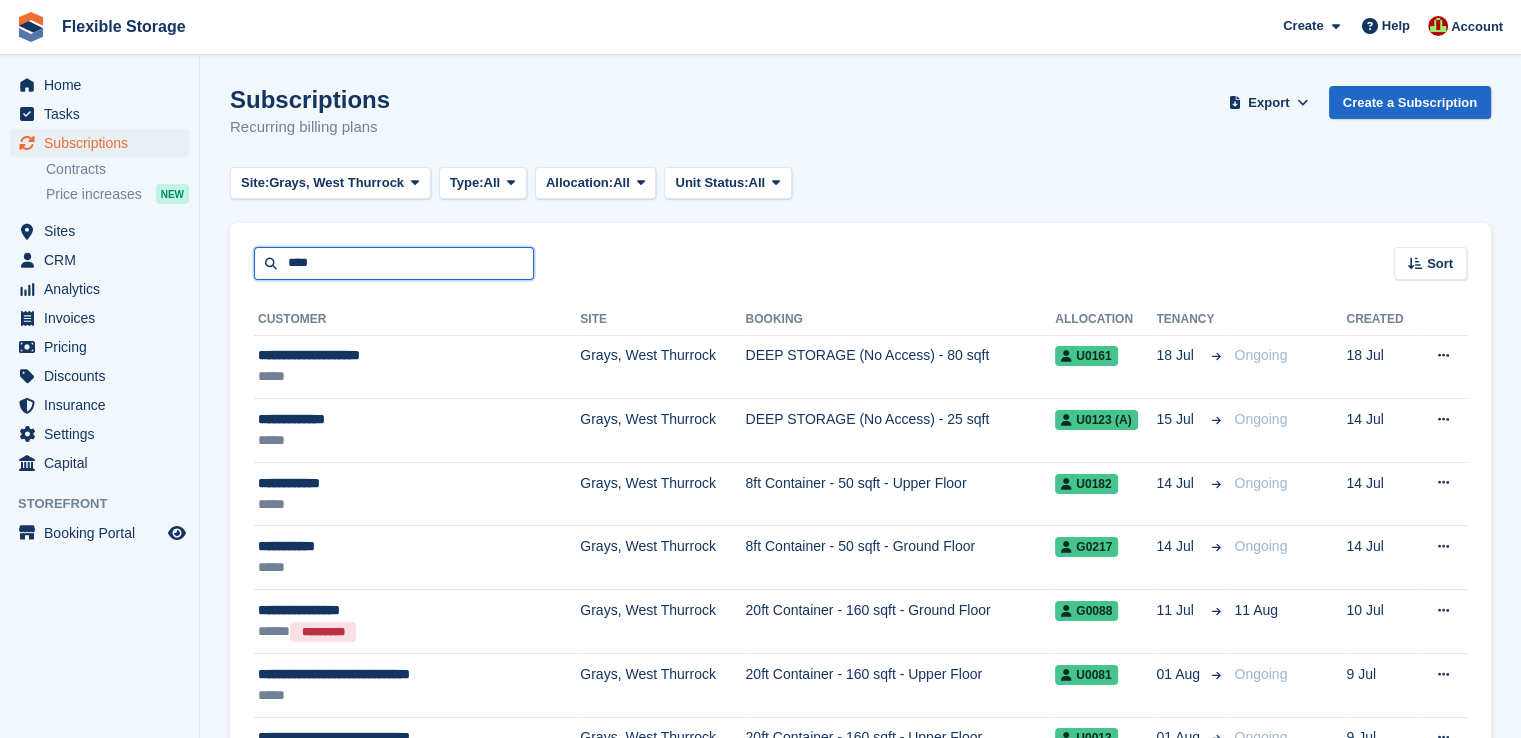 type on "****" 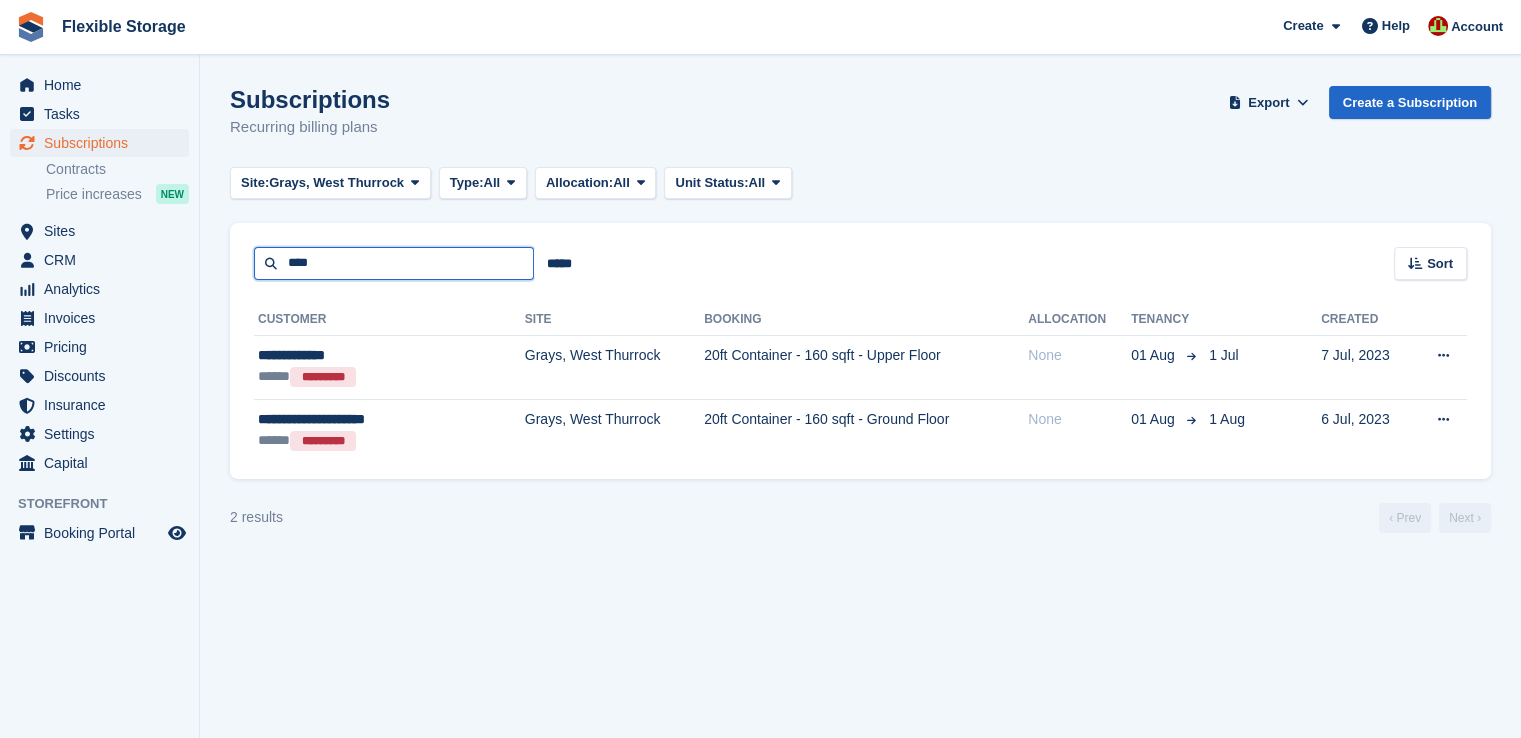 click on "****" at bounding box center (394, 263) 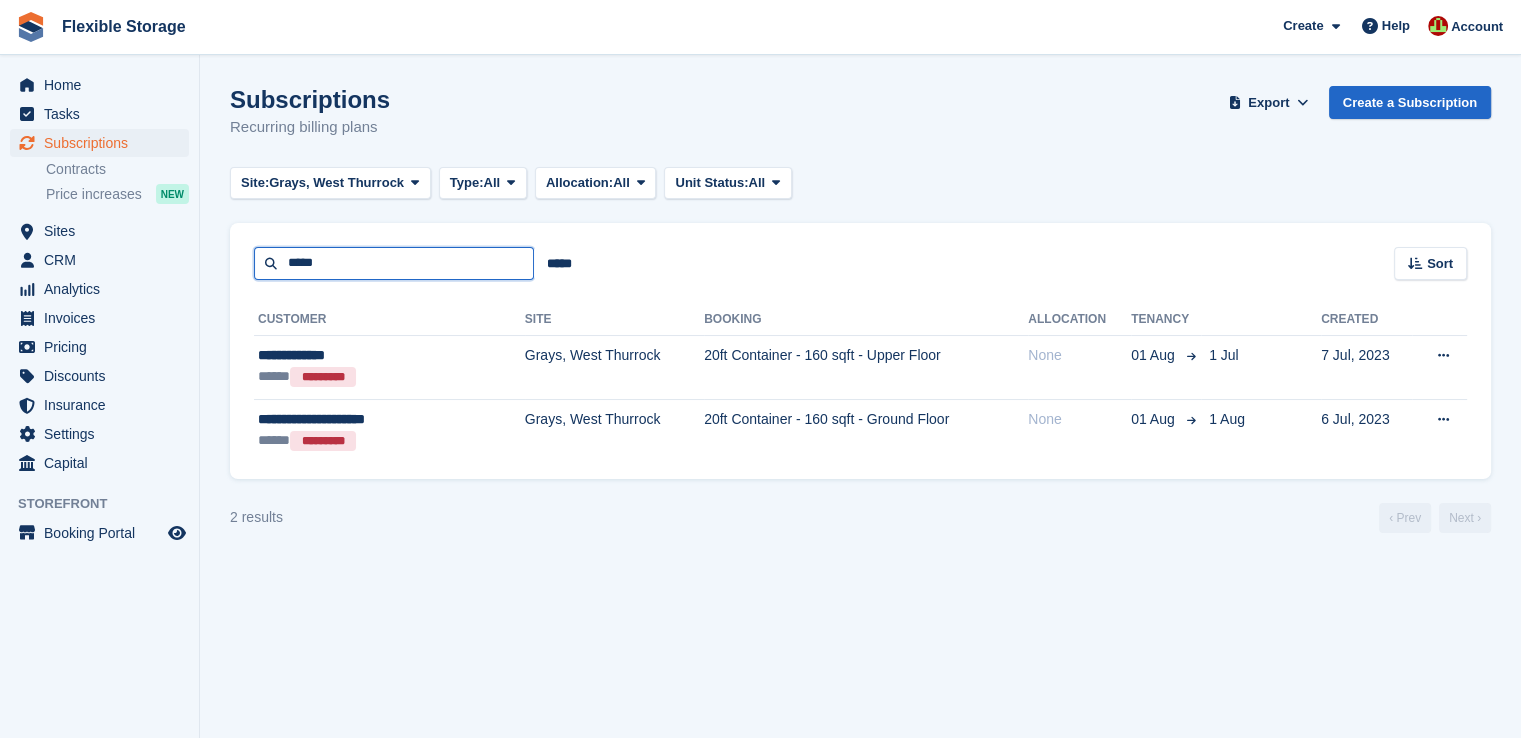 type on "*****" 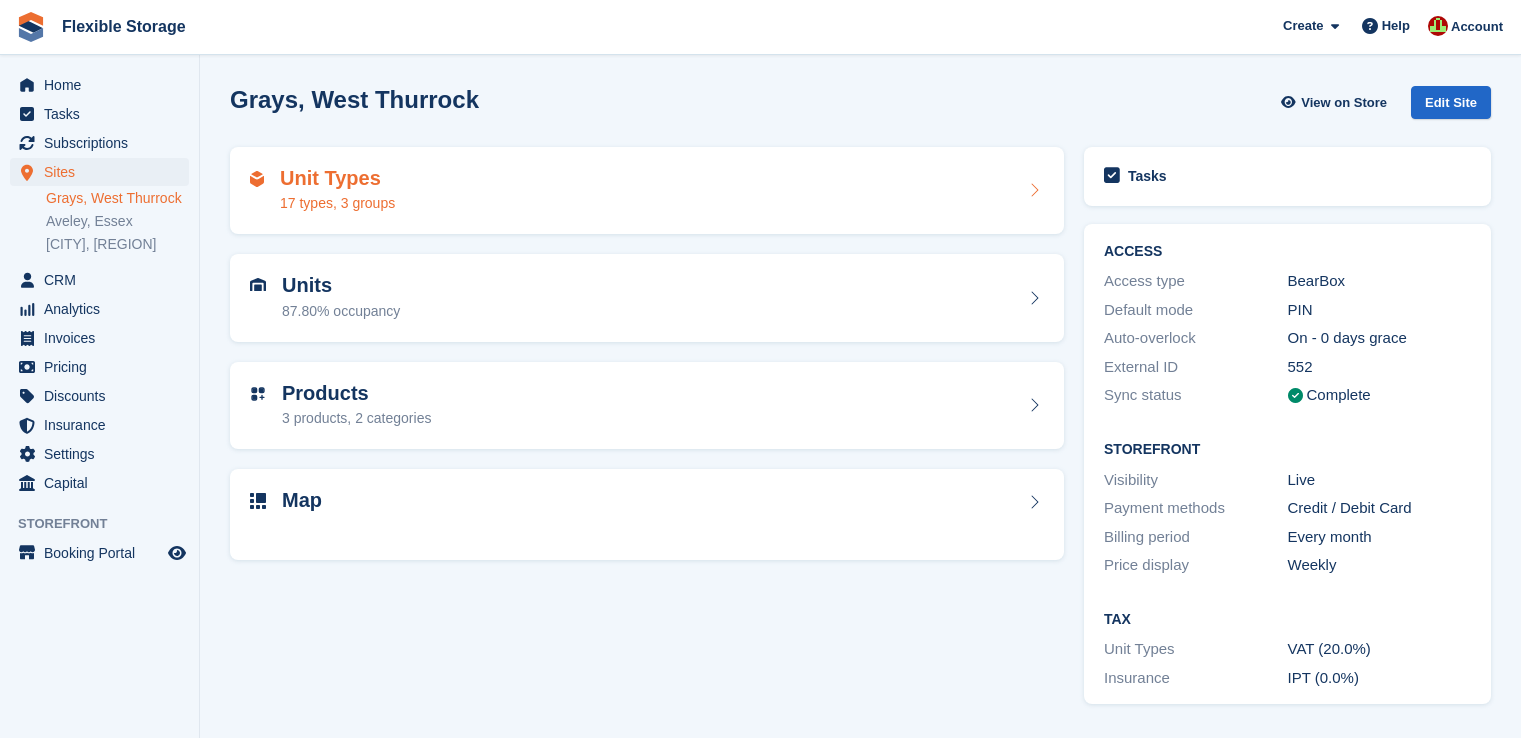 scroll, scrollTop: 0, scrollLeft: 0, axis: both 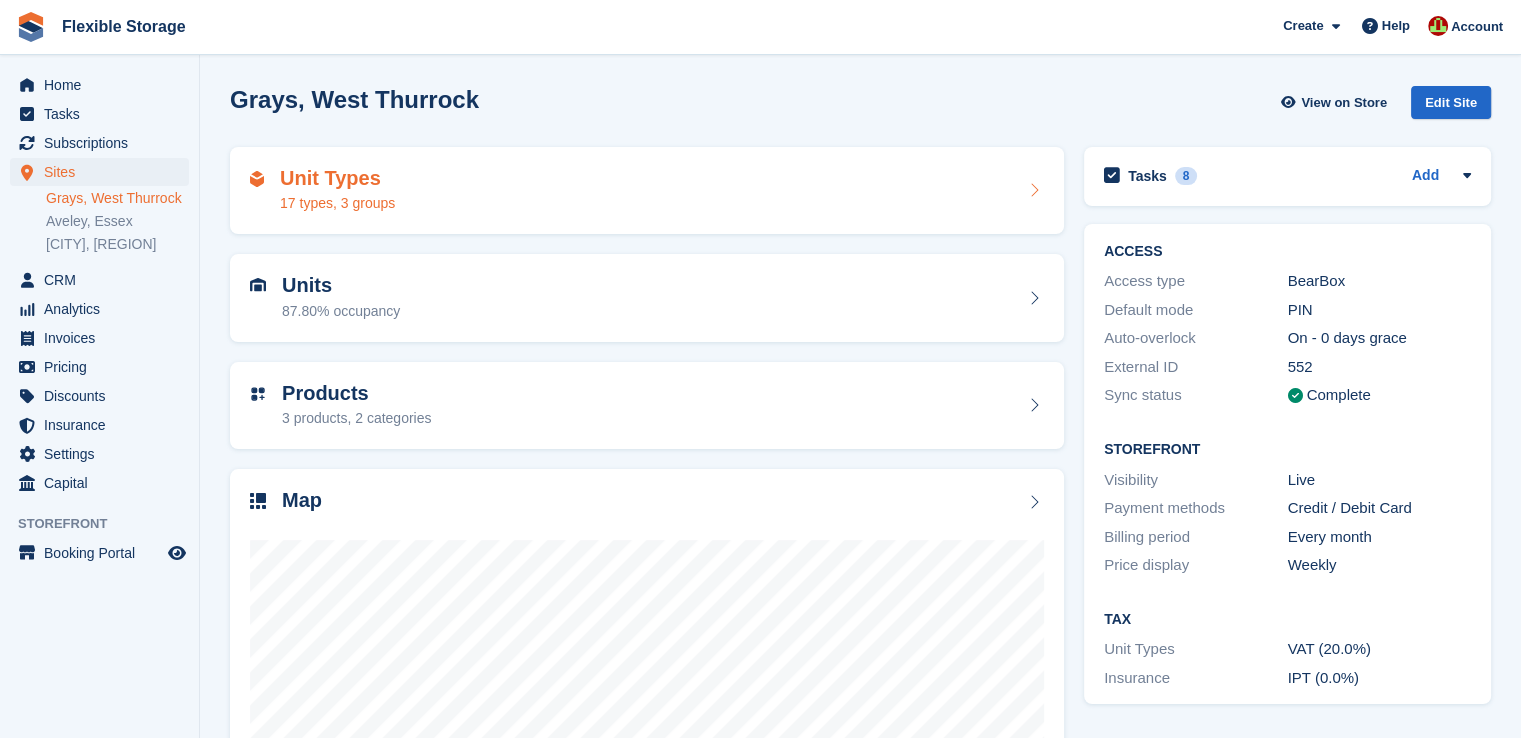 click on "Unit Types
17 types, 3 groups" at bounding box center [647, 191] 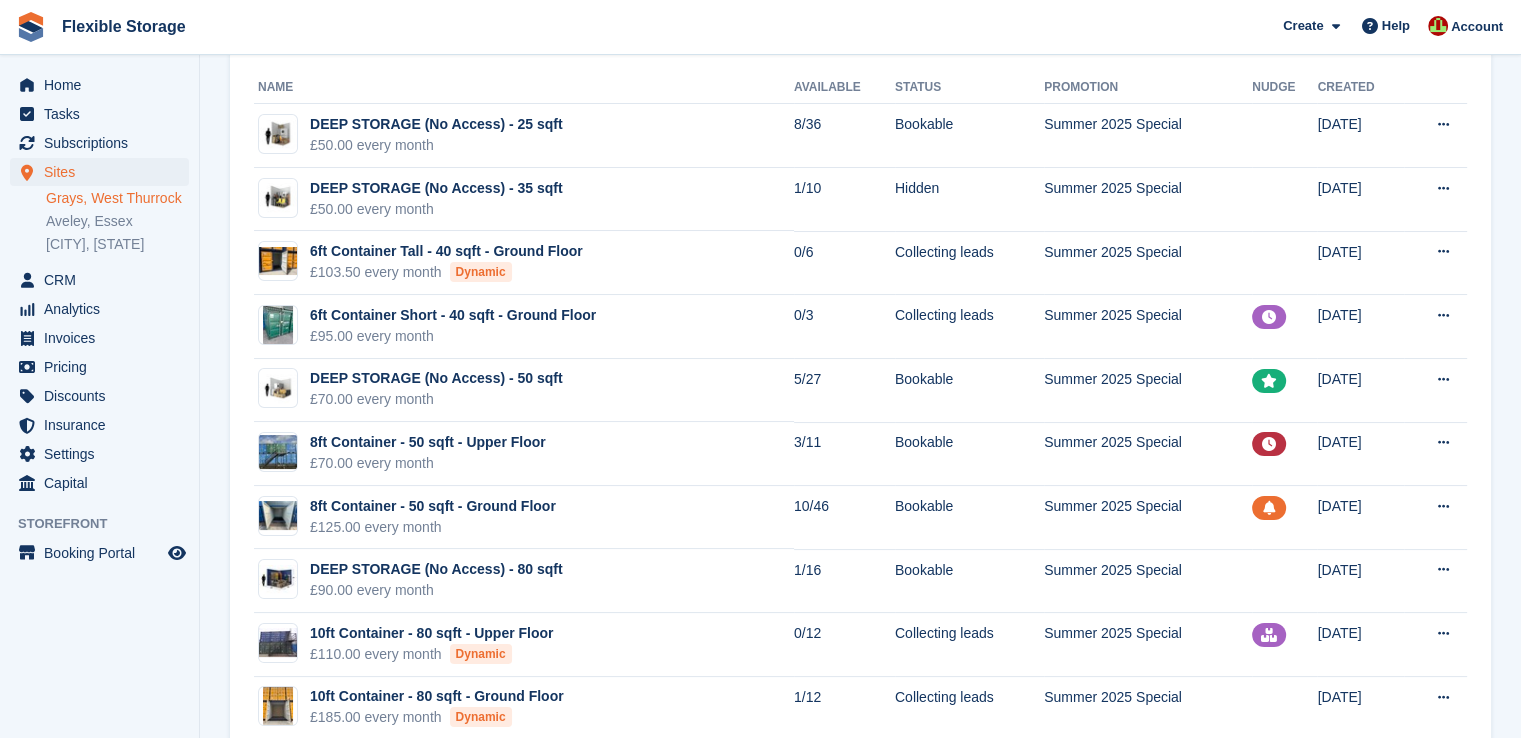 scroll, scrollTop: 200, scrollLeft: 0, axis: vertical 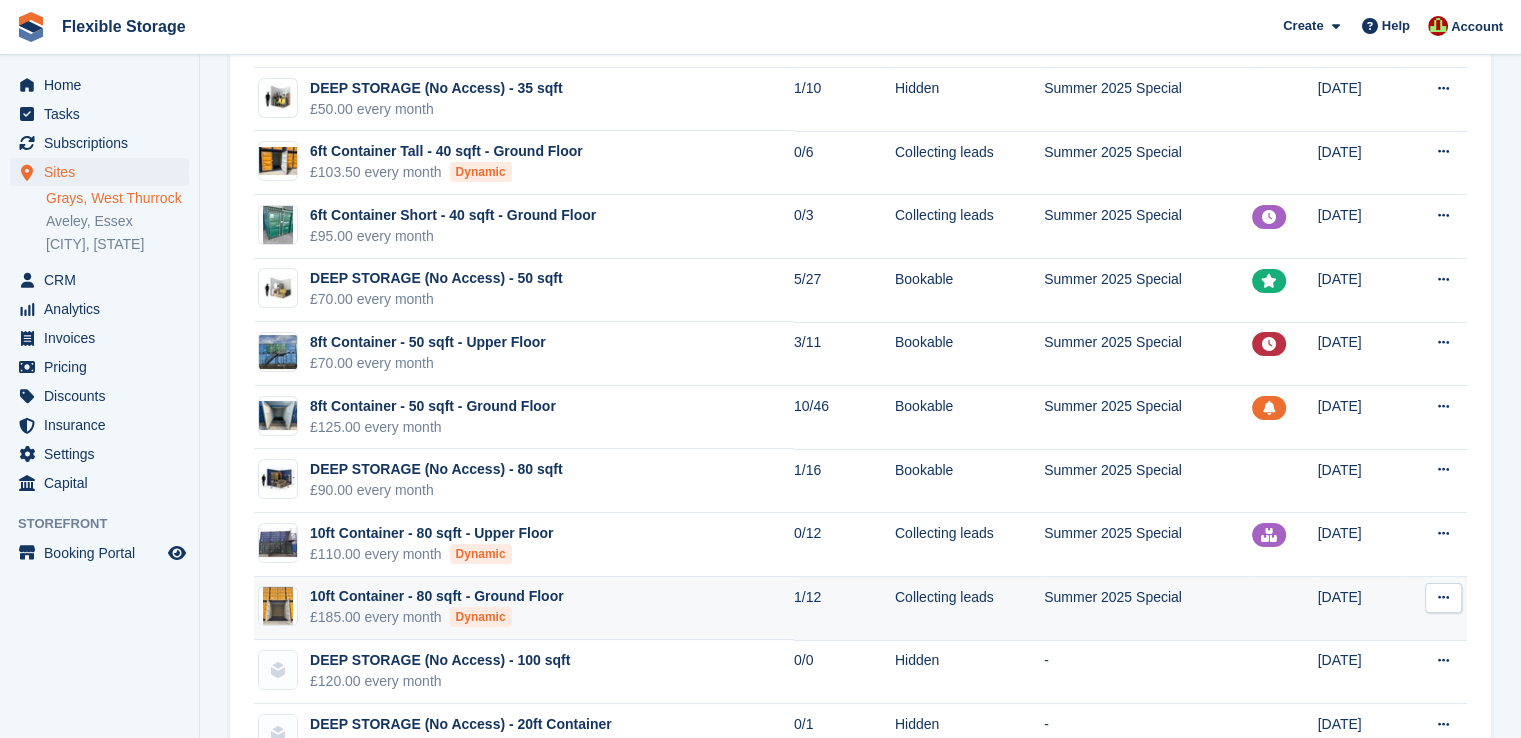 click on "Collecting leads" at bounding box center (969, 609) 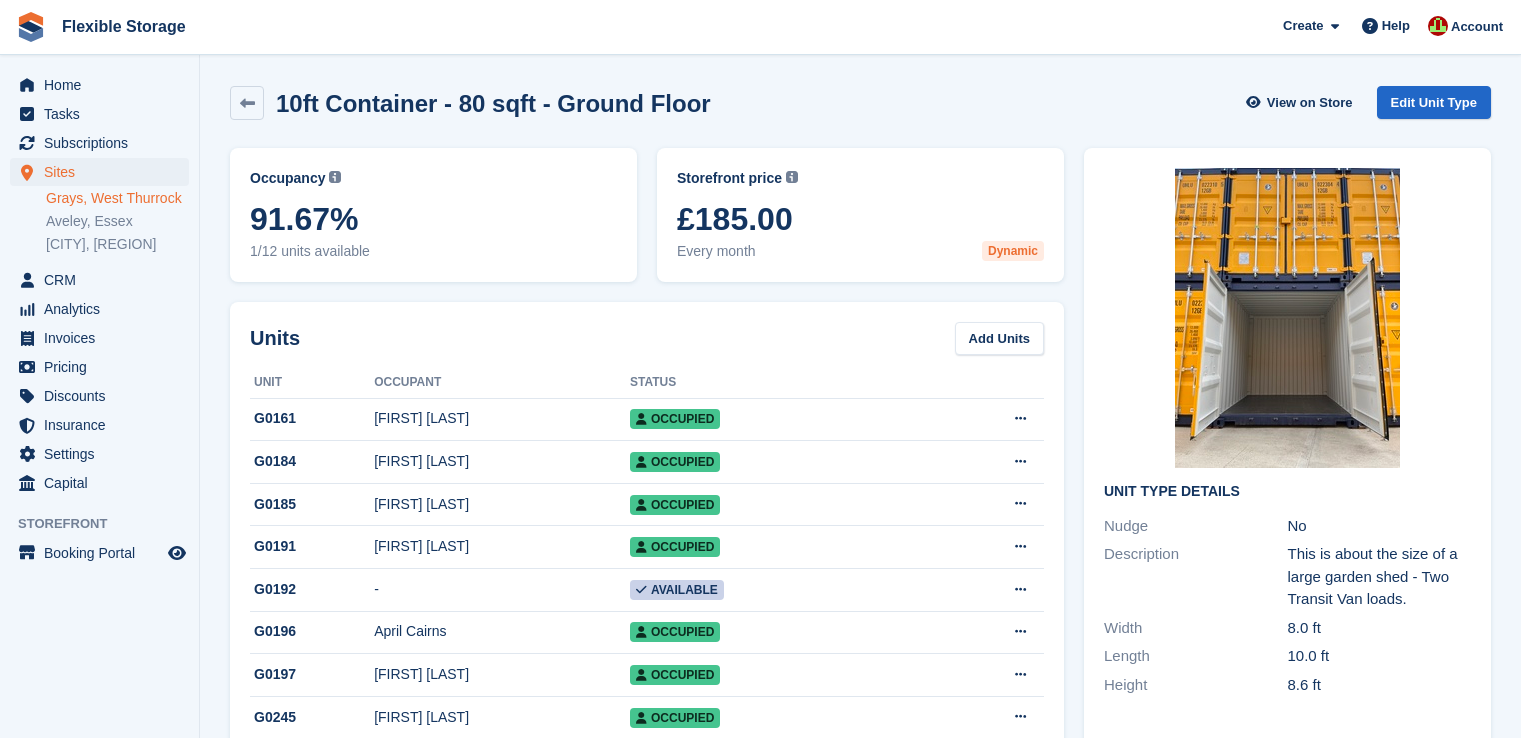 scroll, scrollTop: 0, scrollLeft: 0, axis: both 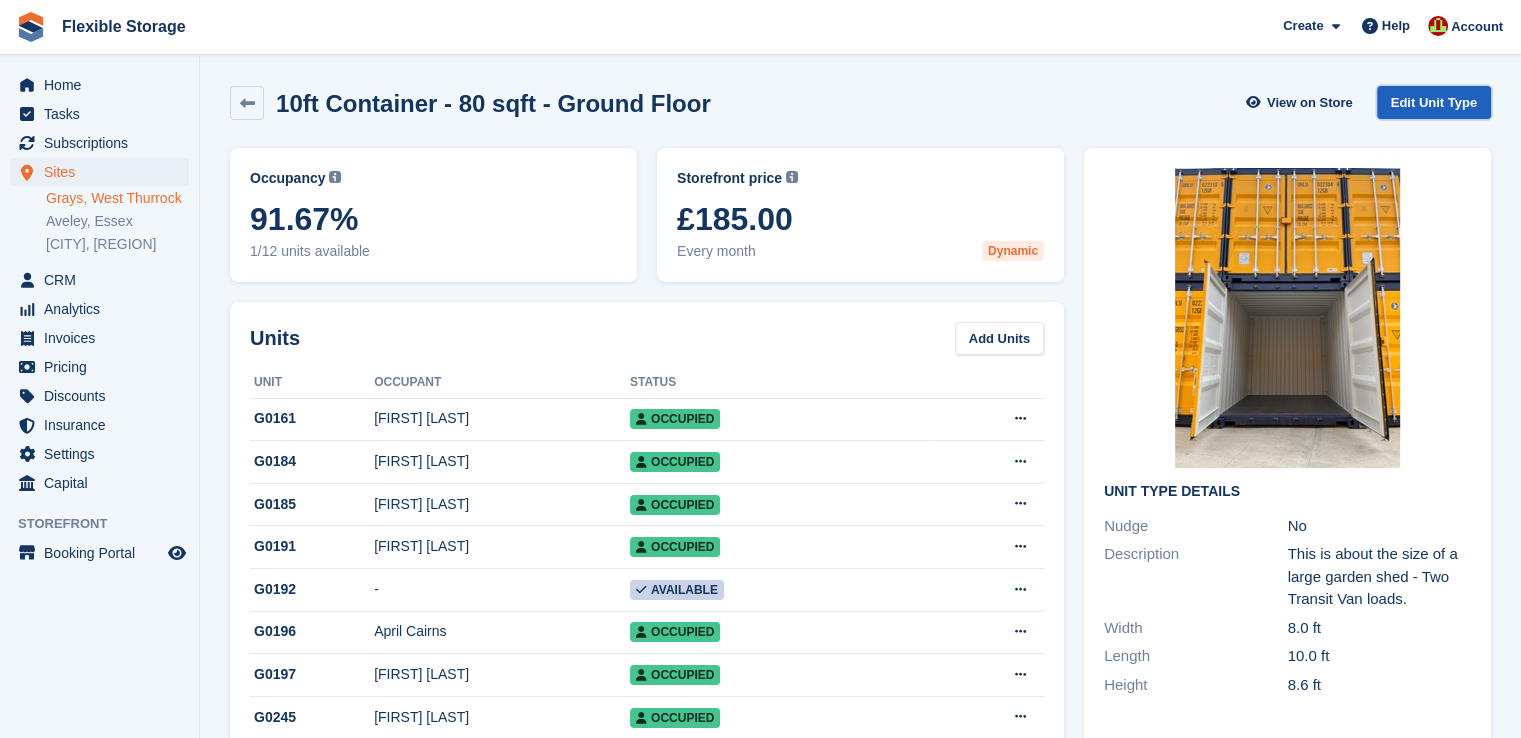 click on "Edit Unit Type" at bounding box center [1434, 102] 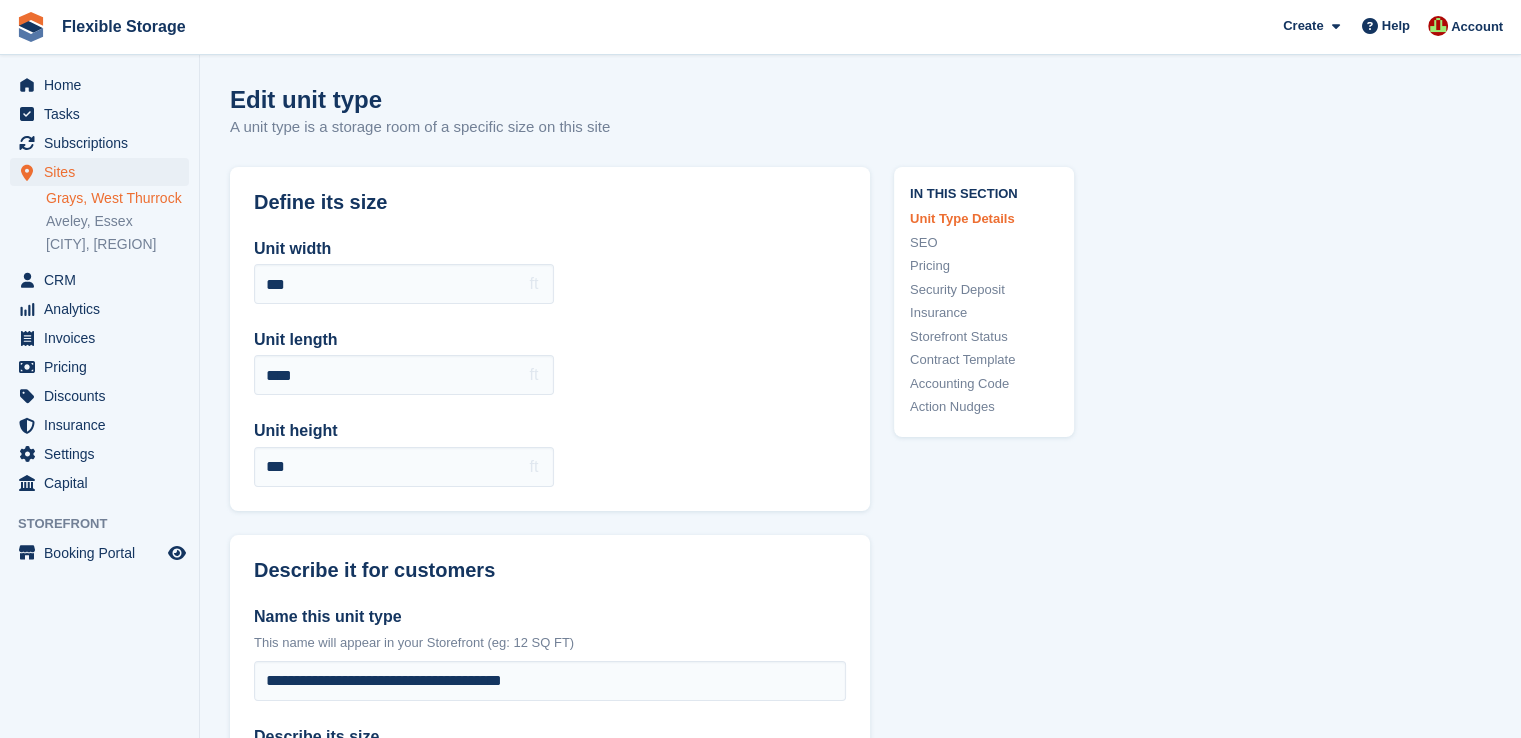 click on "Pricing" at bounding box center [984, 266] 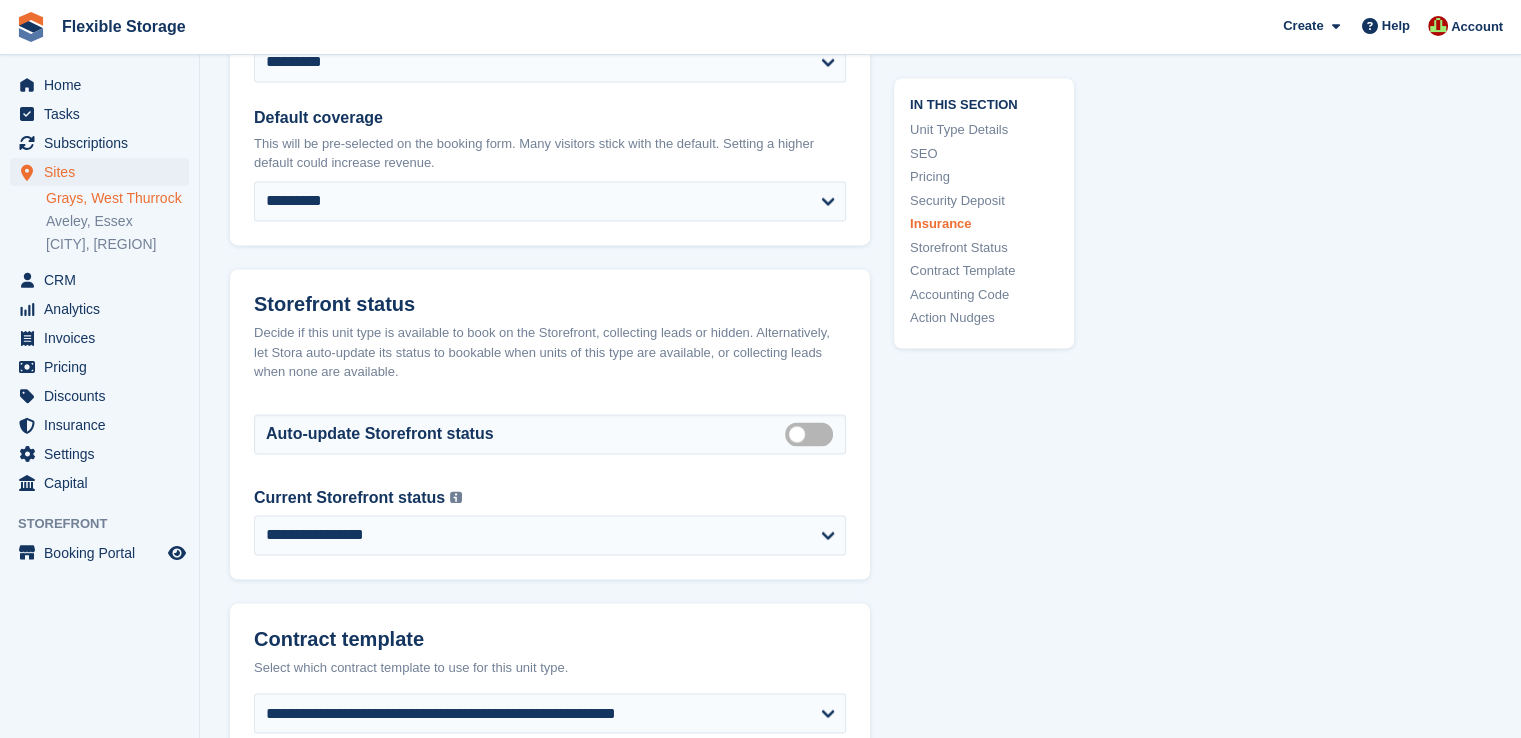 scroll, scrollTop: 3339, scrollLeft: 0, axis: vertical 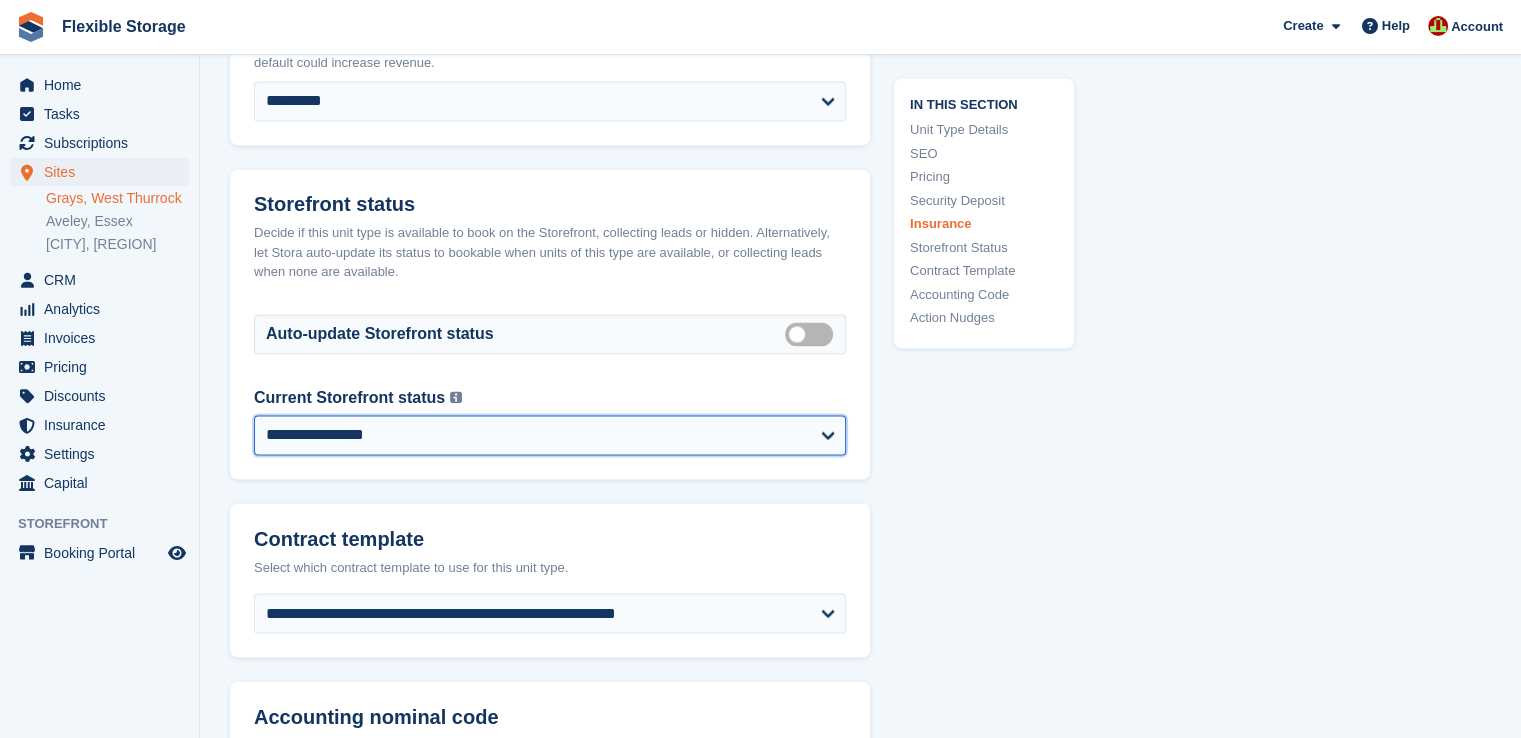 click on "**********" at bounding box center (550, 435) 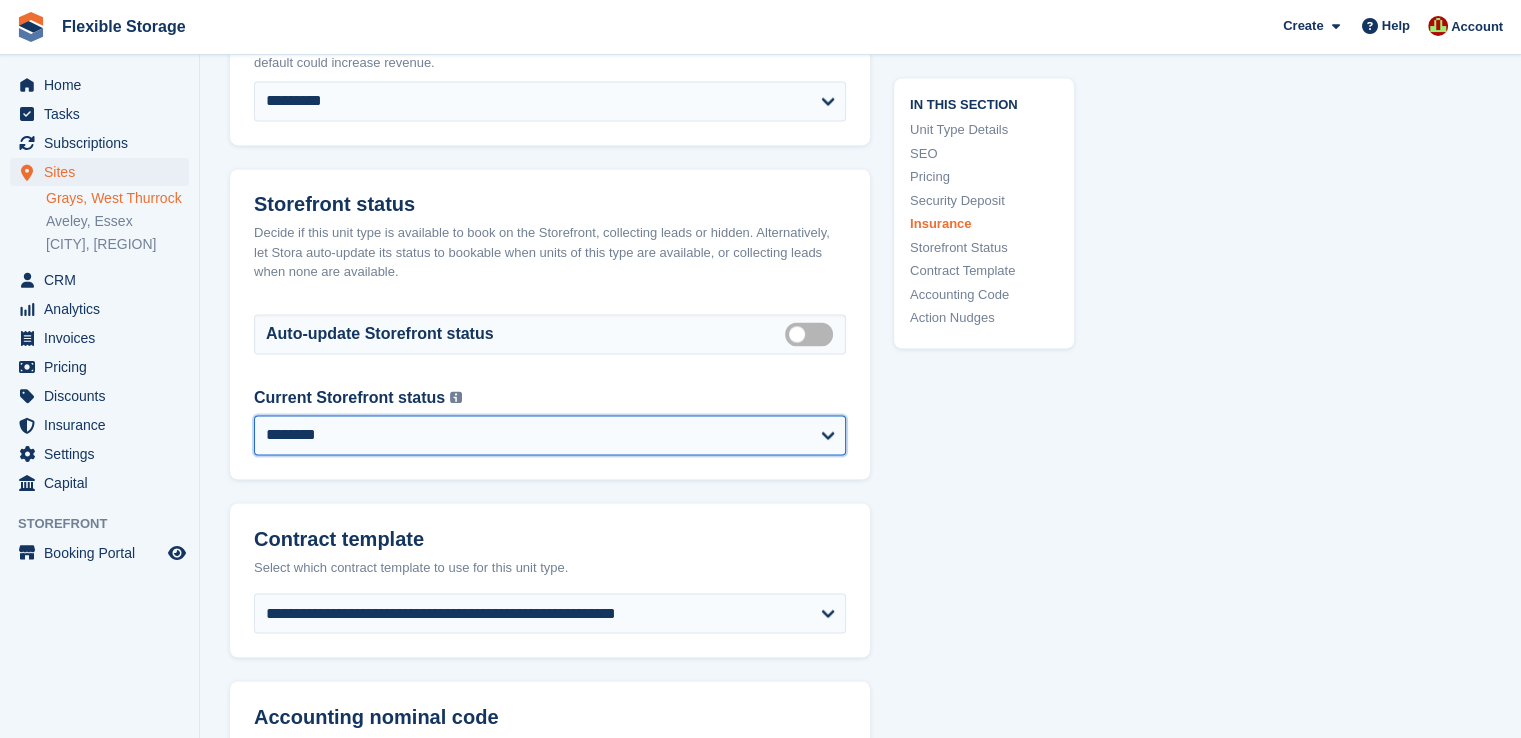 click on "**********" at bounding box center (550, 435) 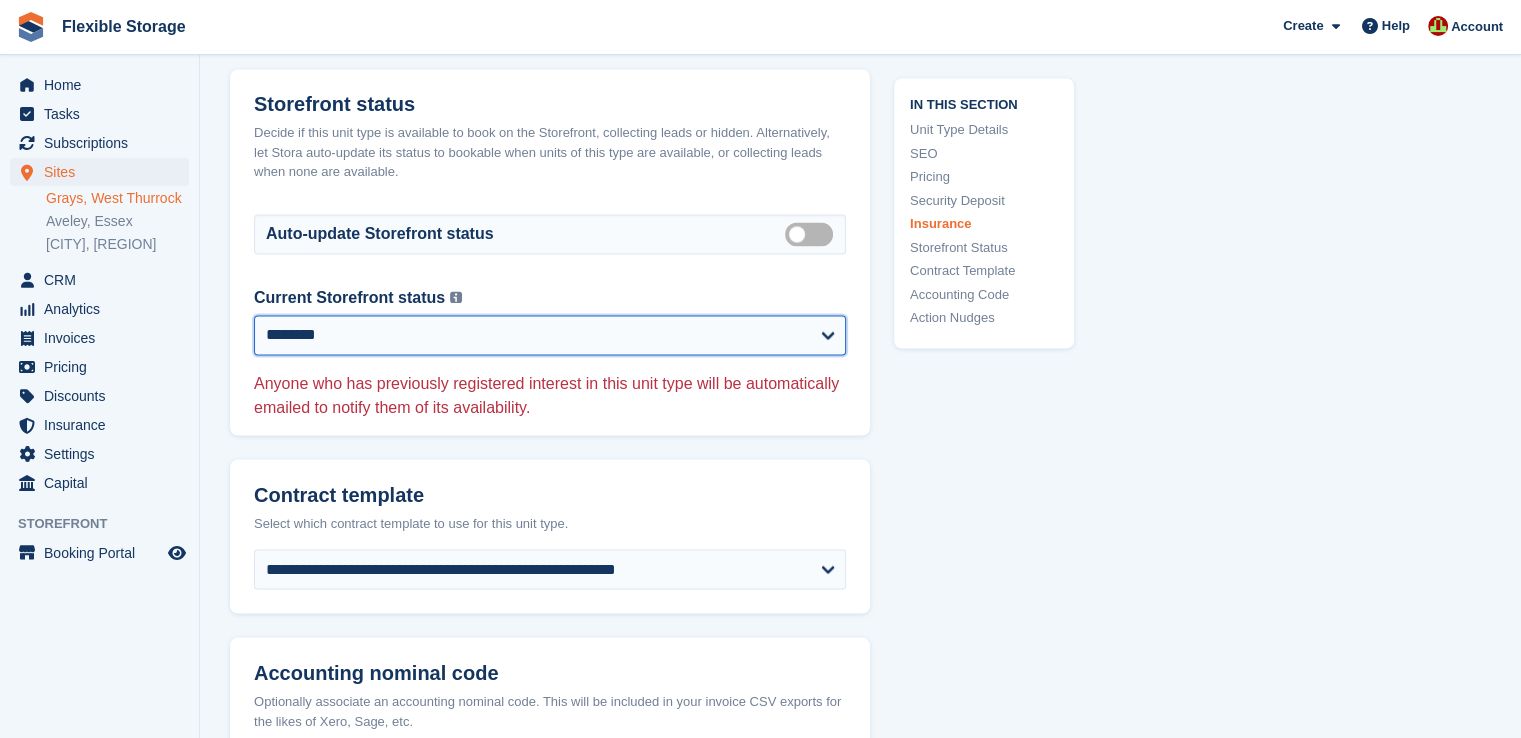 scroll, scrollTop: 4131, scrollLeft: 0, axis: vertical 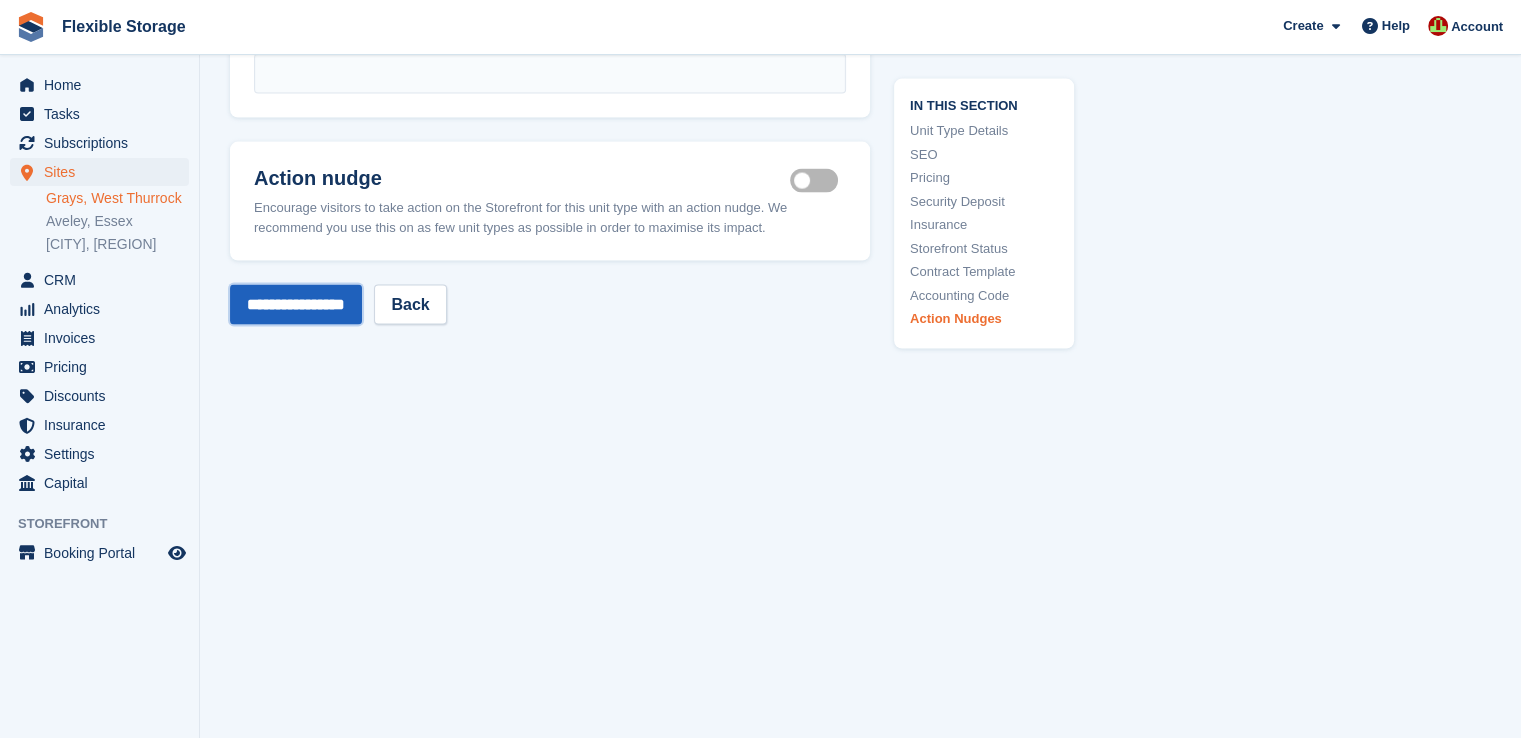 click on "**********" at bounding box center (296, 305) 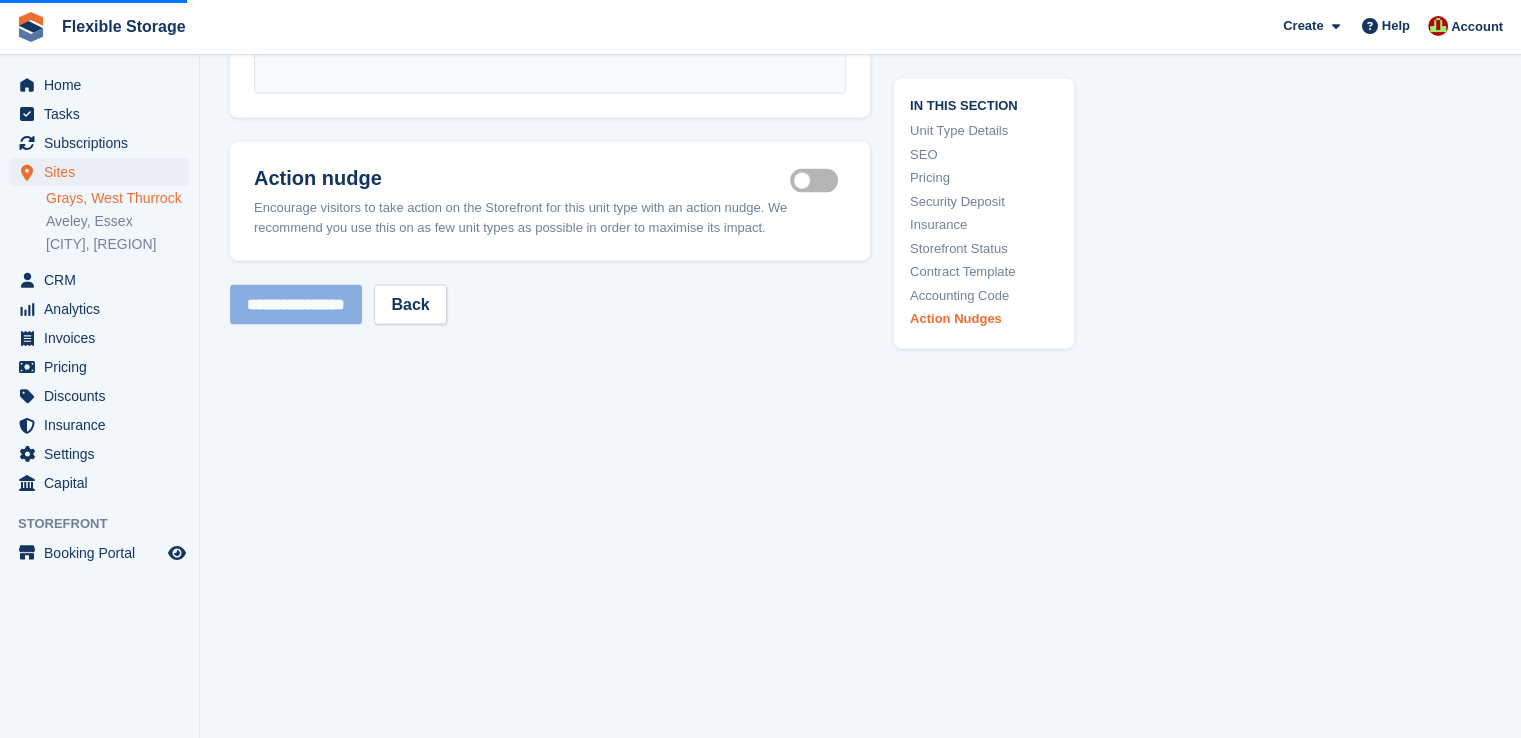 scroll, scrollTop: 0, scrollLeft: 0, axis: both 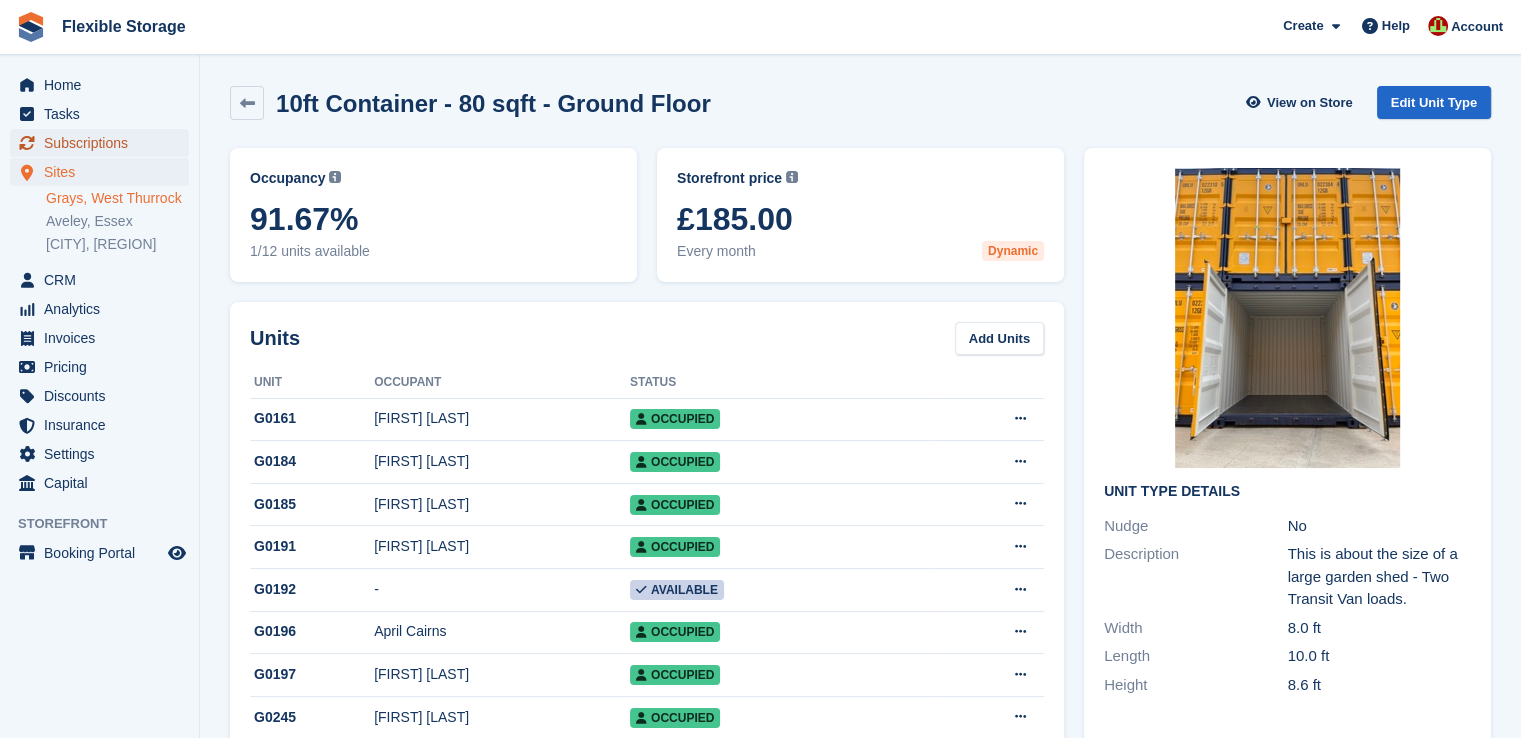 click on "Subscriptions" at bounding box center [104, 143] 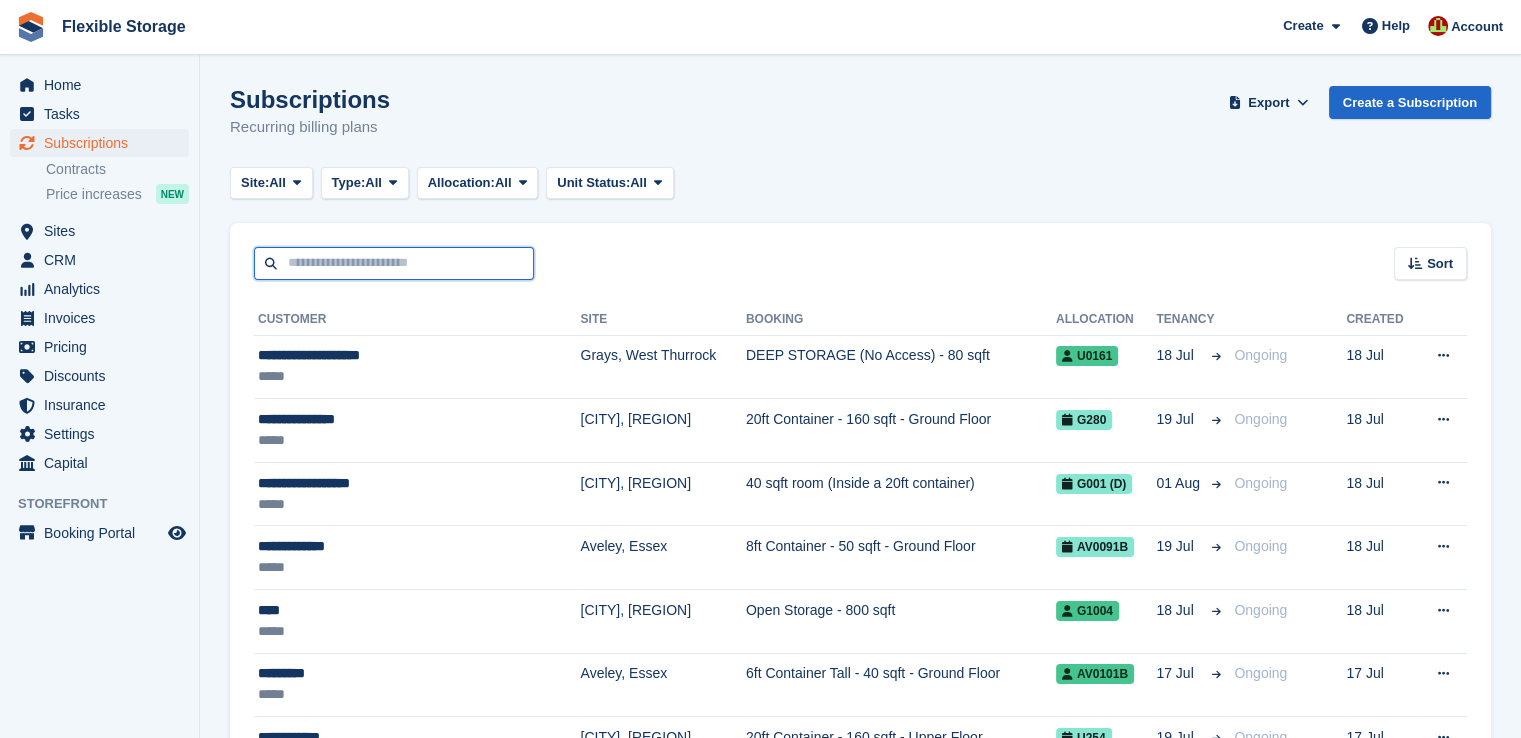 click at bounding box center (394, 263) 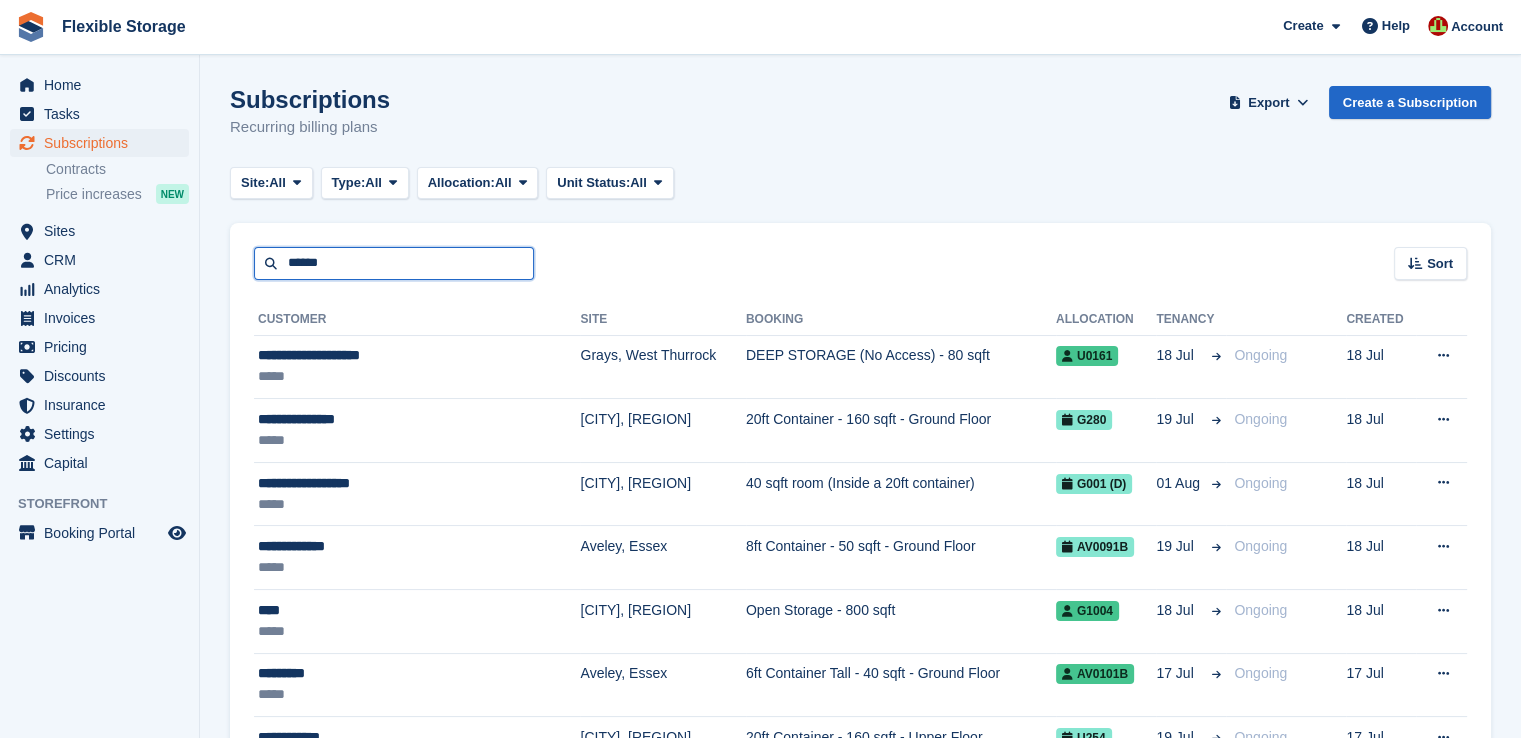 type on "******" 